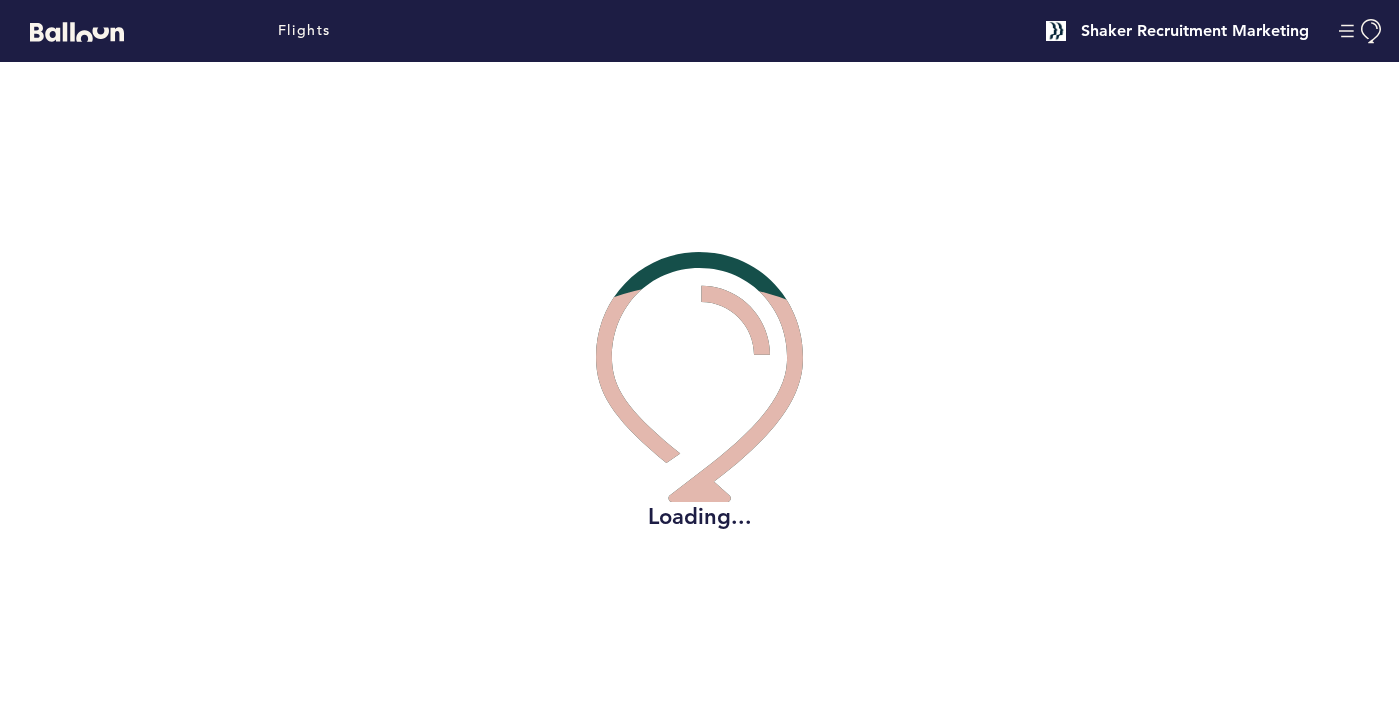 scroll, scrollTop: 0, scrollLeft: 0, axis: both 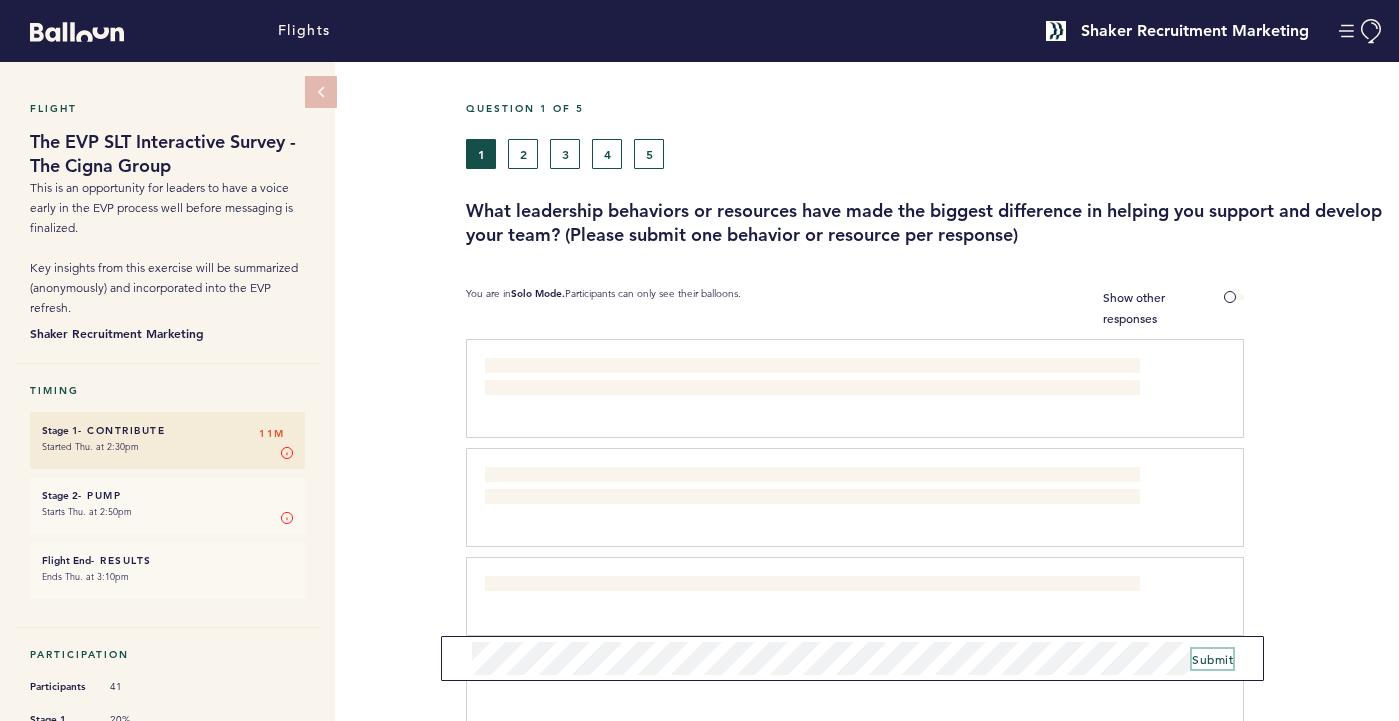 click on "Submit" at bounding box center (1212, 659) 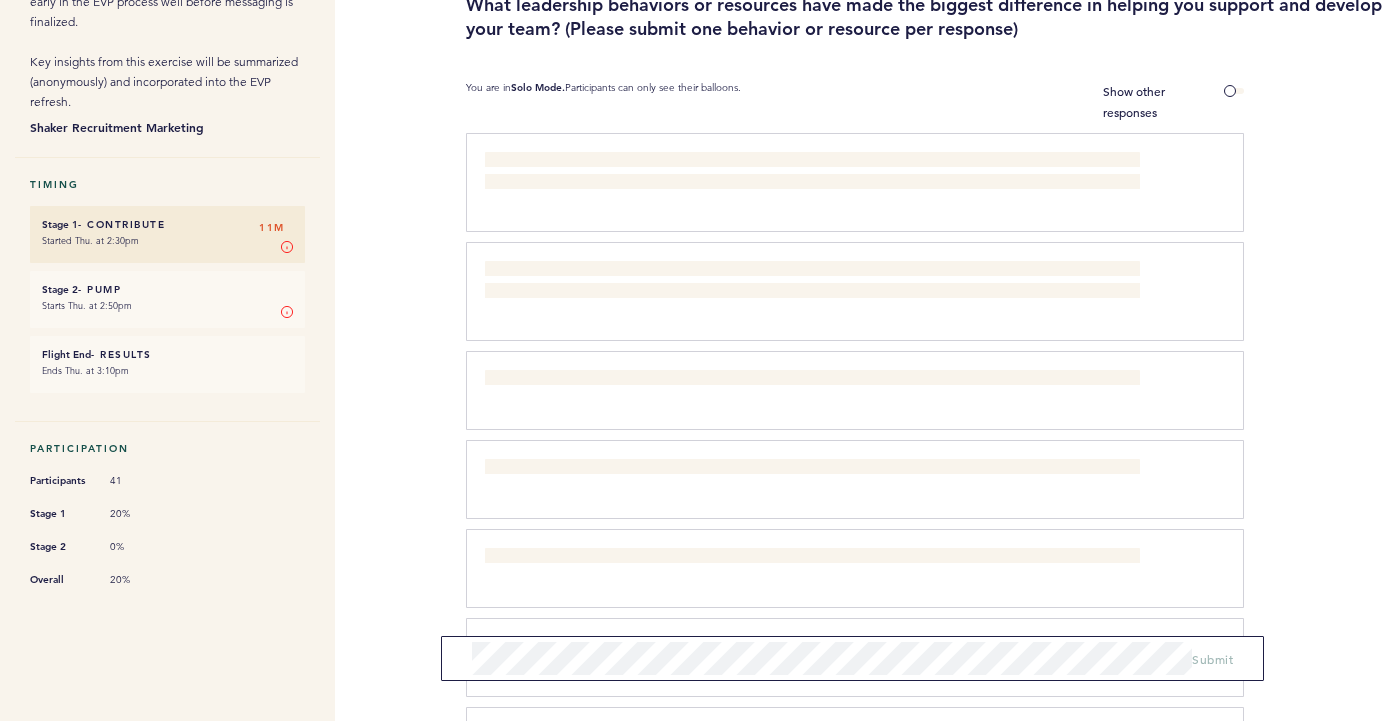 scroll, scrollTop: 0, scrollLeft: 0, axis: both 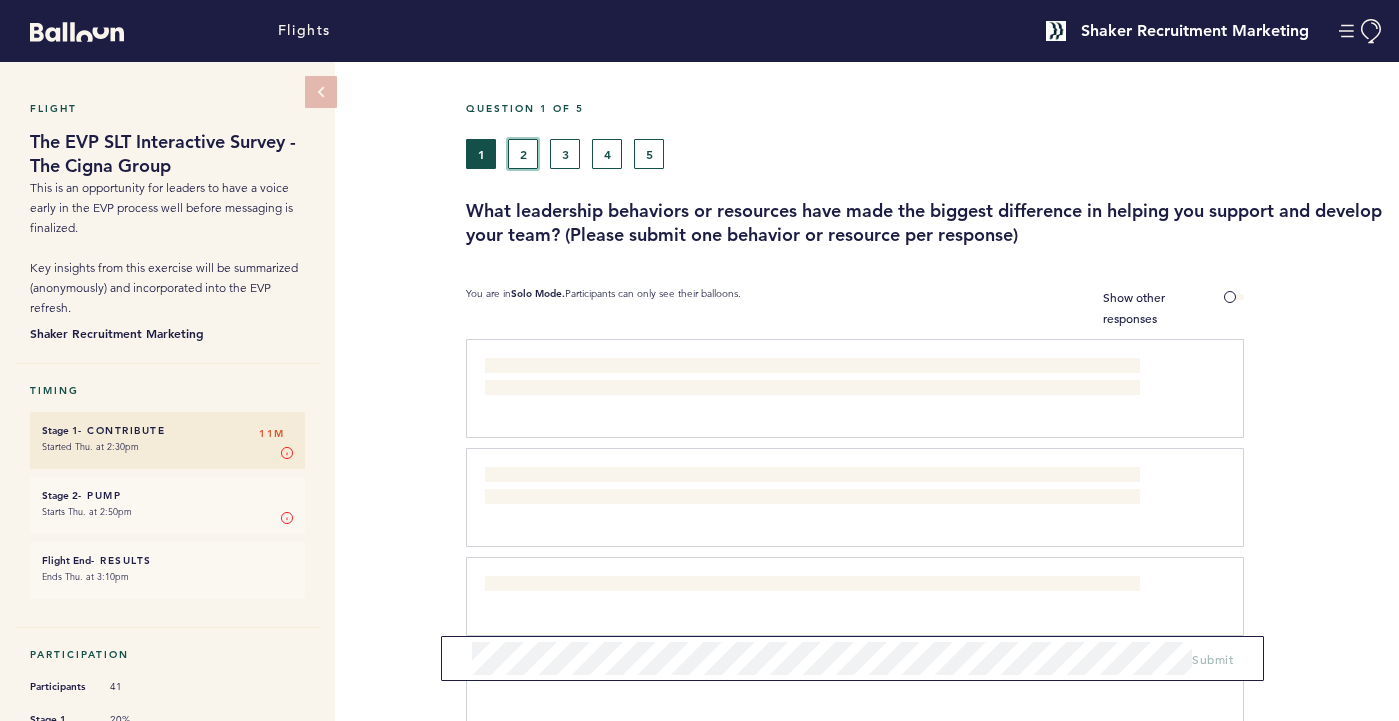 click on "2" at bounding box center (523, 154) 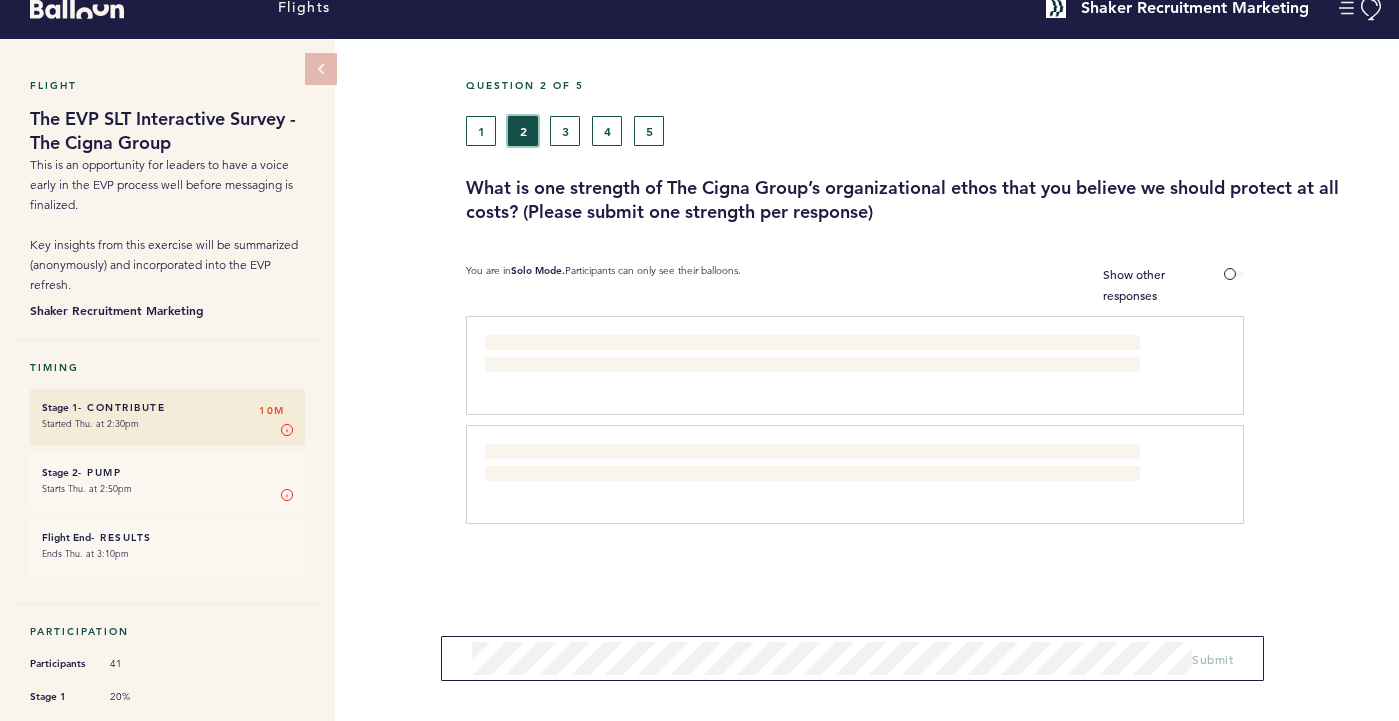 scroll, scrollTop: 30, scrollLeft: 0, axis: vertical 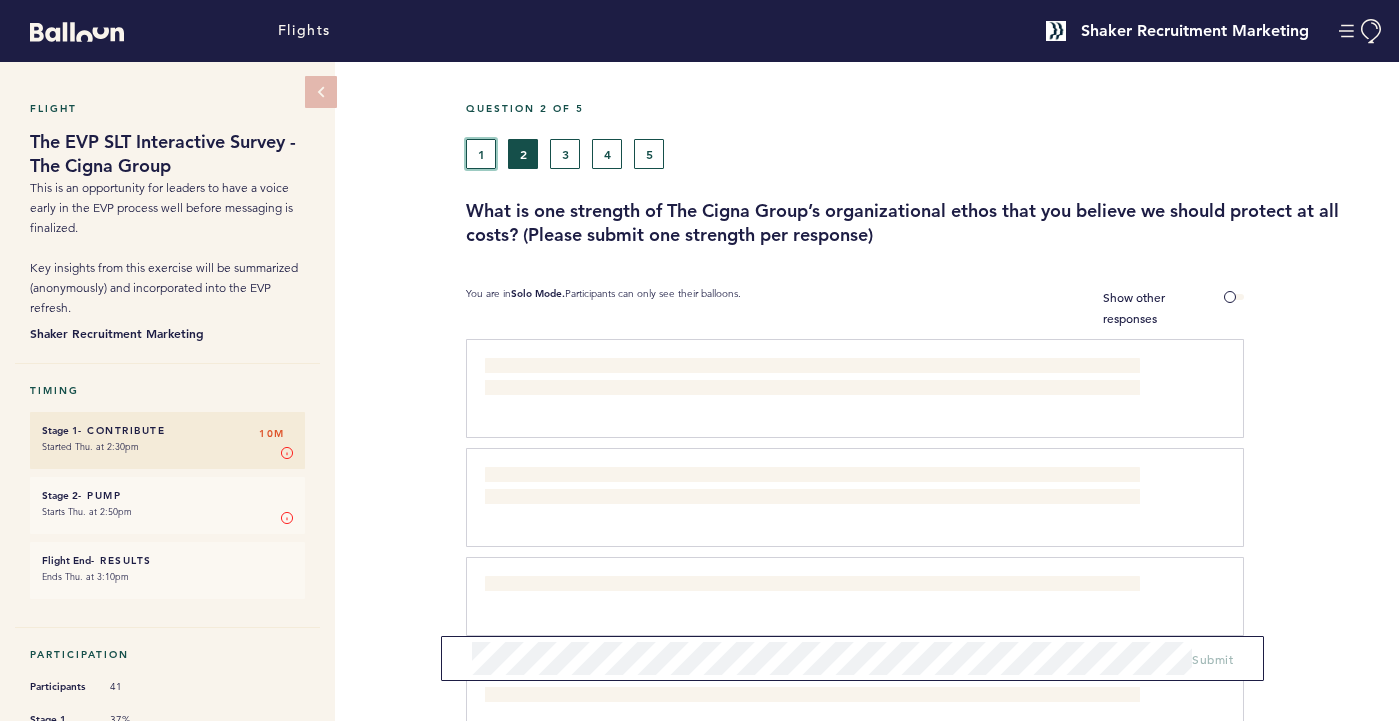click on "1" at bounding box center [481, 154] 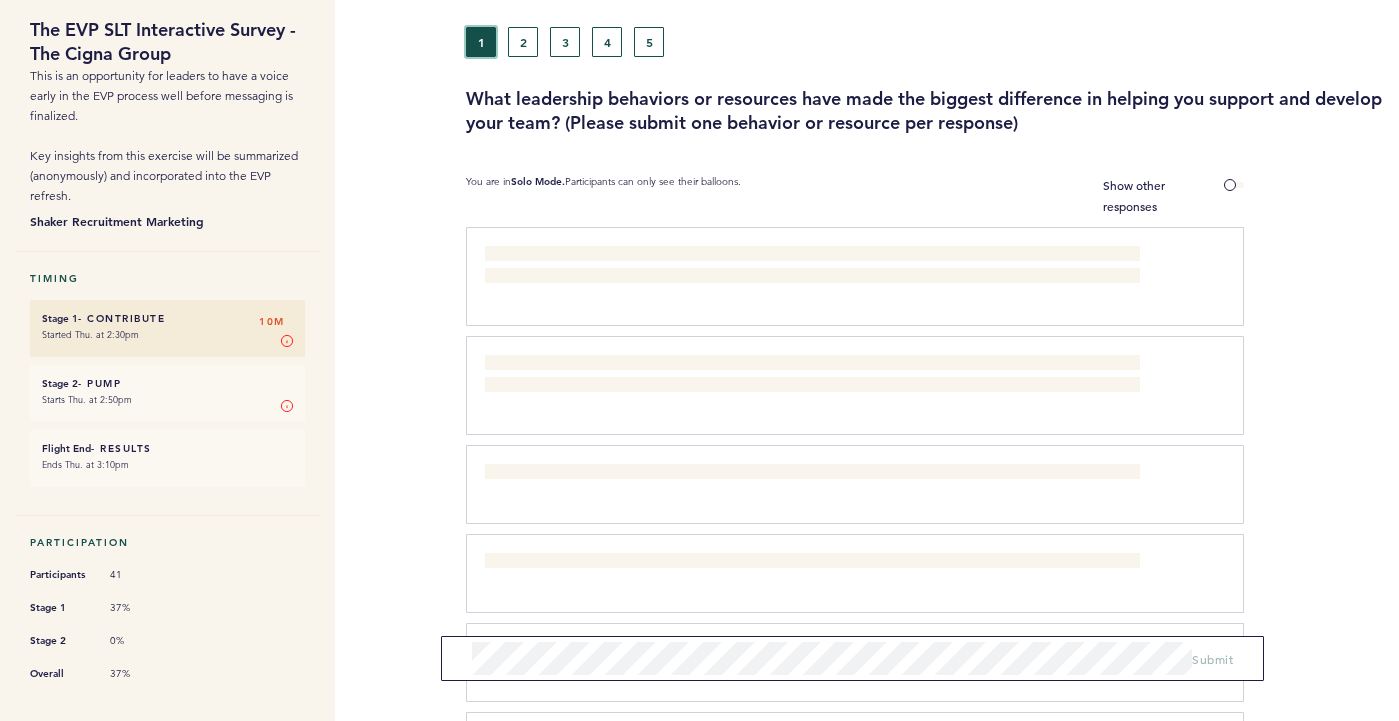 scroll, scrollTop: 0, scrollLeft: 0, axis: both 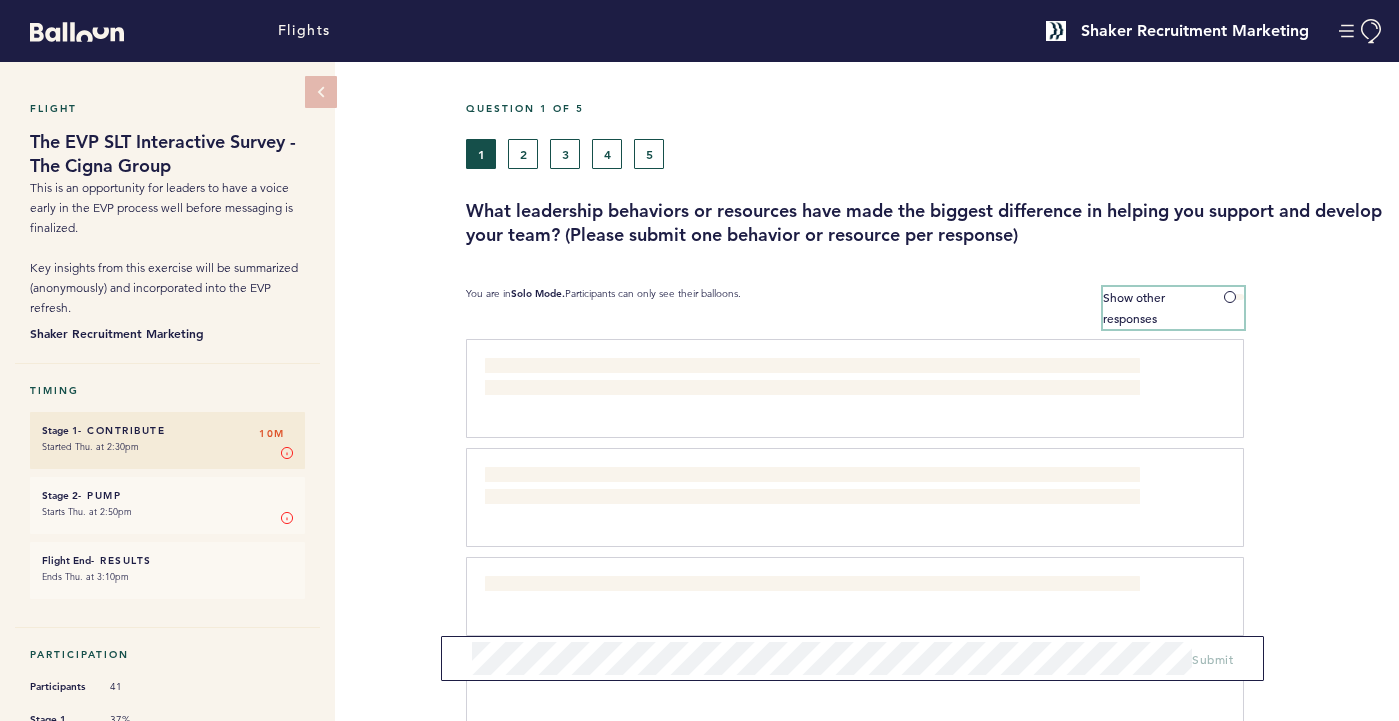 click at bounding box center (1234, 297) 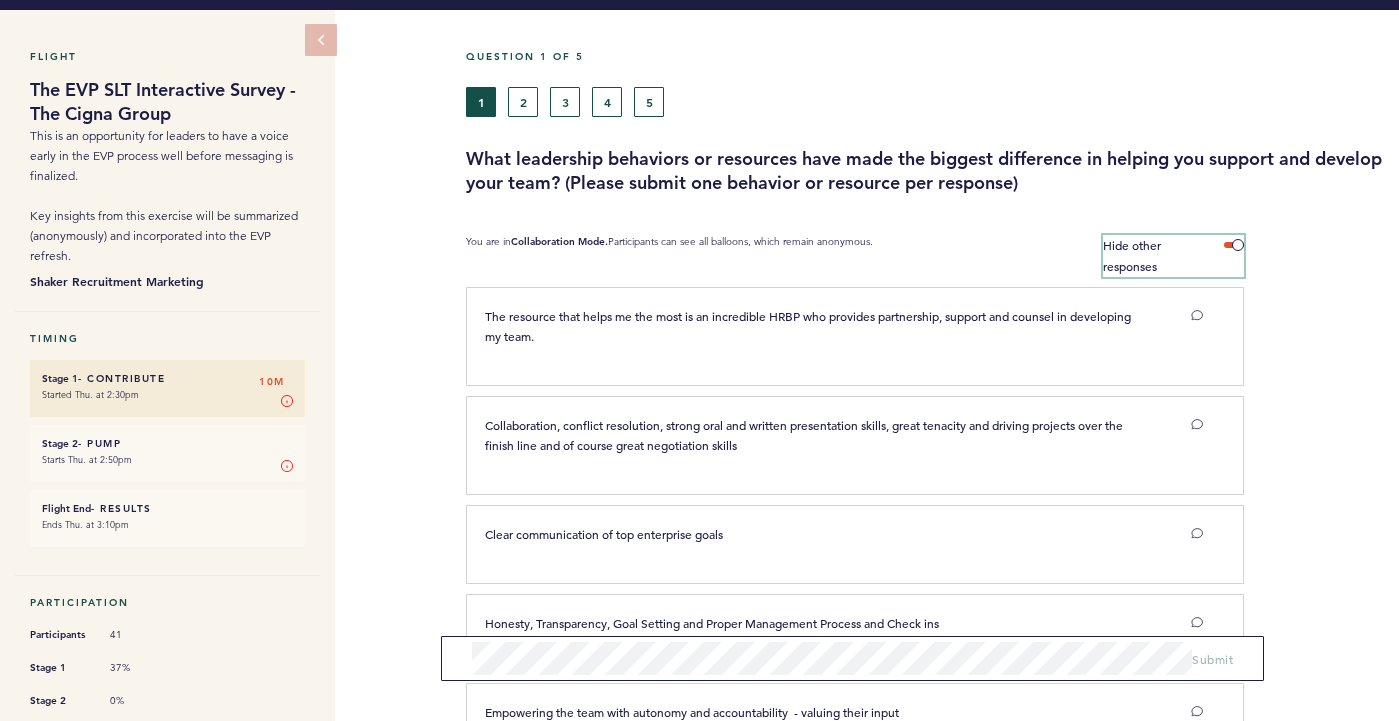 scroll, scrollTop: 0, scrollLeft: 0, axis: both 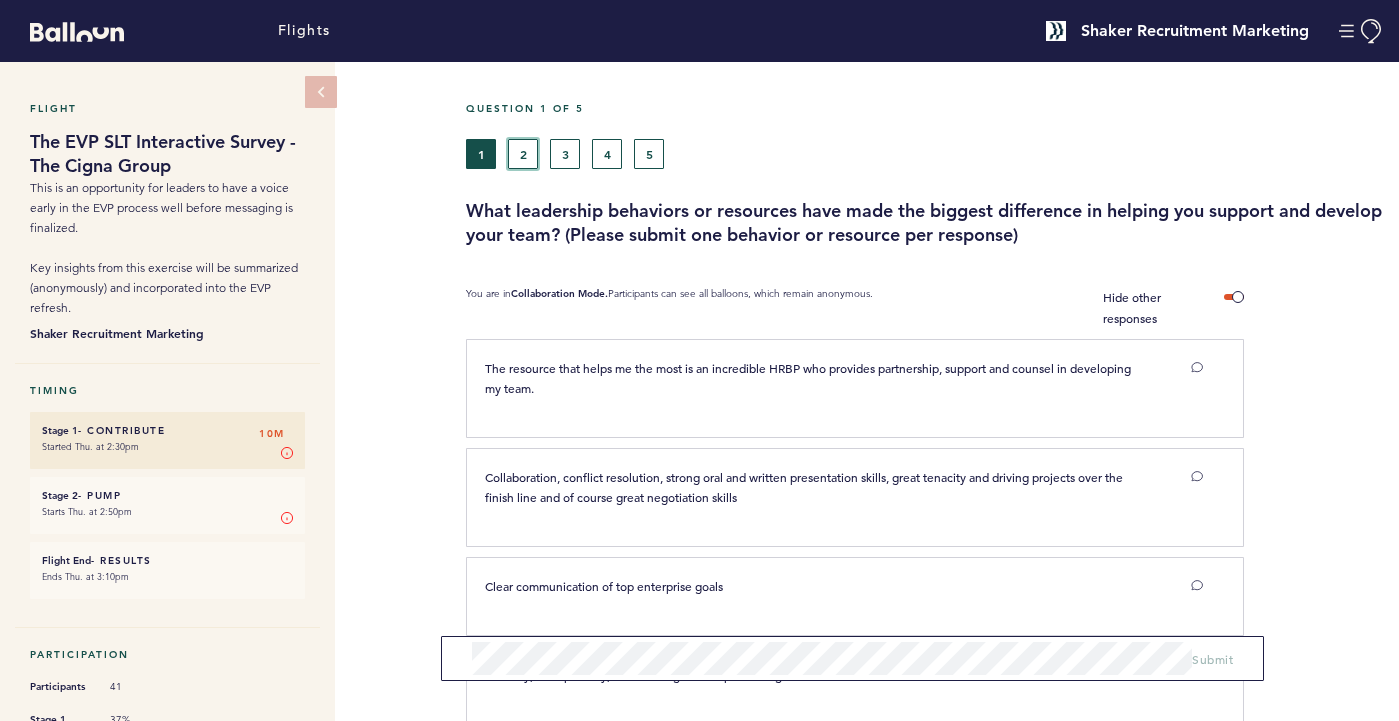 click on "2" at bounding box center (523, 154) 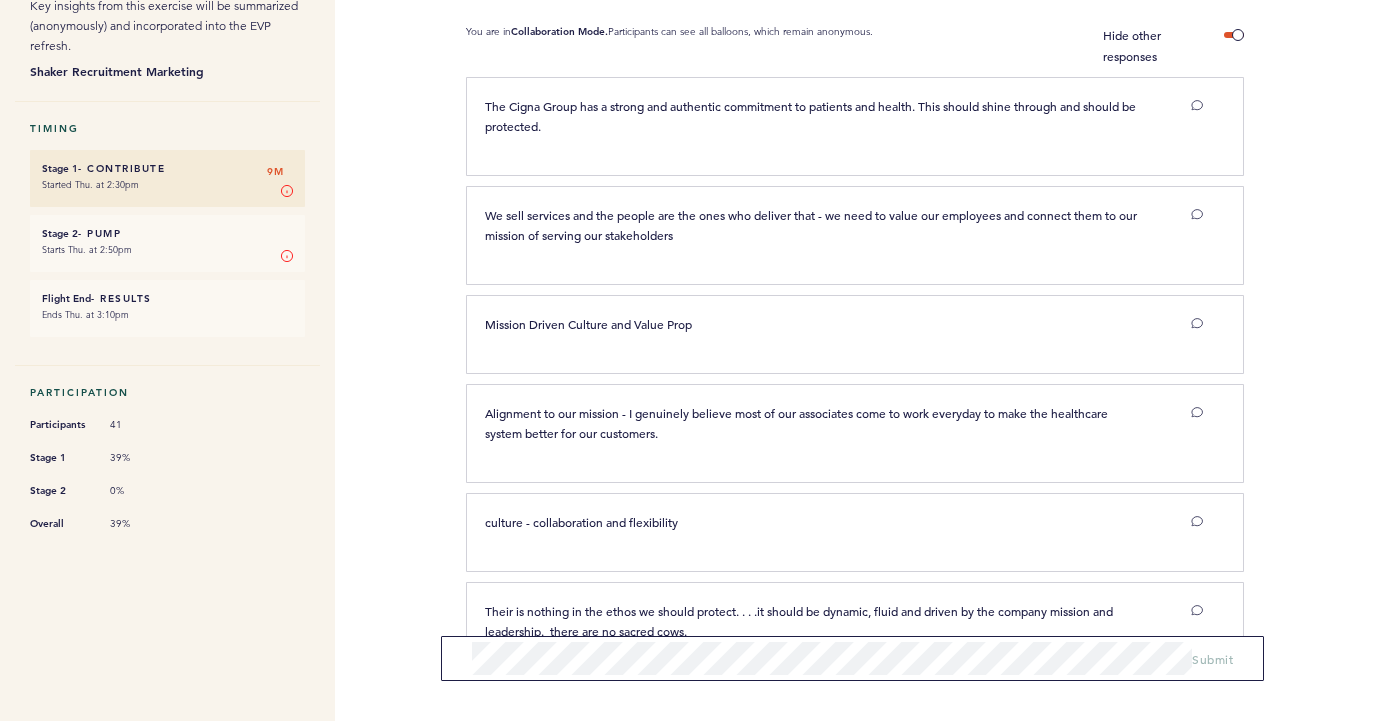 scroll, scrollTop: 329, scrollLeft: 0, axis: vertical 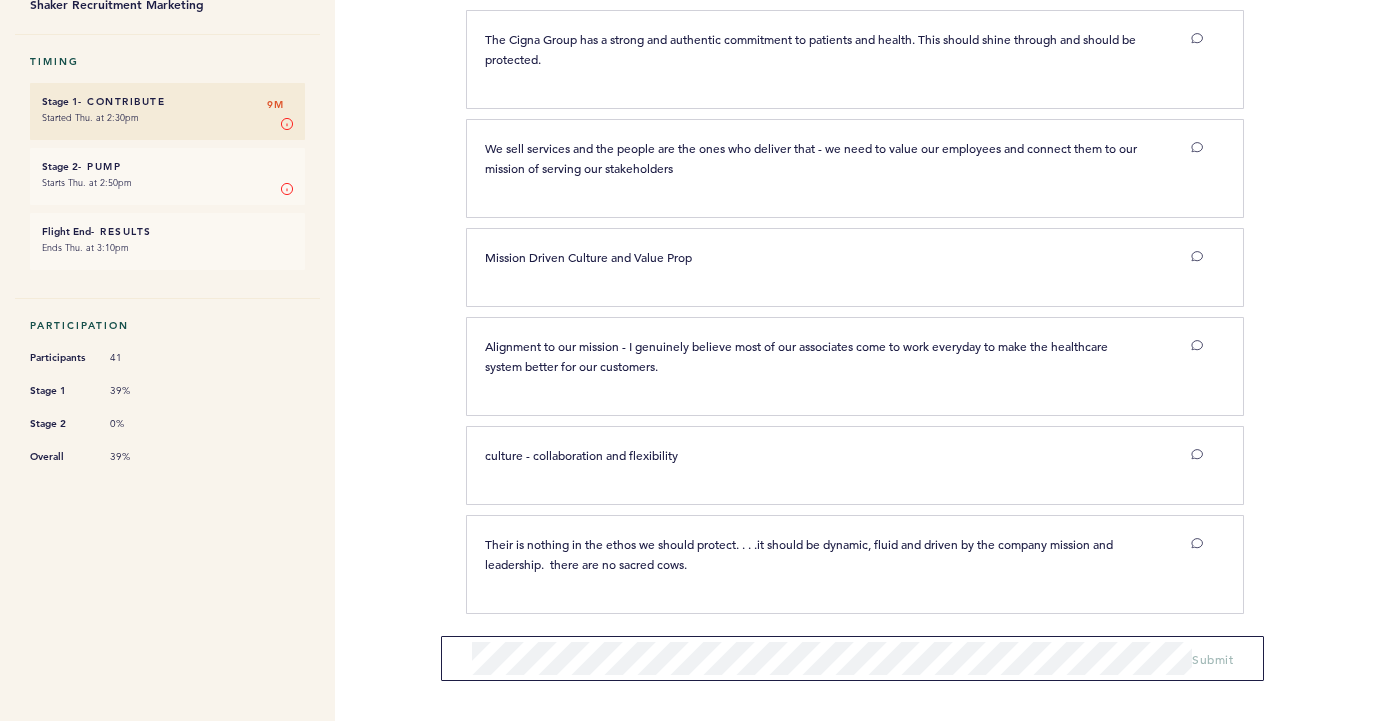type 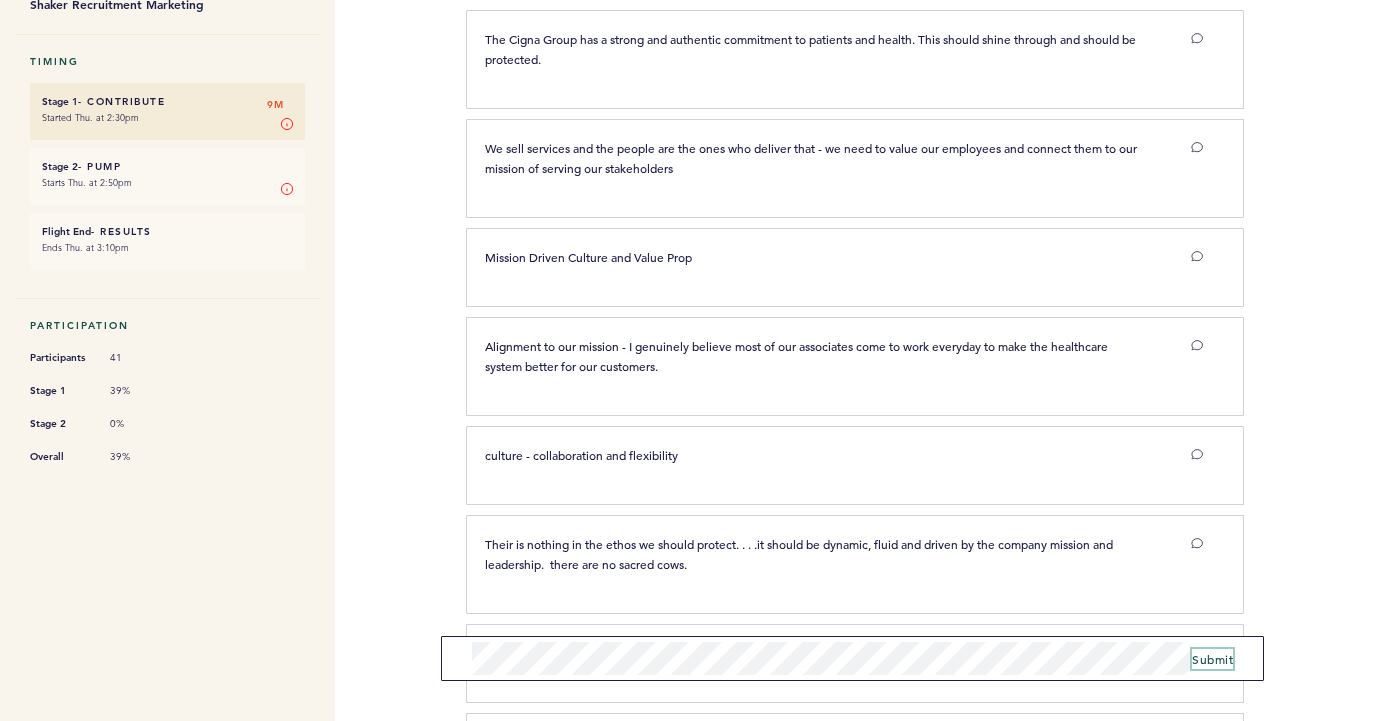 click on "Submit" at bounding box center (1212, 659) 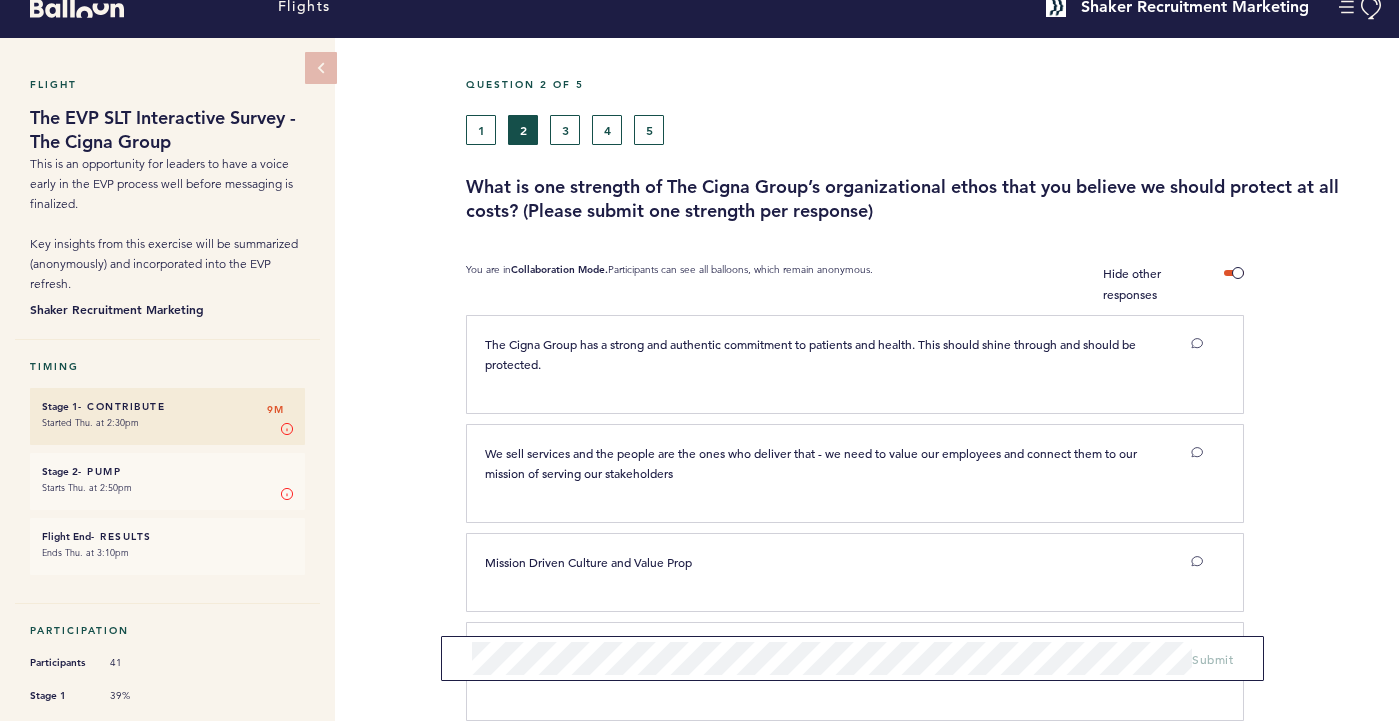 scroll, scrollTop: 0, scrollLeft: 0, axis: both 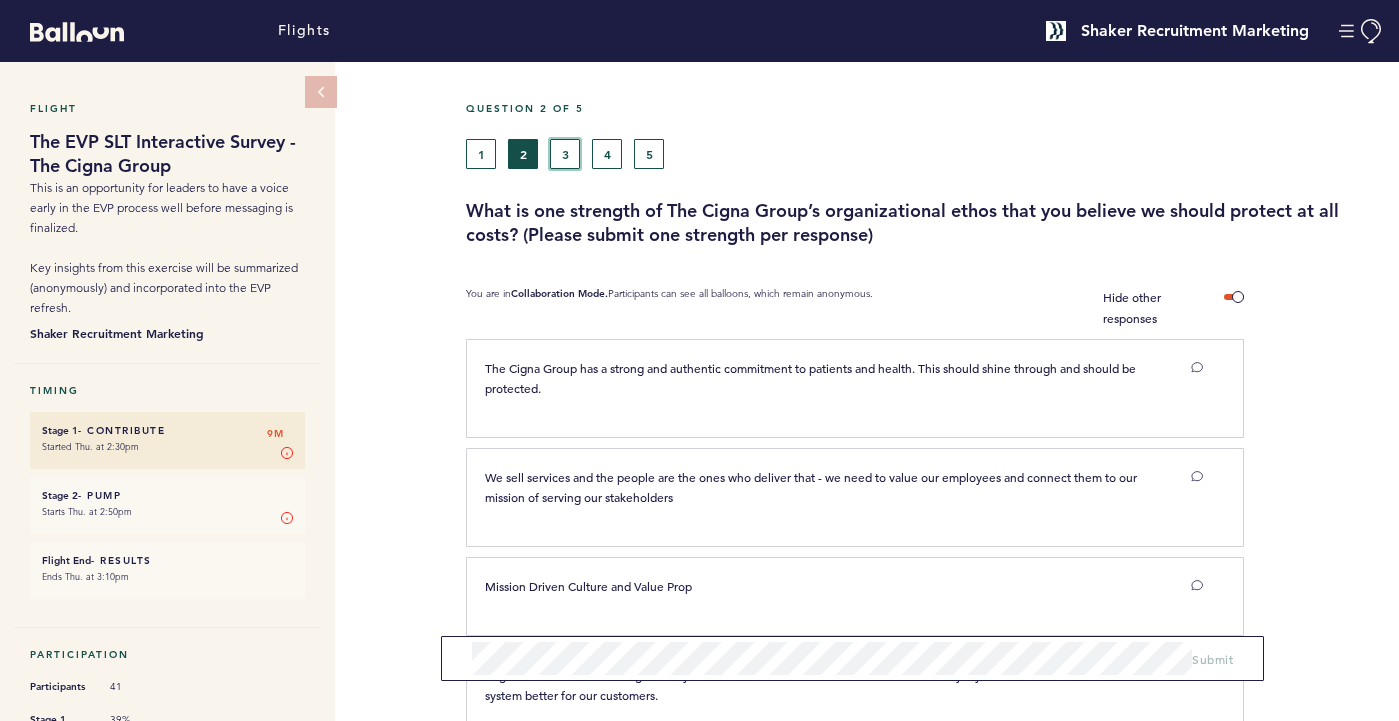 click on "3" at bounding box center [565, 154] 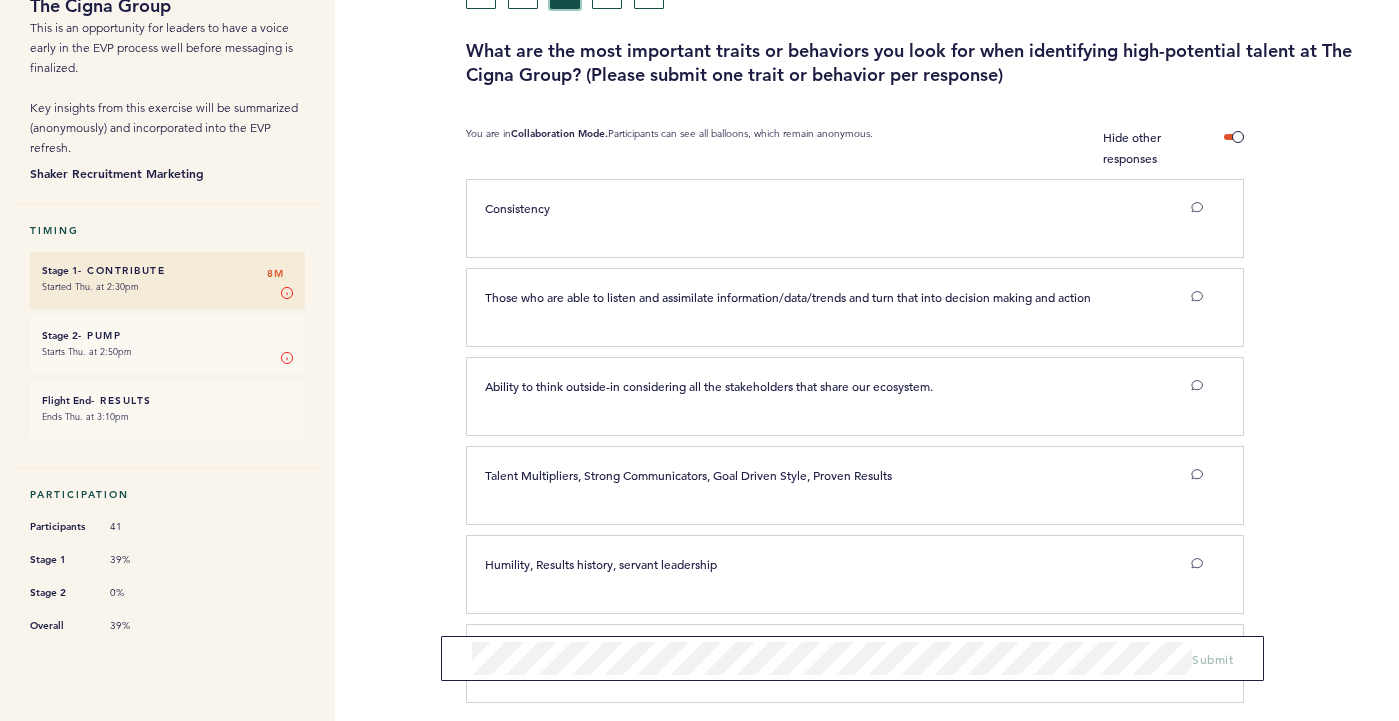 scroll, scrollTop: 249, scrollLeft: 0, axis: vertical 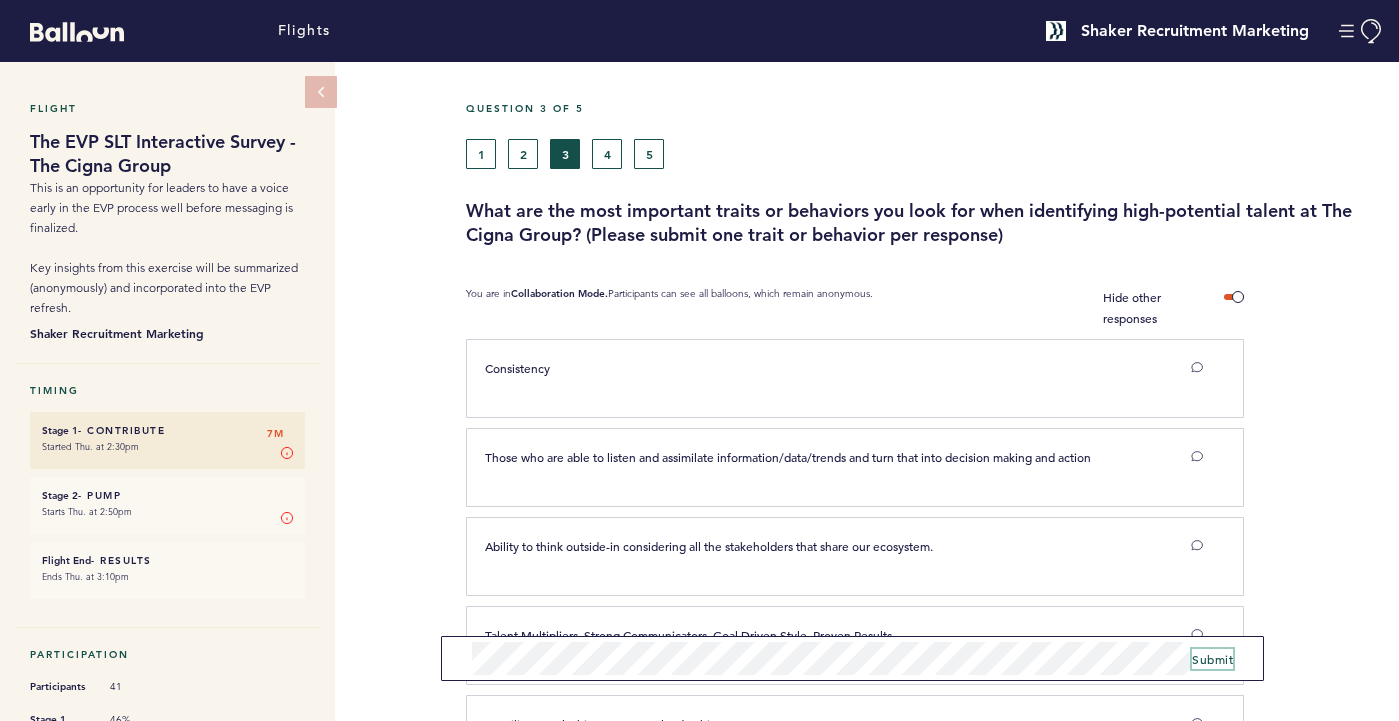click on "Submit" at bounding box center [1212, 659] 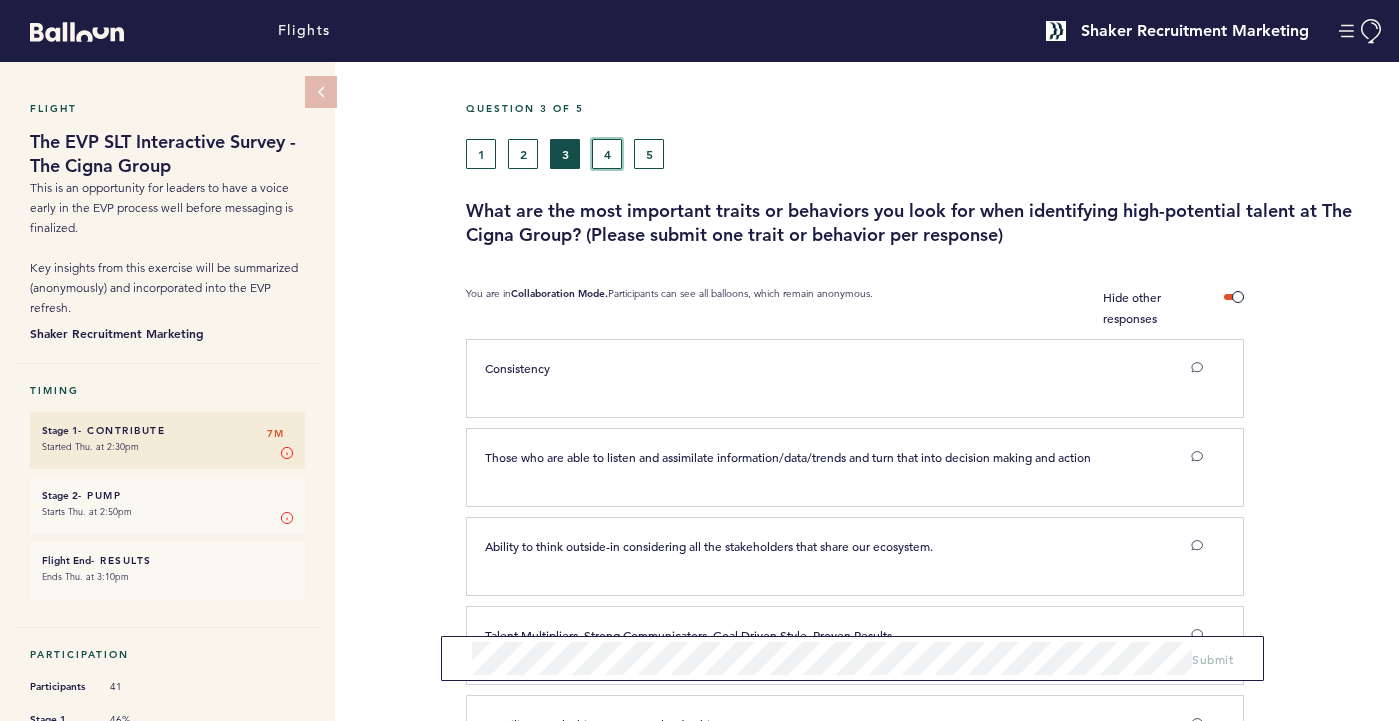 click on "4" at bounding box center [607, 154] 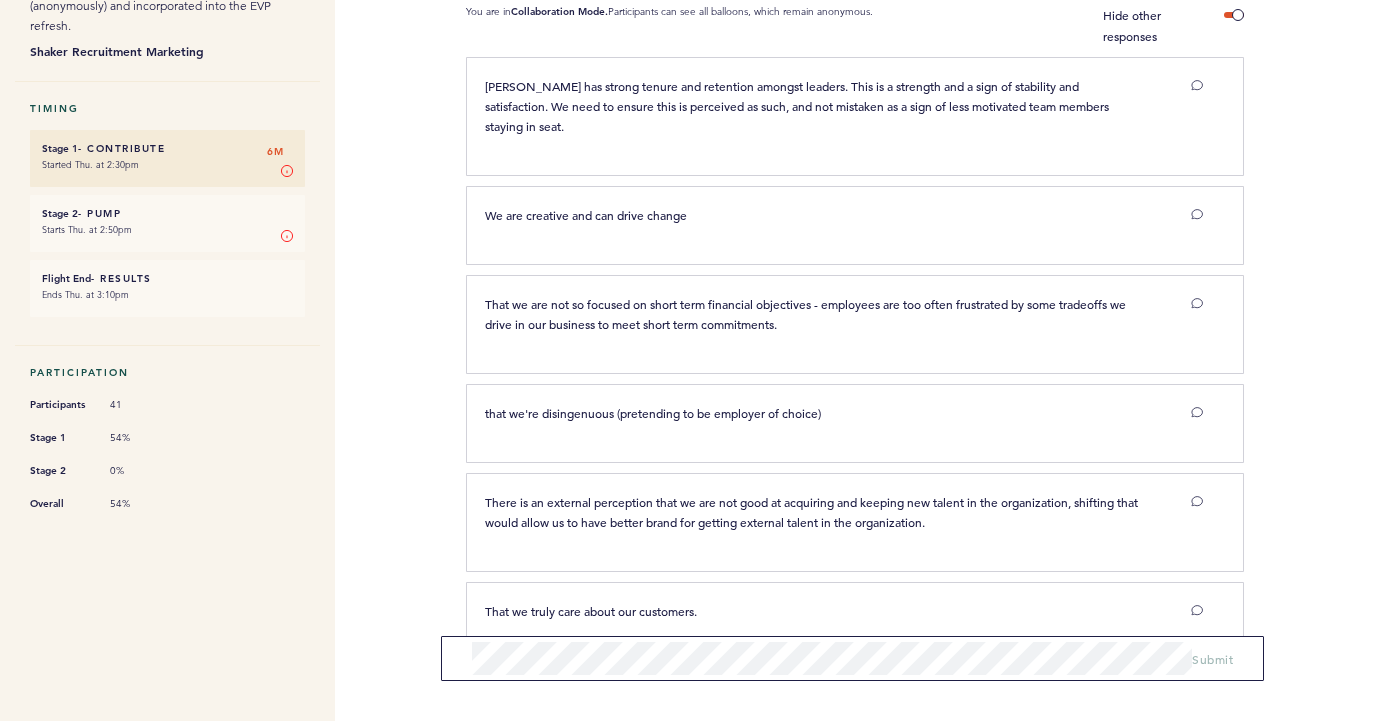 scroll, scrollTop: 309, scrollLeft: 0, axis: vertical 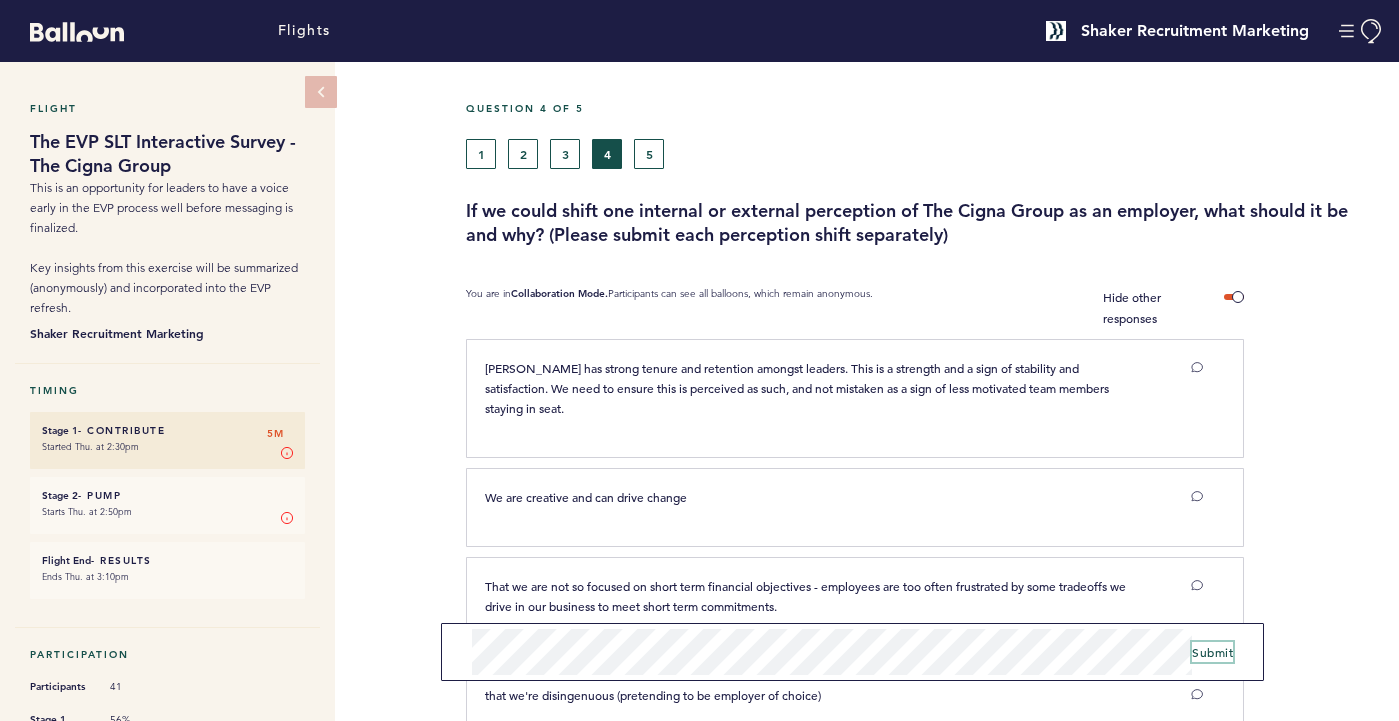 click on "Submit" at bounding box center (1212, 652) 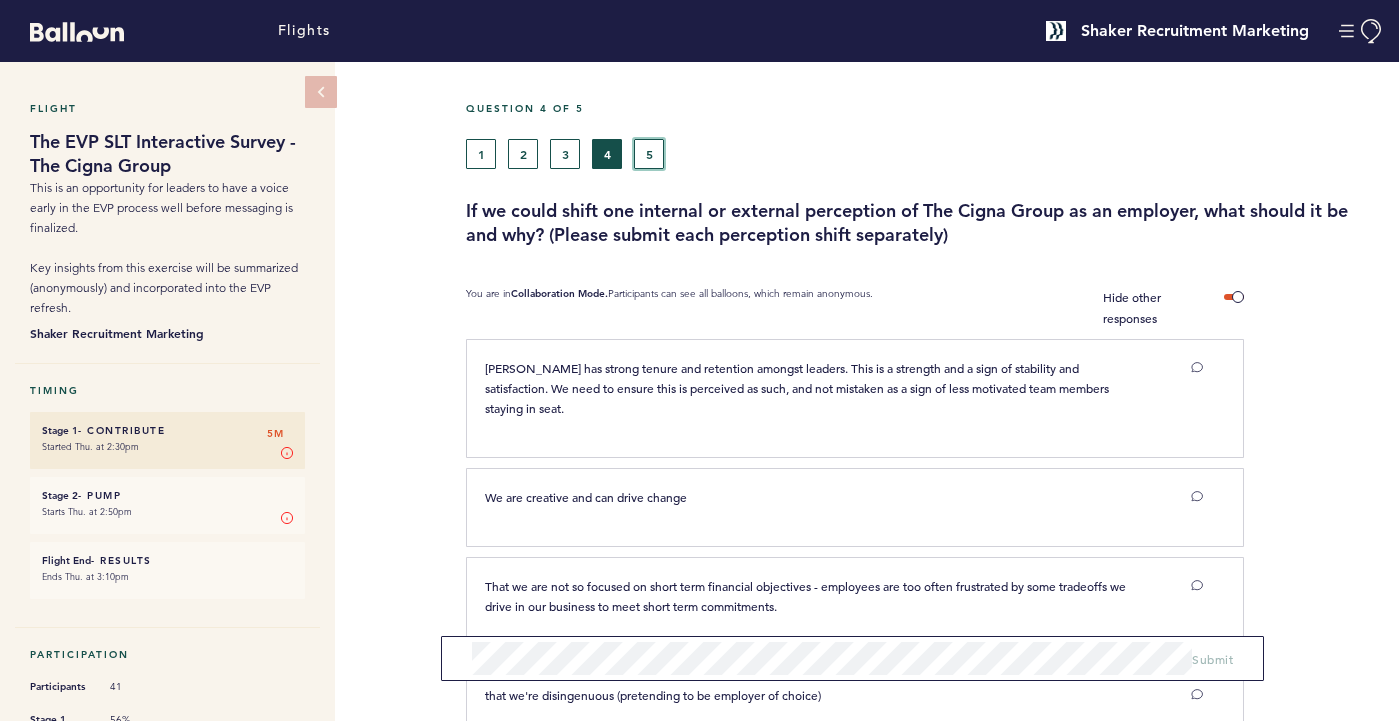 click on "5" at bounding box center (649, 154) 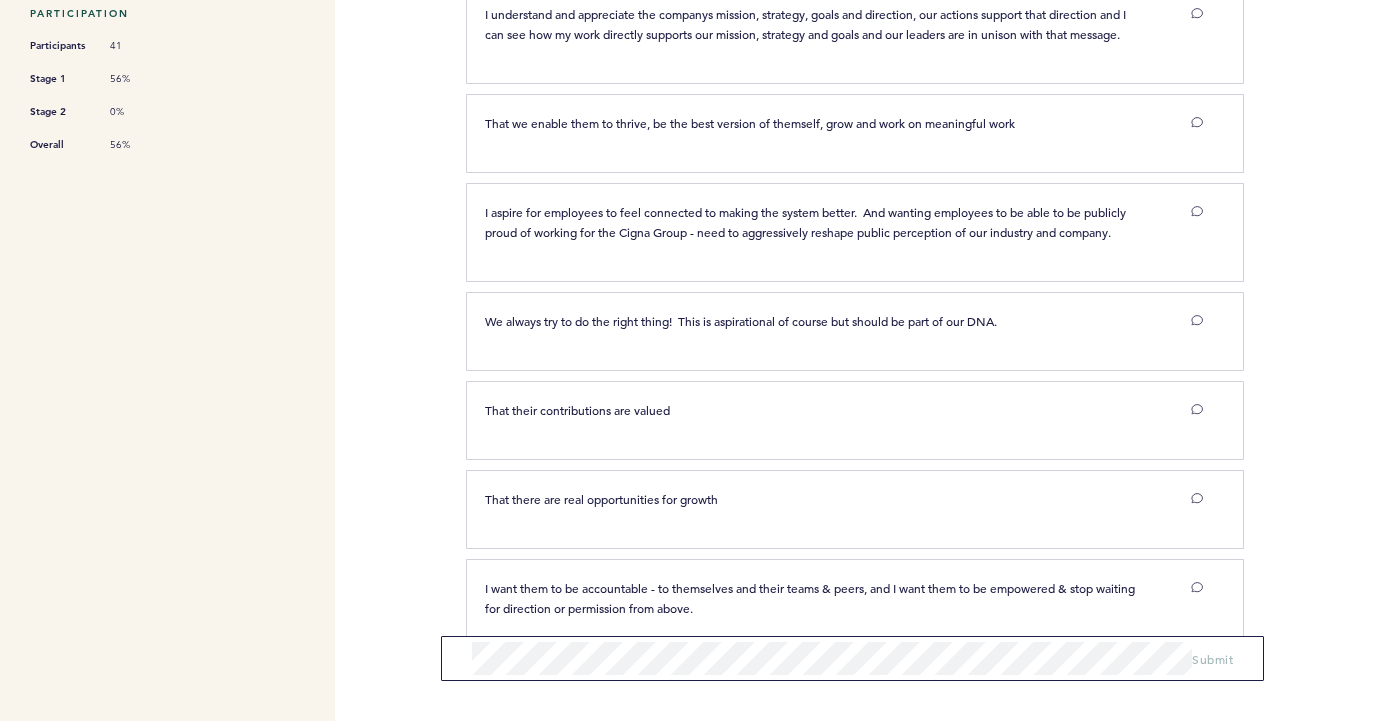 scroll, scrollTop: 705, scrollLeft: 0, axis: vertical 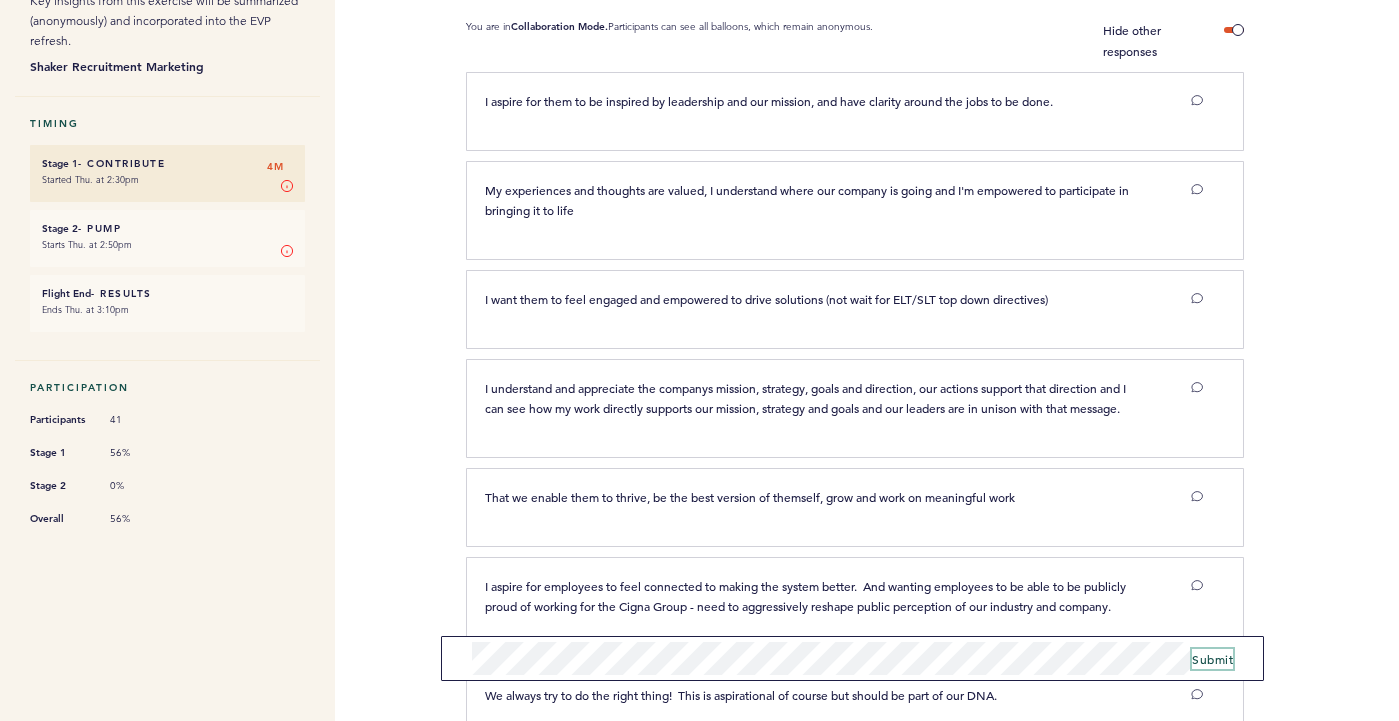 click on "Submit" at bounding box center [1212, 659] 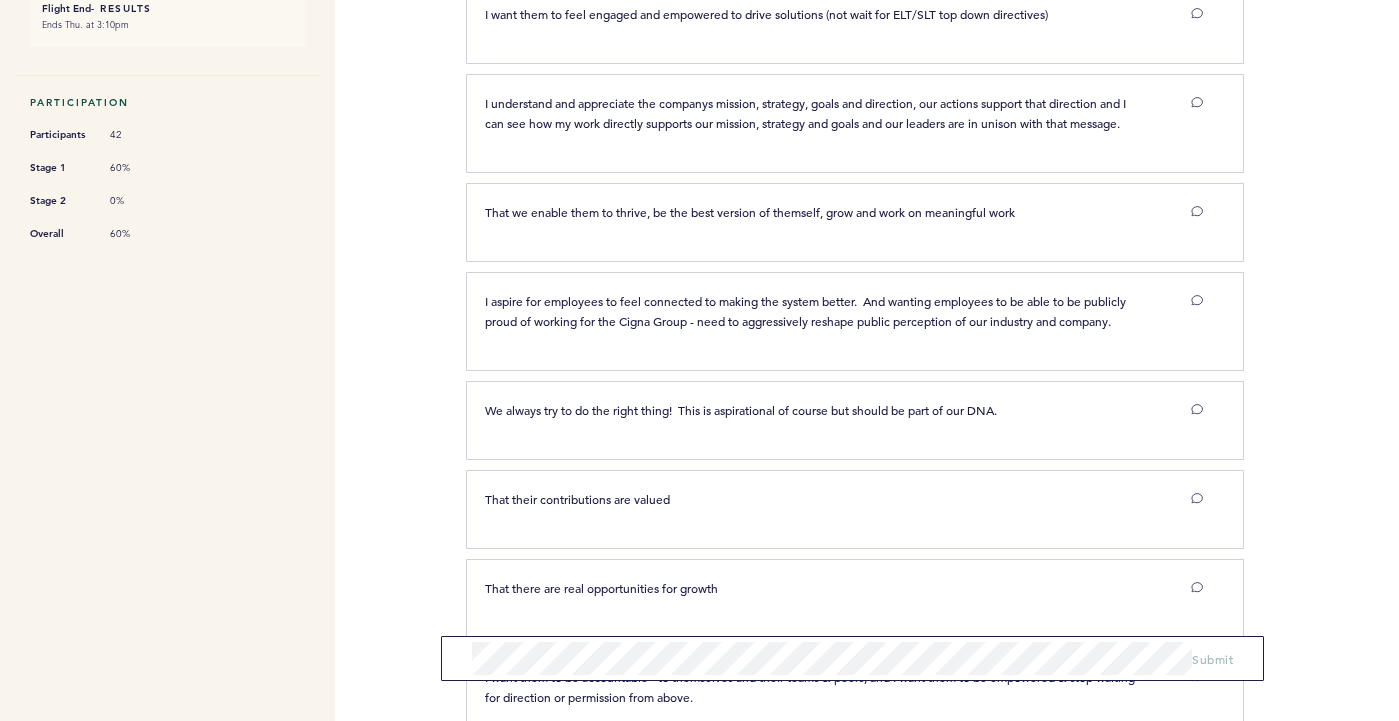 scroll, scrollTop: 0, scrollLeft: 0, axis: both 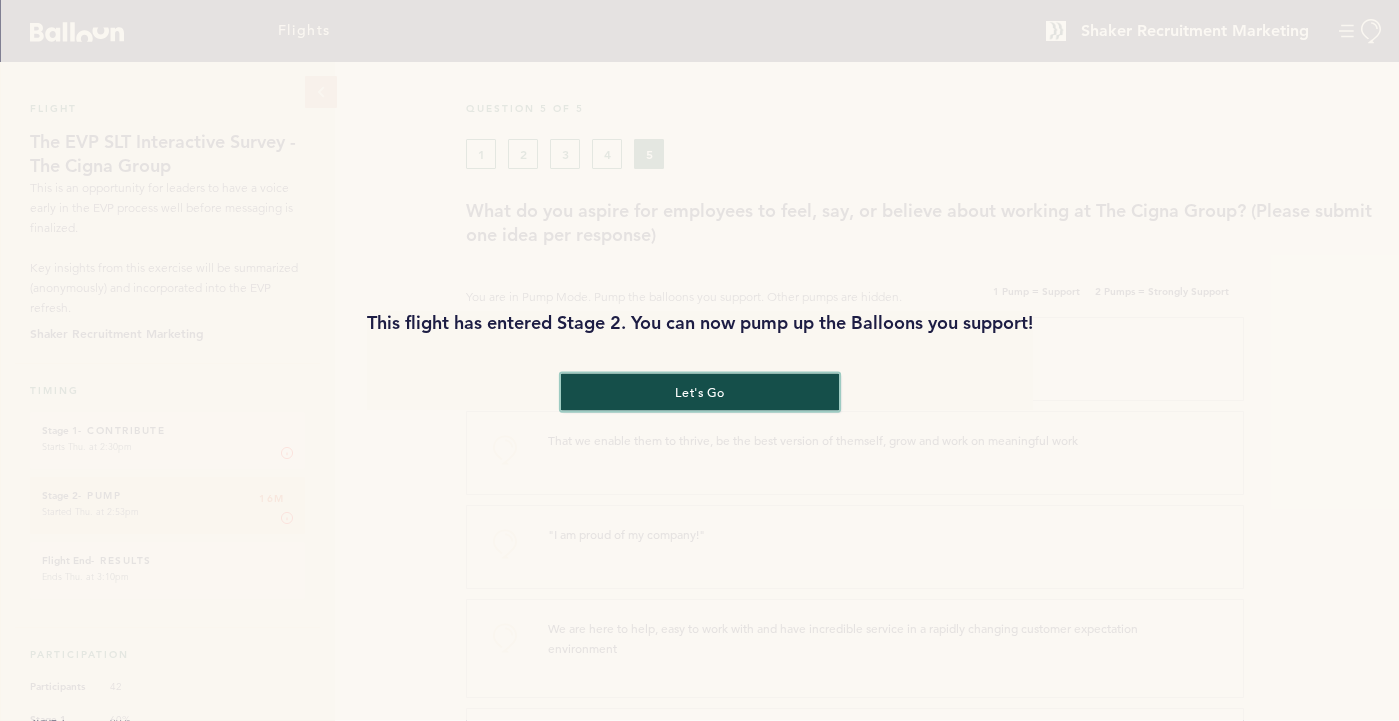click on "let's go" at bounding box center [699, 392] 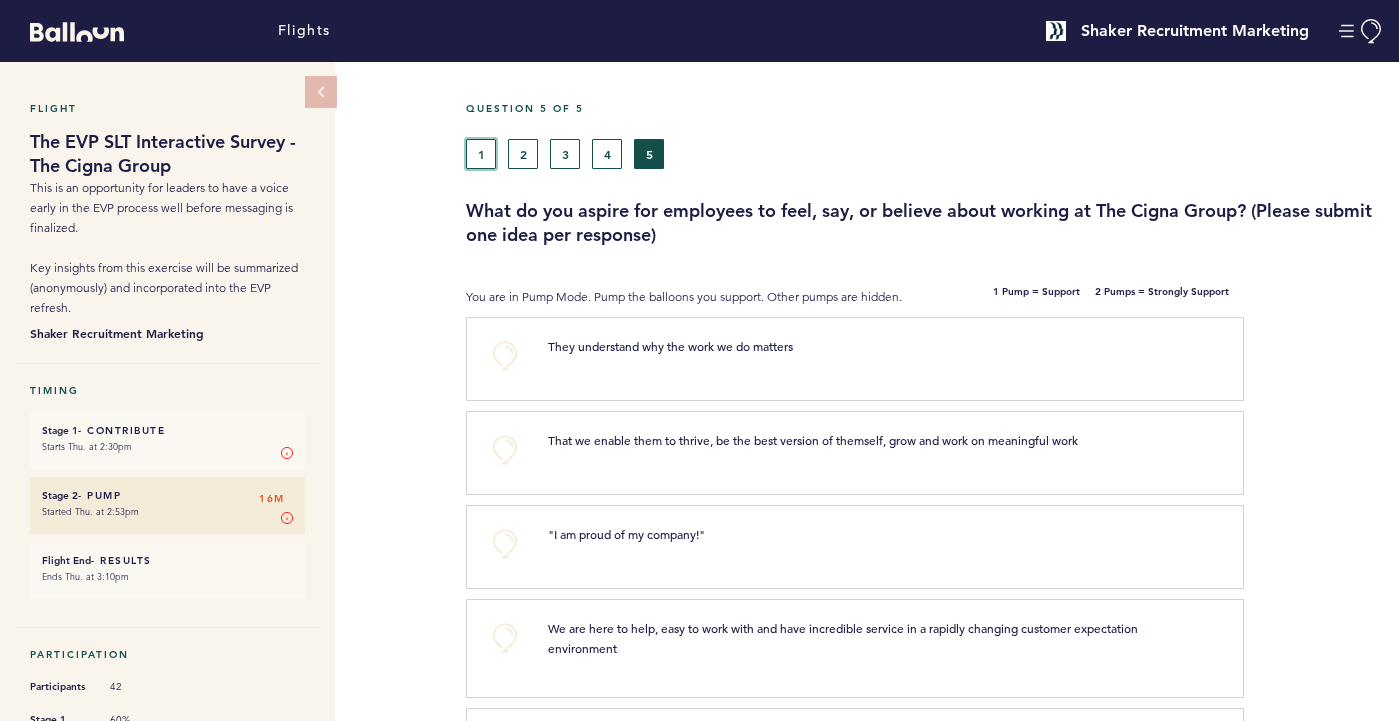 click on "1" at bounding box center [481, 154] 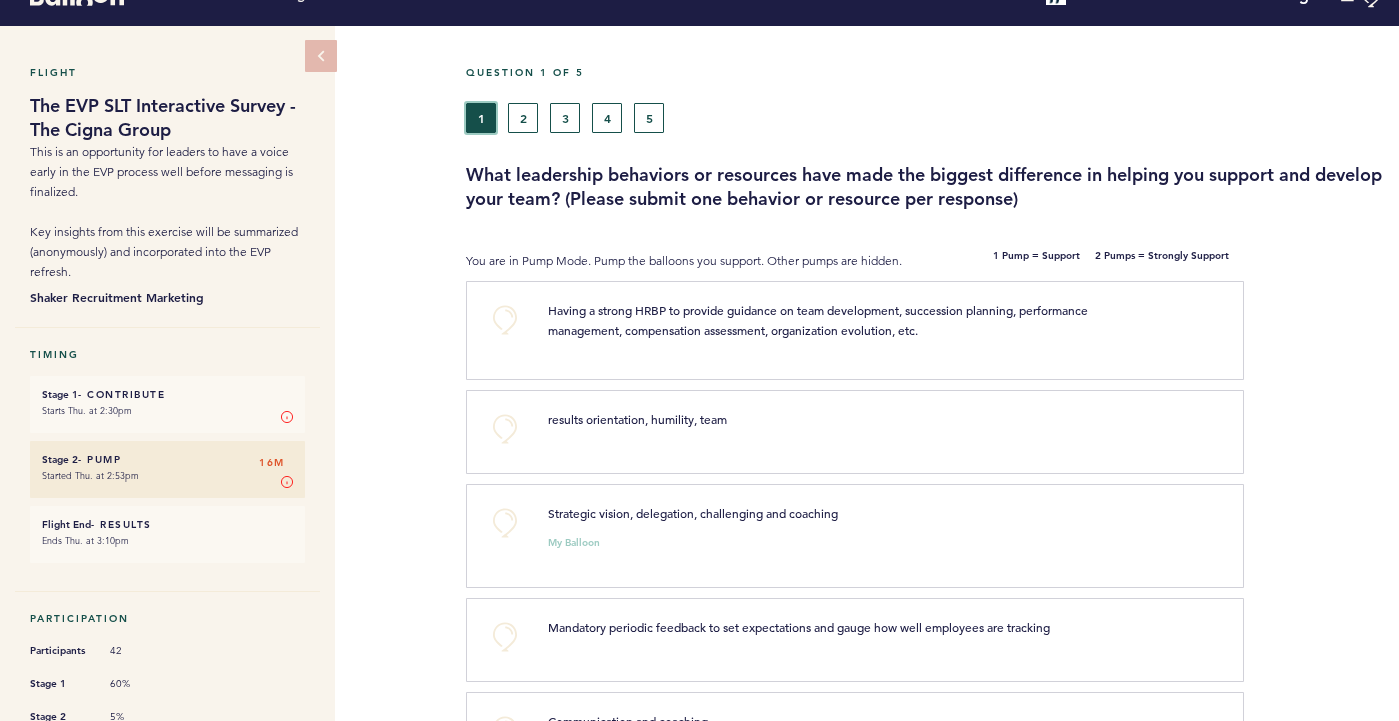 scroll, scrollTop: 0, scrollLeft: 0, axis: both 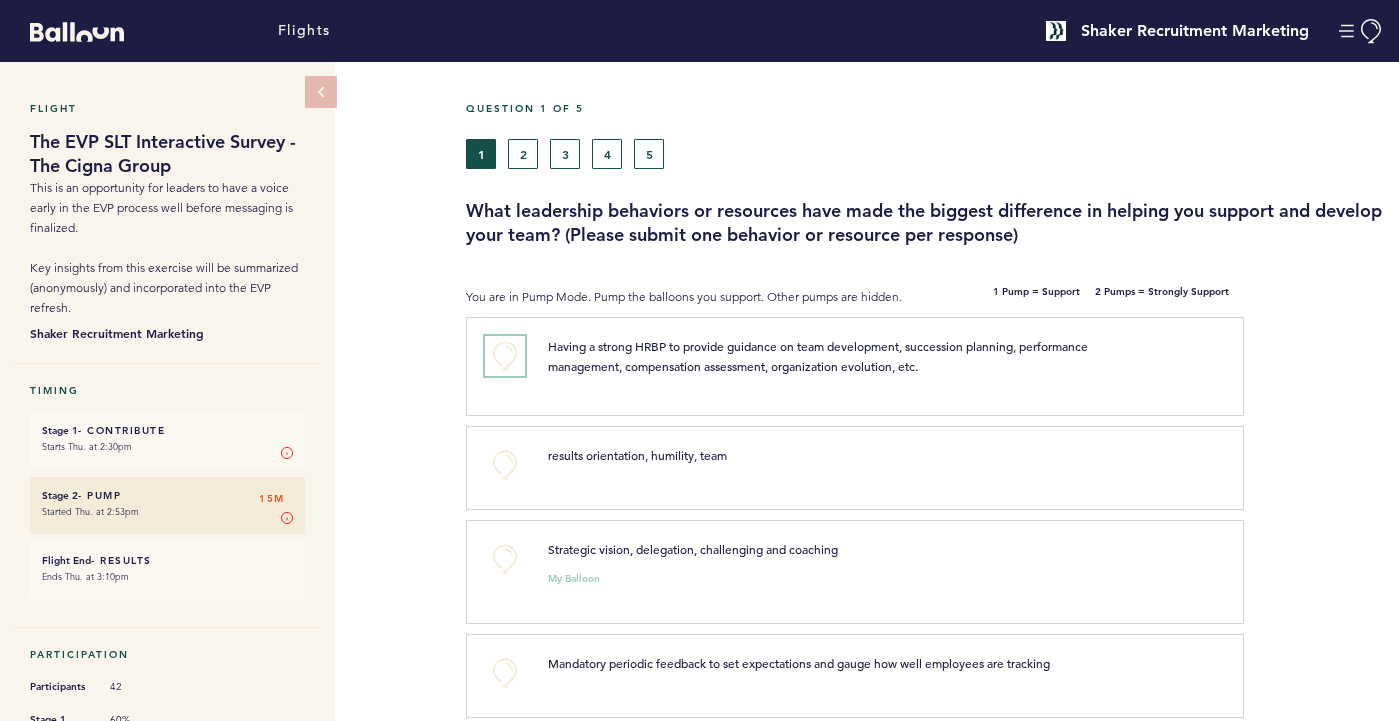 click on "+0" at bounding box center (505, 356) 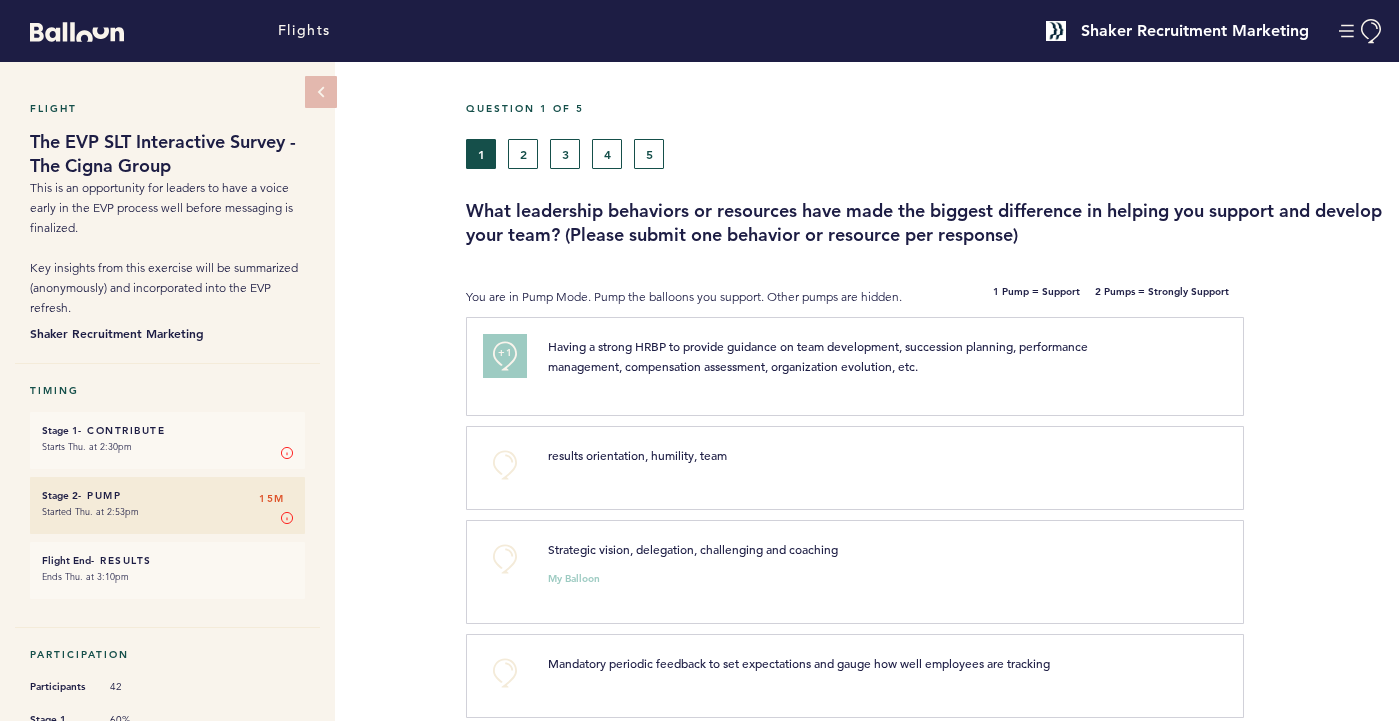 click on "+1" at bounding box center [505, 353] 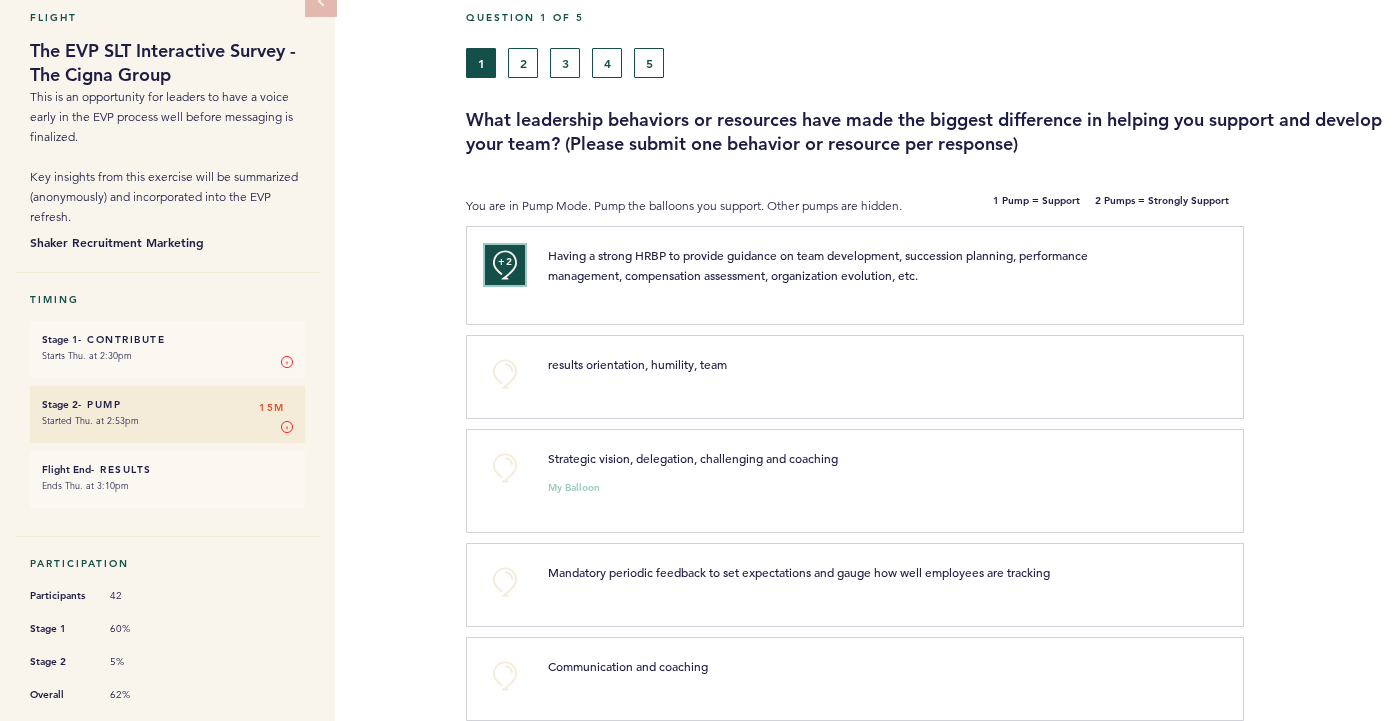 scroll, scrollTop: 102, scrollLeft: 0, axis: vertical 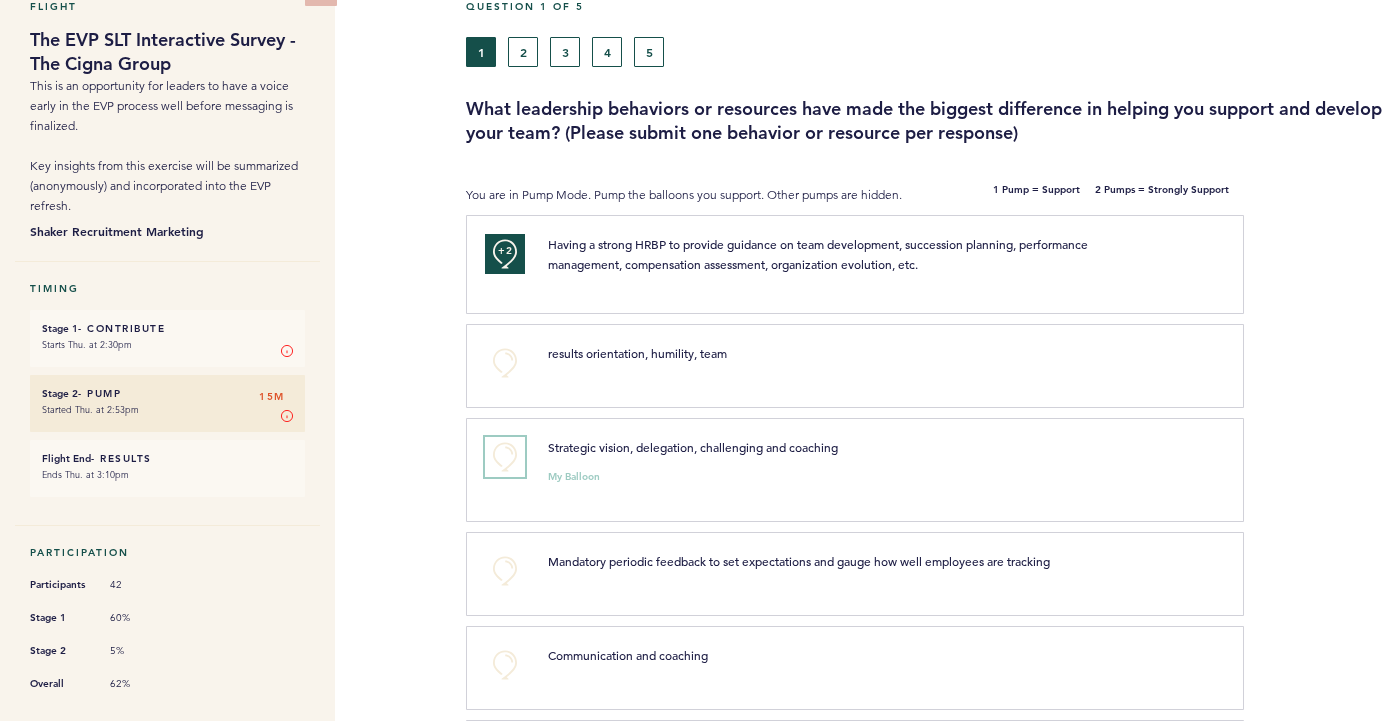 click on "+0" at bounding box center [505, 457] 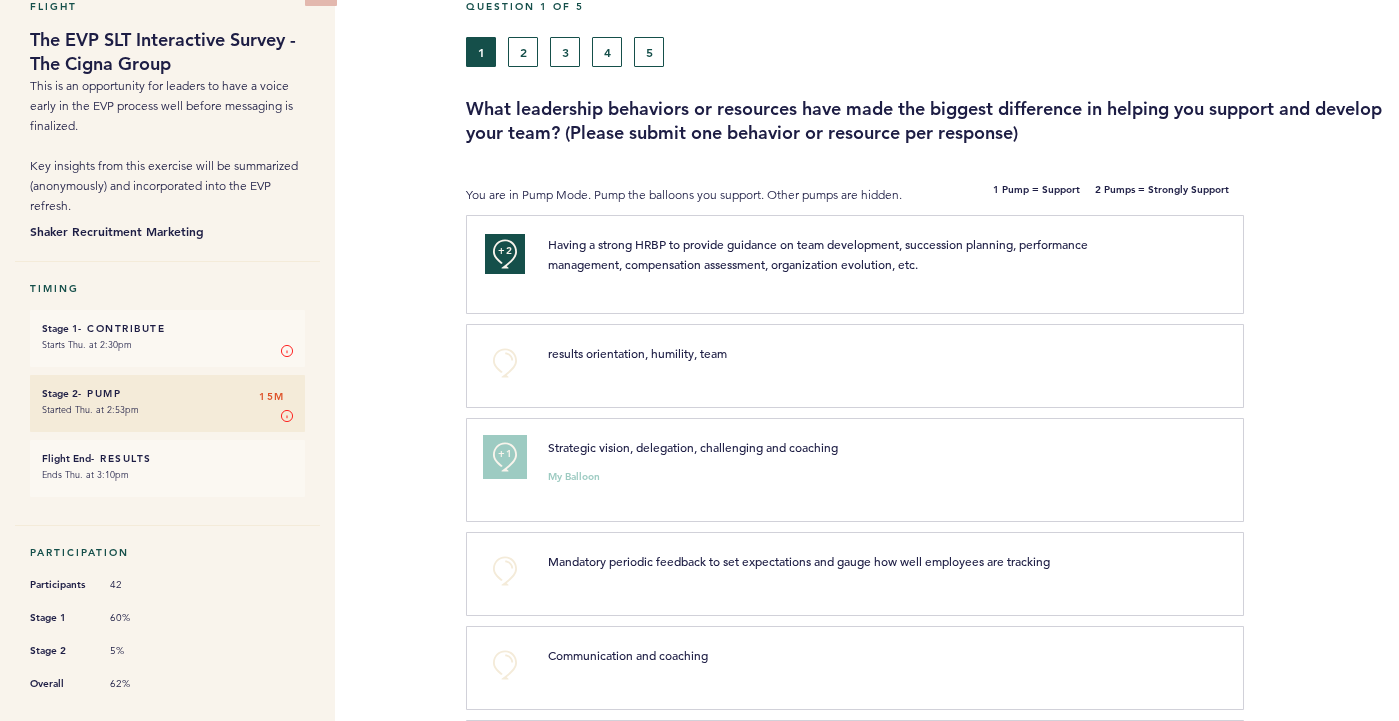 click on "+1" at bounding box center [505, 454] 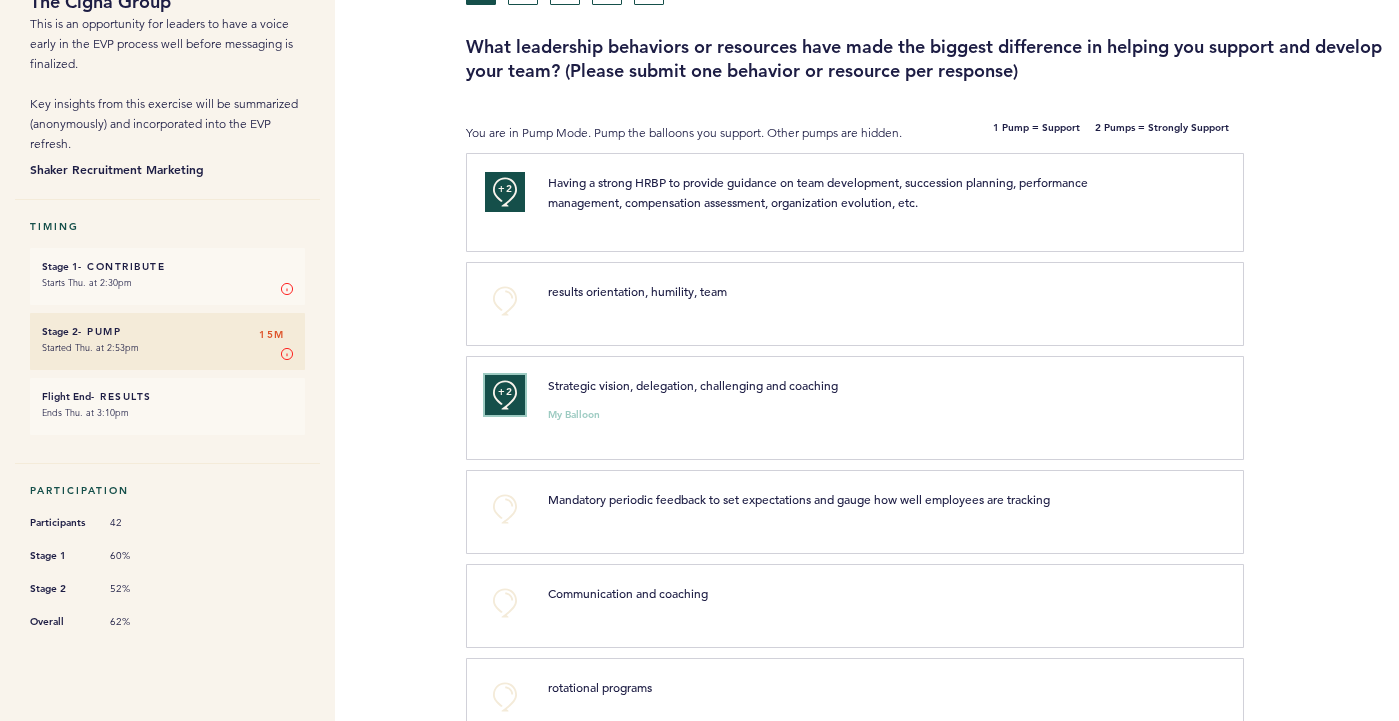 scroll, scrollTop: 162, scrollLeft: 0, axis: vertical 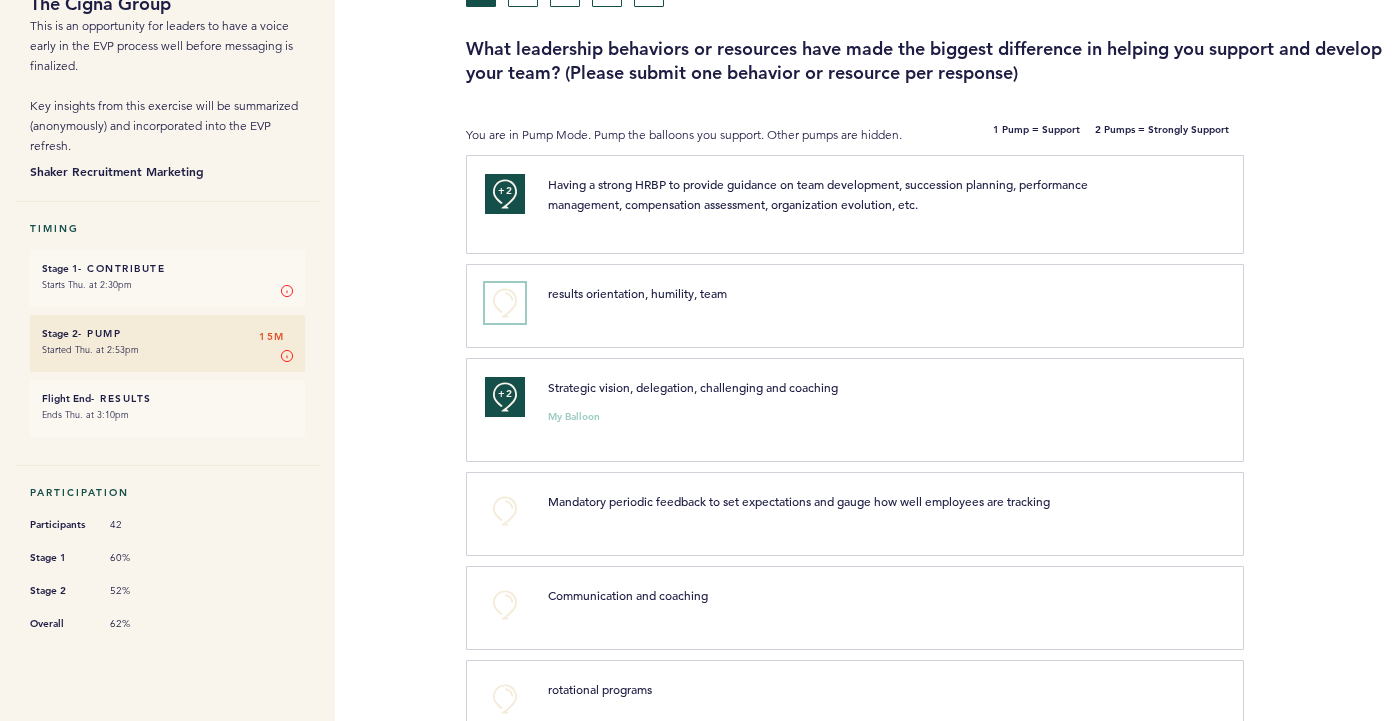 click on "+0" at bounding box center [505, 303] 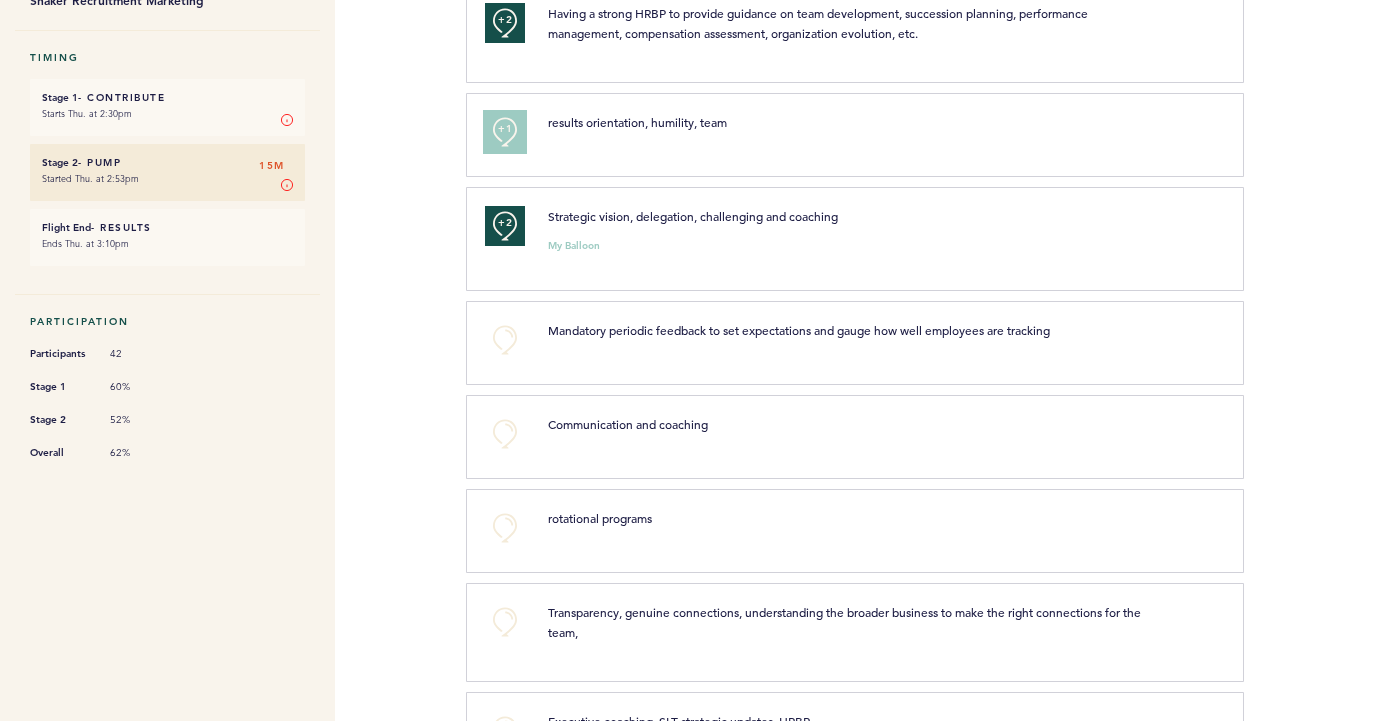 scroll, scrollTop: 347, scrollLeft: 0, axis: vertical 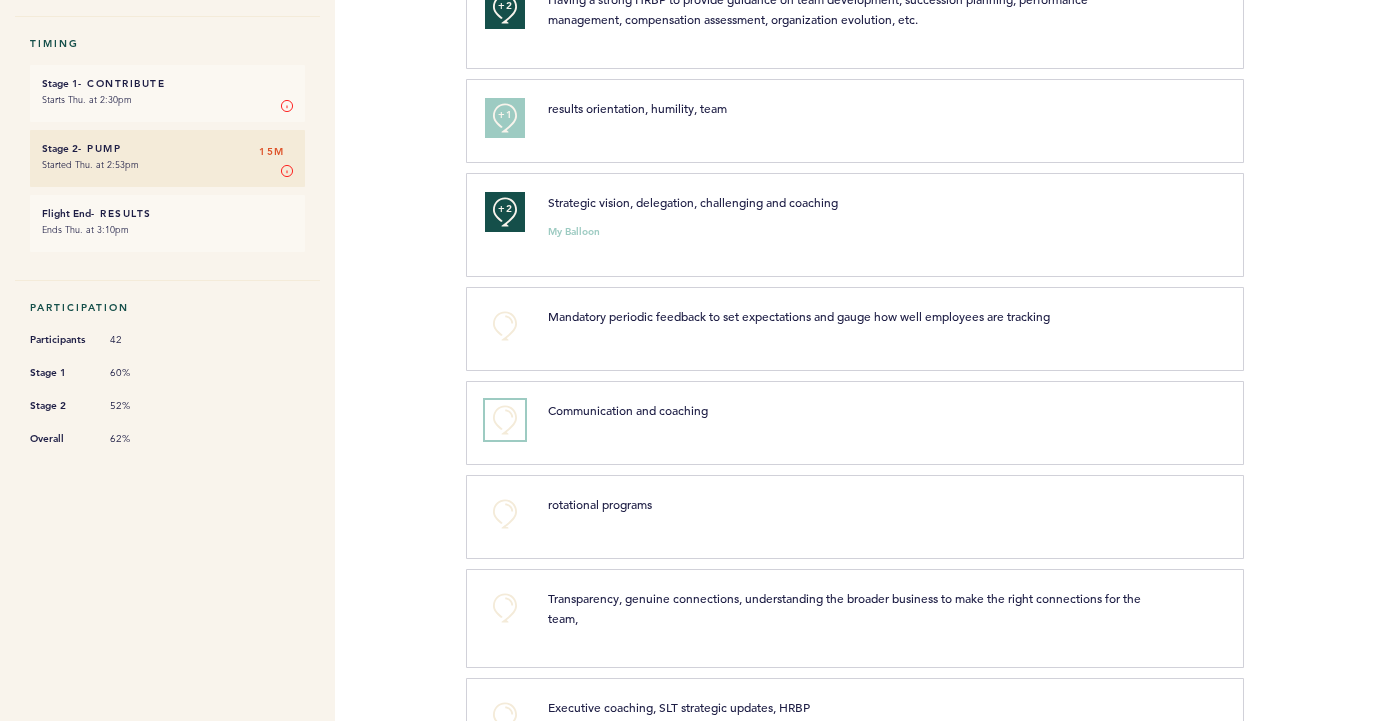 click on "+0" at bounding box center (505, 420) 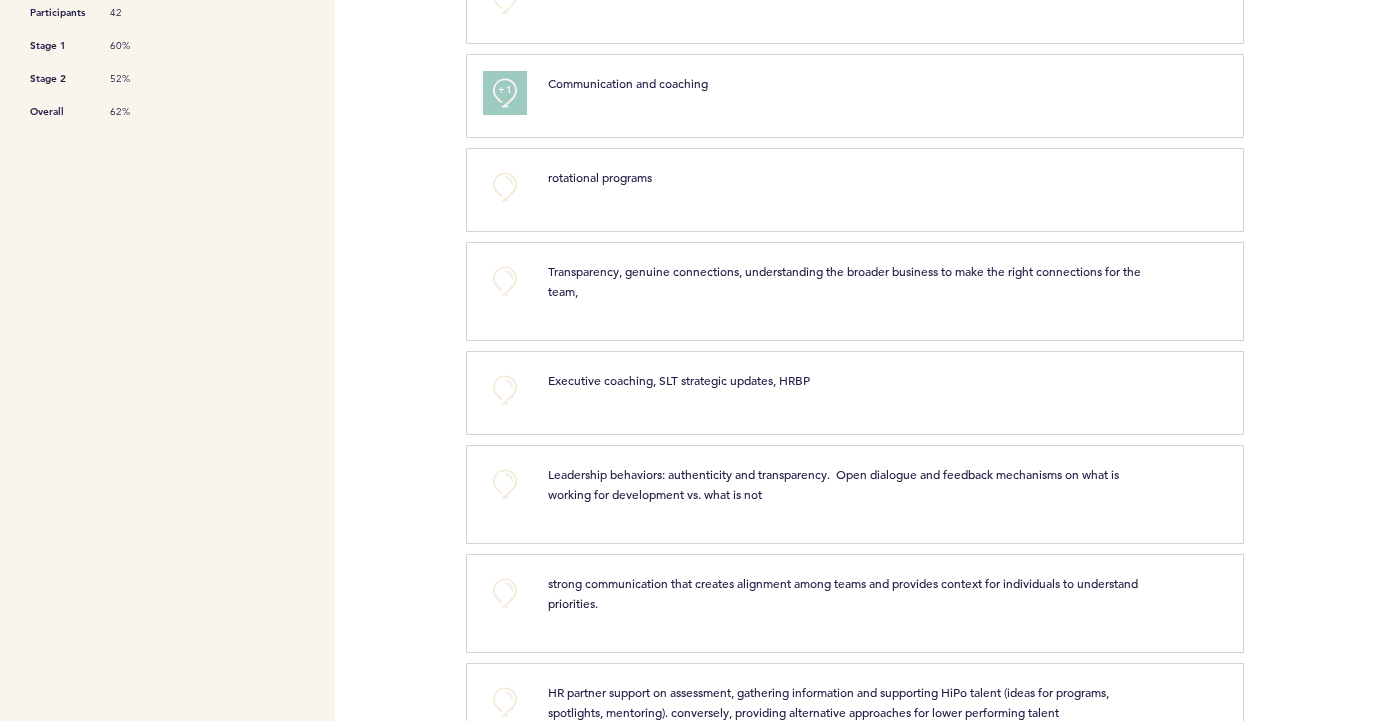 scroll, scrollTop: 682, scrollLeft: 0, axis: vertical 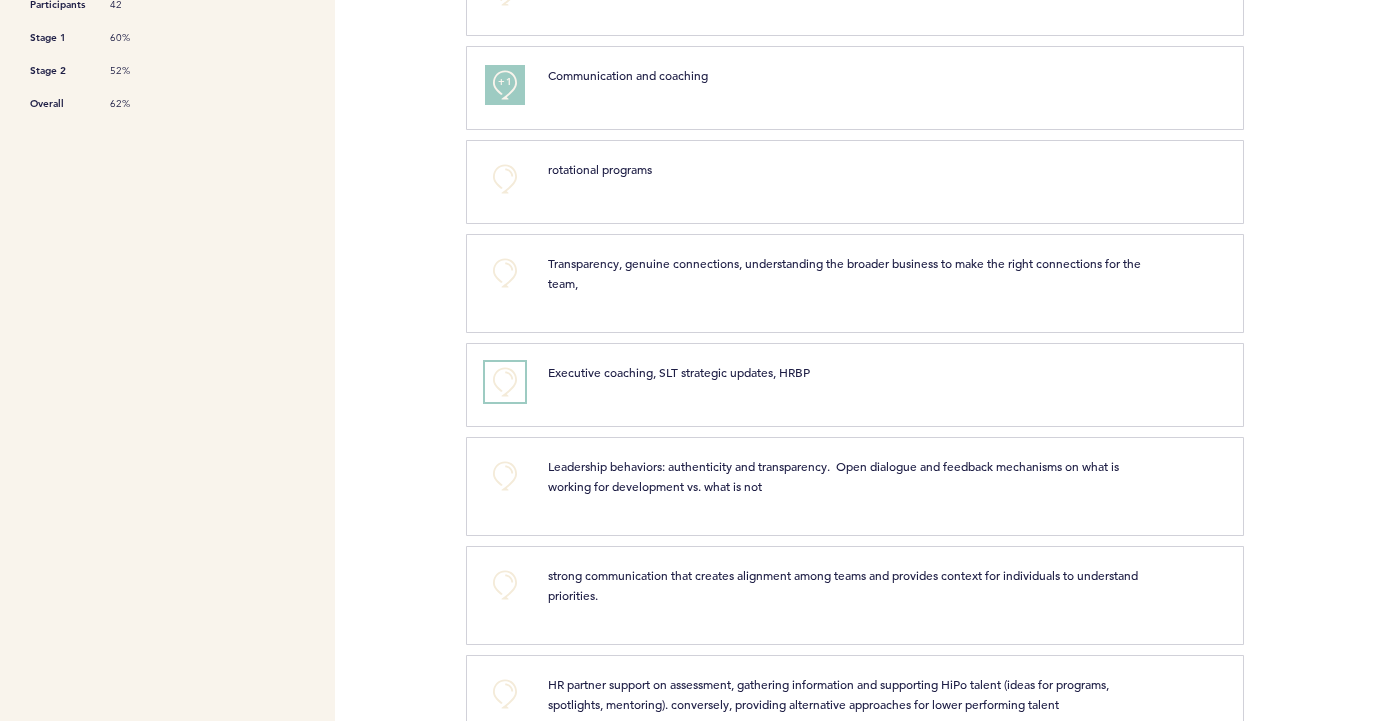 click on "+0" at bounding box center (505, 382) 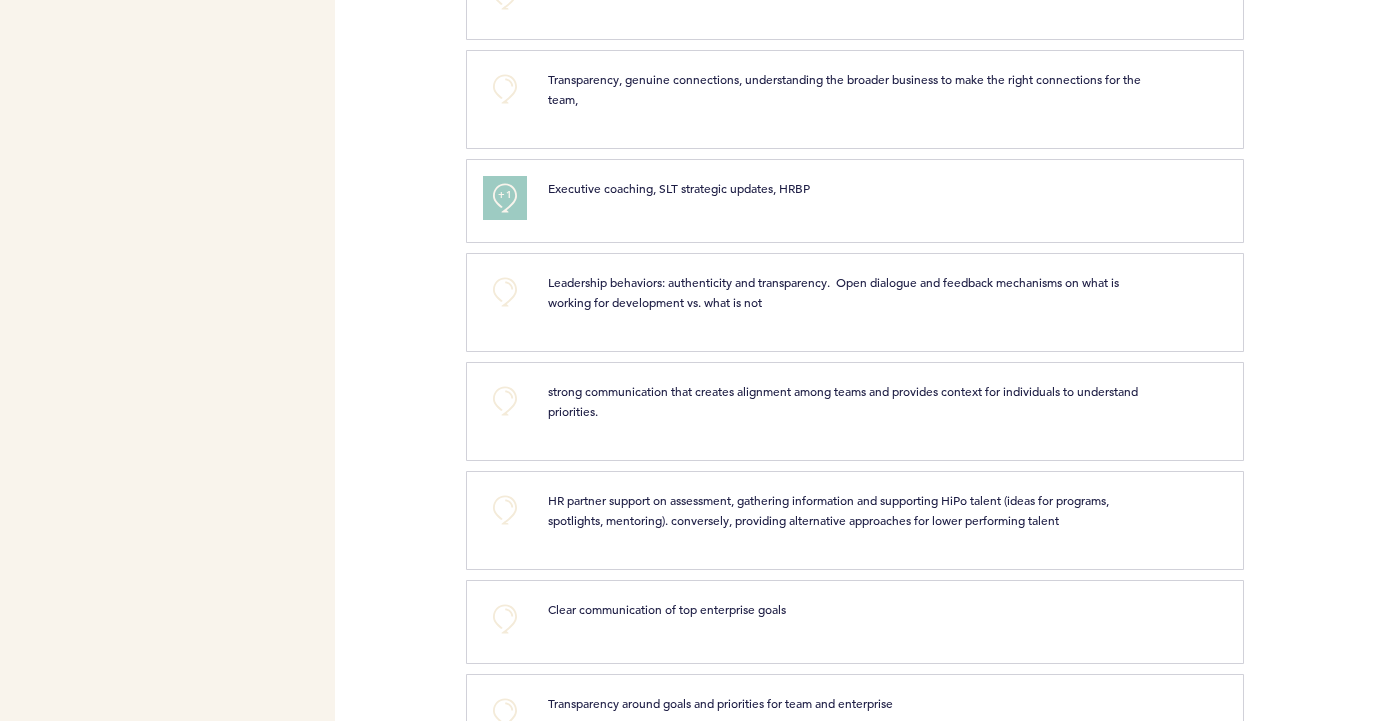 scroll, scrollTop: 872, scrollLeft: 0, axis: vertical 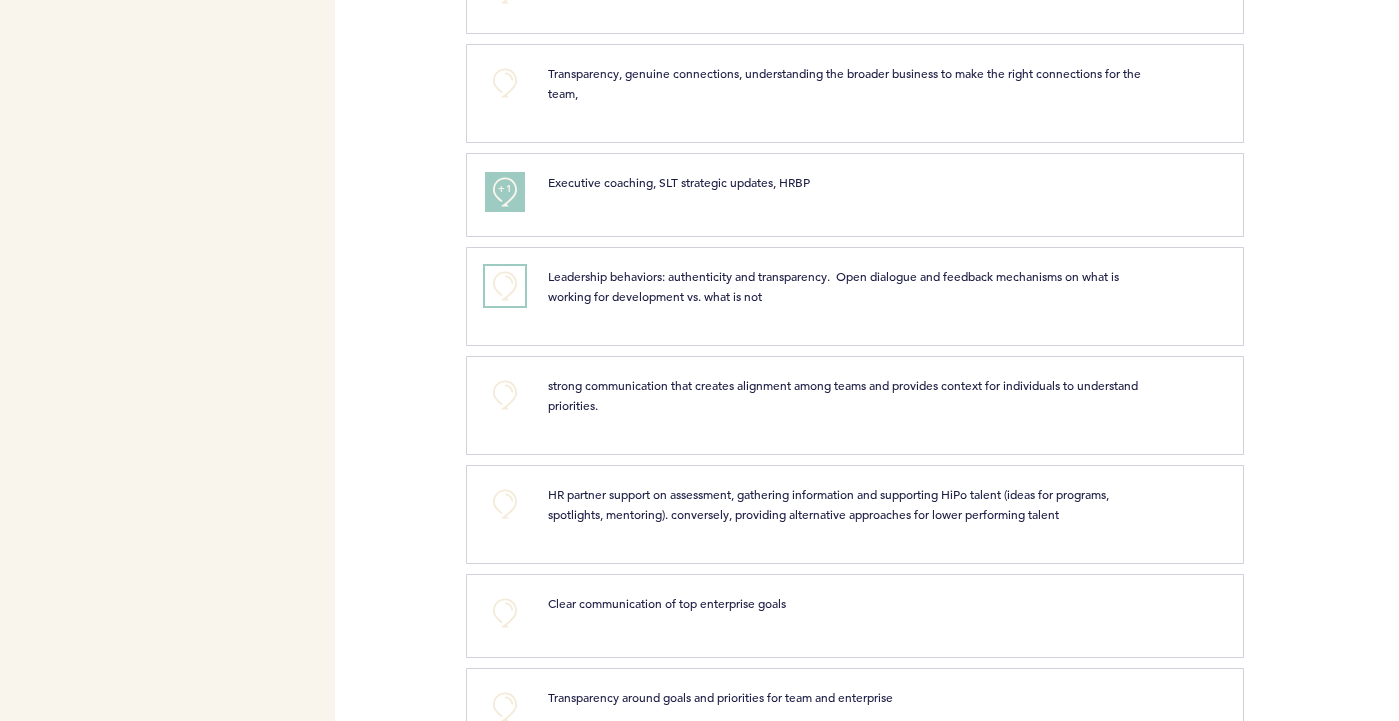 click on "+0" at bounding box center (505, 286) 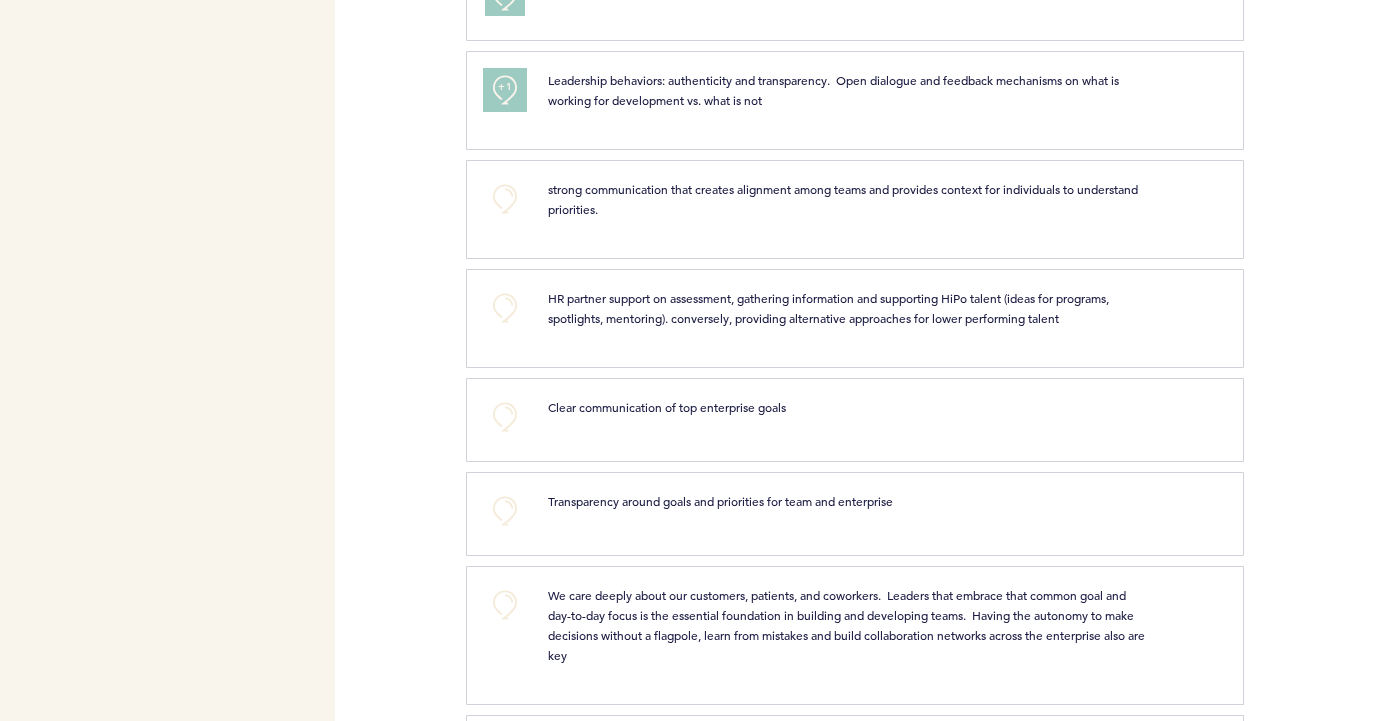 scroll, scrollTop: 1079, scrollLeft: 0, axis: vertical 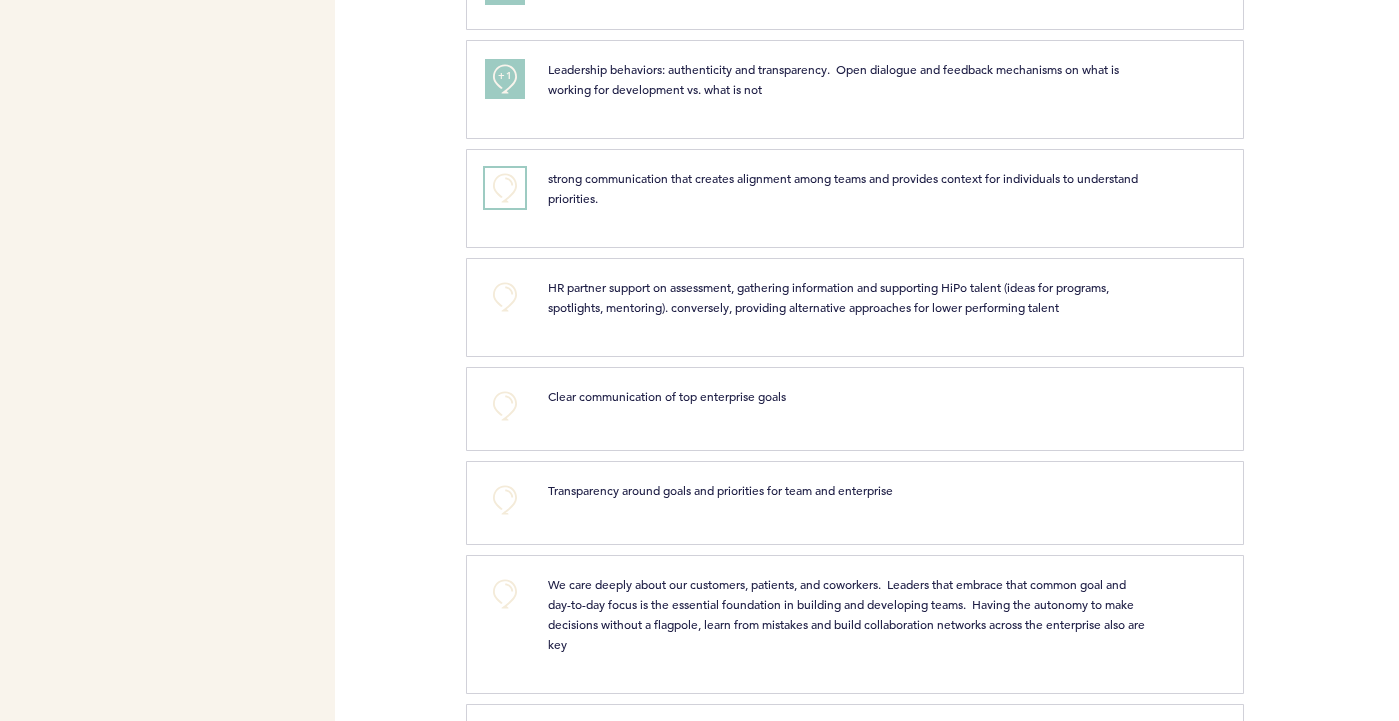 click on "+0" at bounding box center [505, 188] 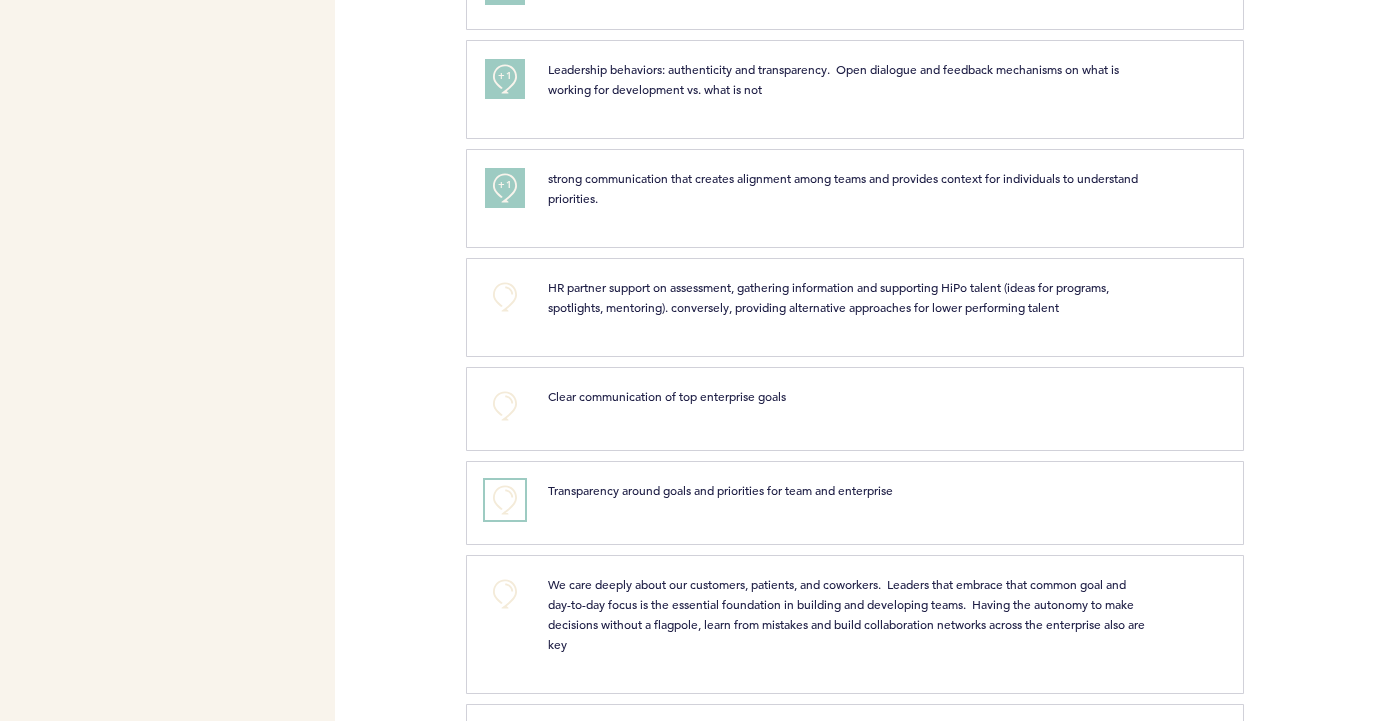 click on "+0" at bounding box center (505, 500) 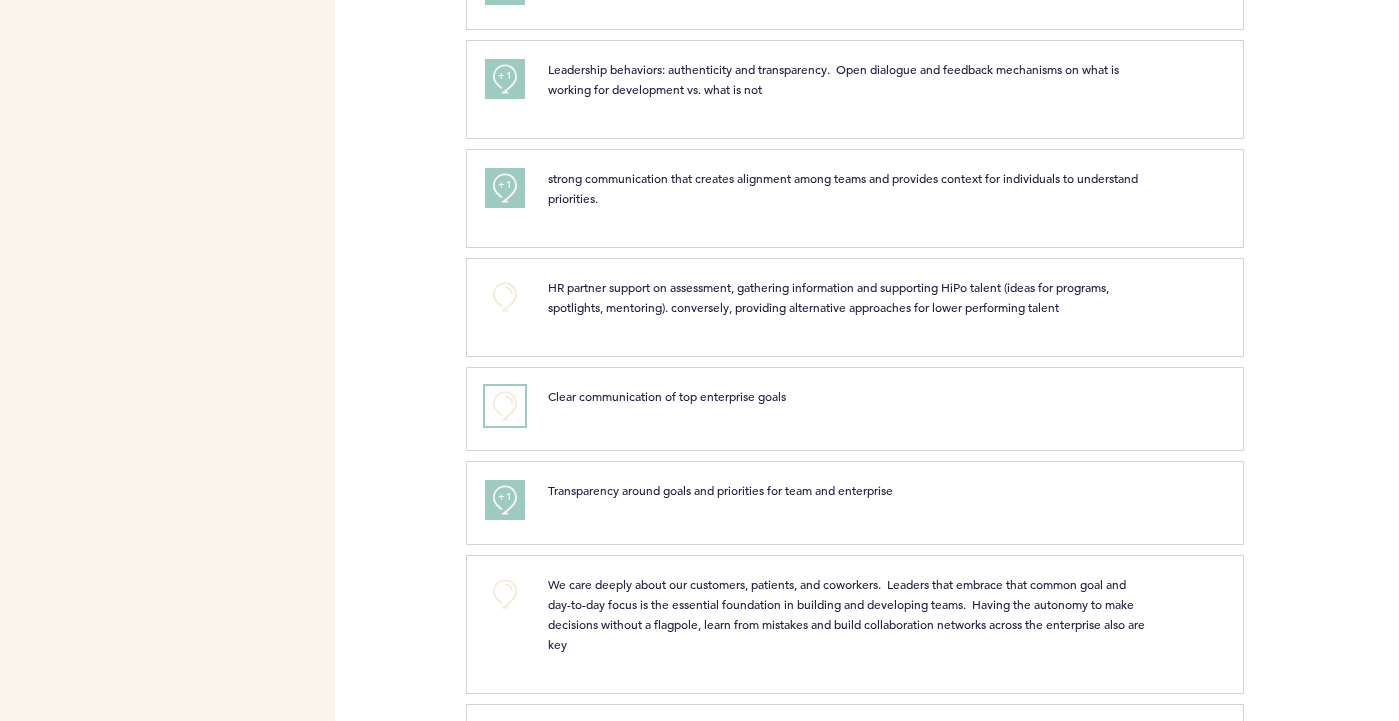 click on "+0" at bounding box center (505, 406) 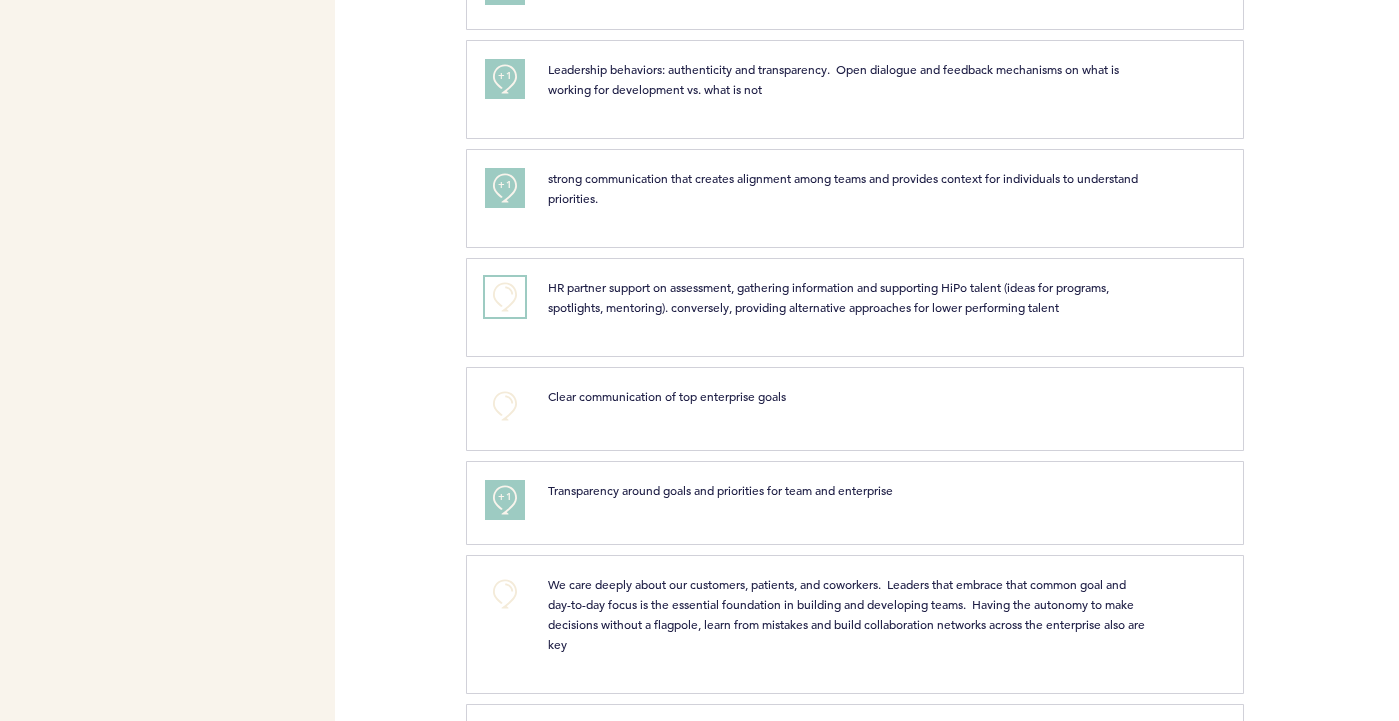 click on "+0" at bounding box center (505, 297) 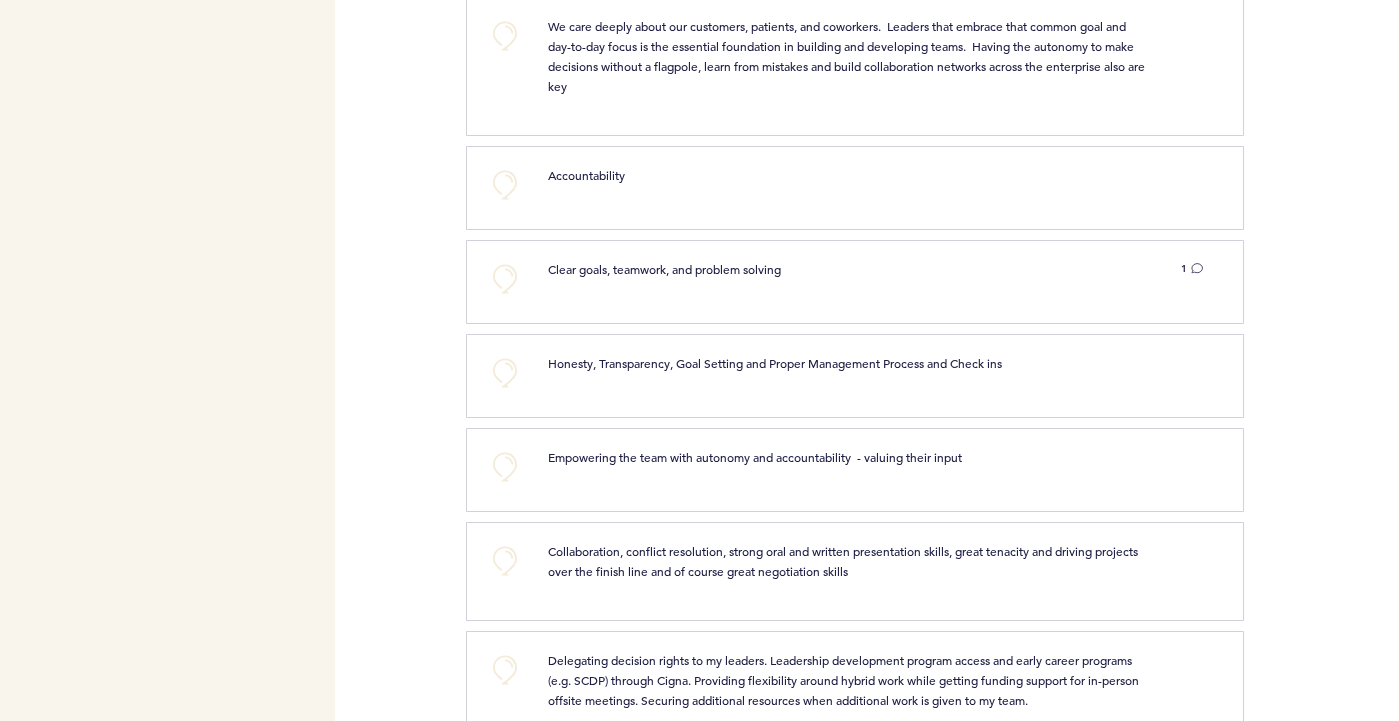 scroll, scrollTop: 1648, scrollLeft: 0, axis: vertical 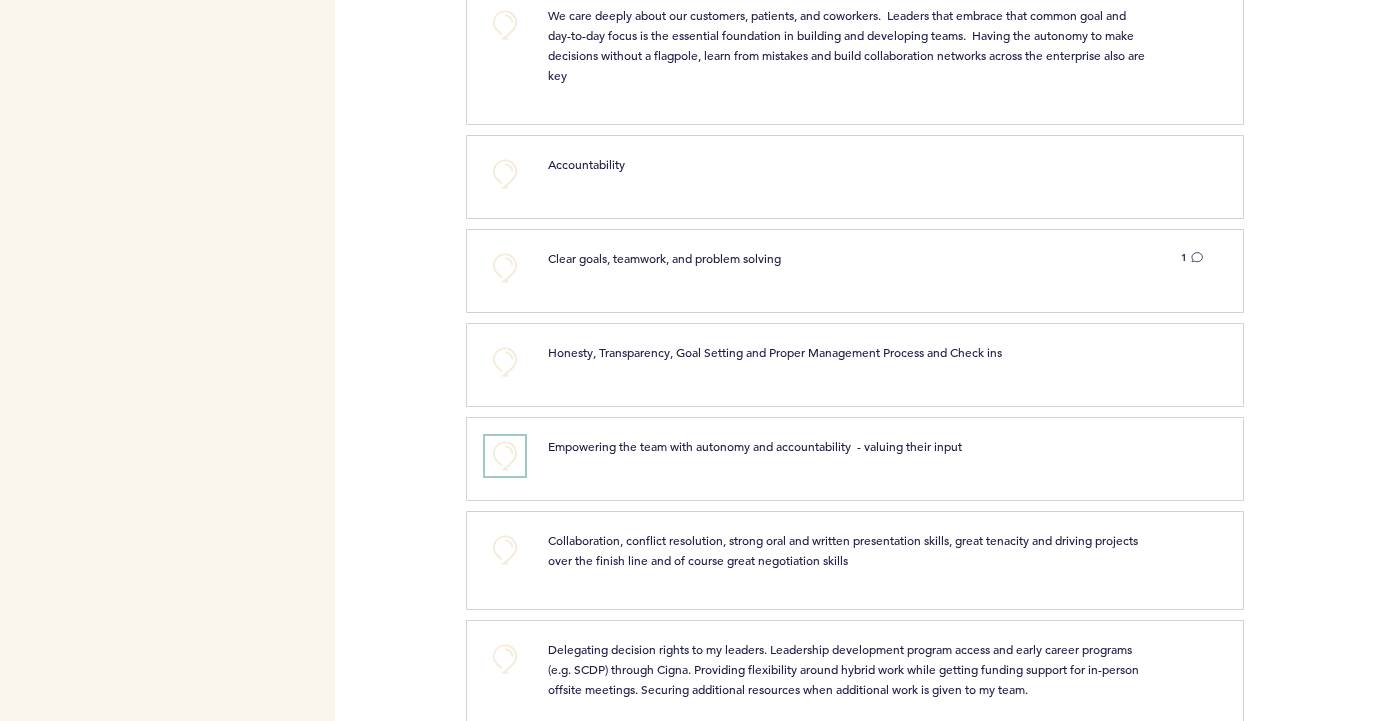 click on "+0" at bounding box center [505, 456] 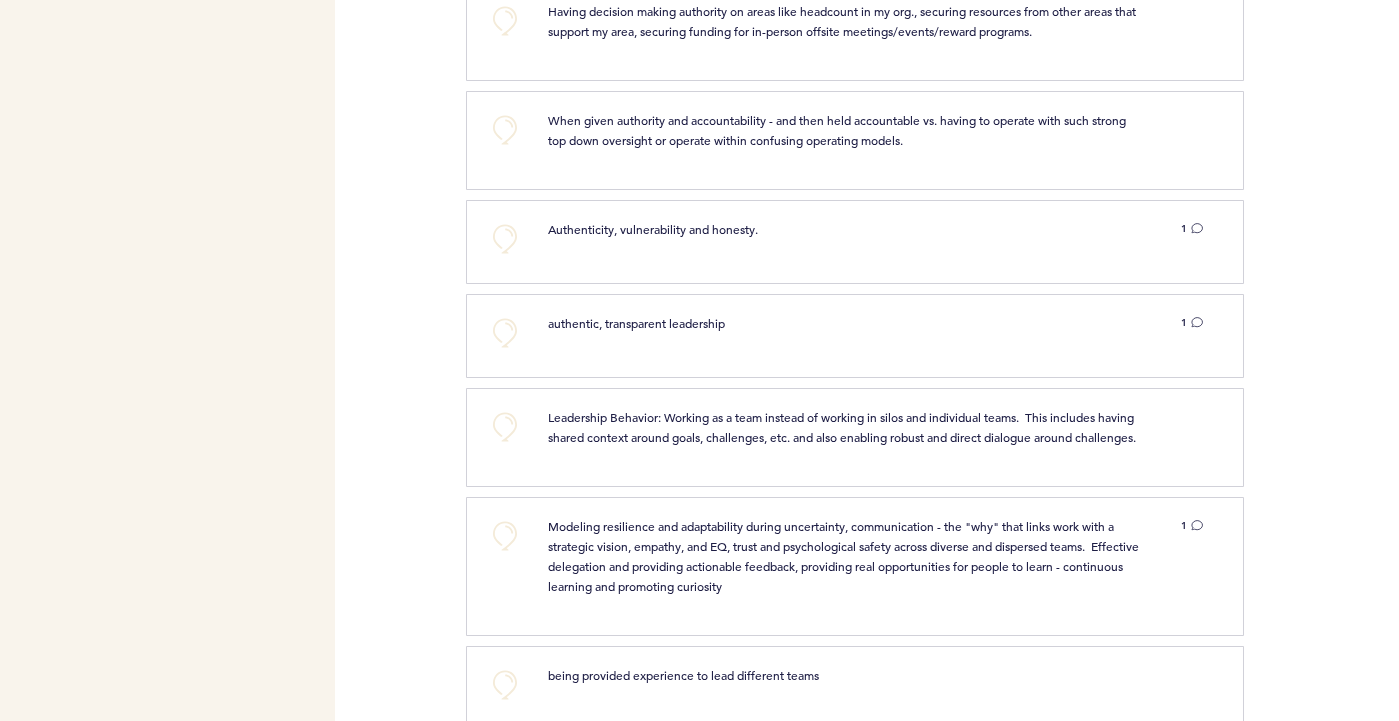 scroll, scrollTop: 2417, scrollLeft: 0, axis: vertical 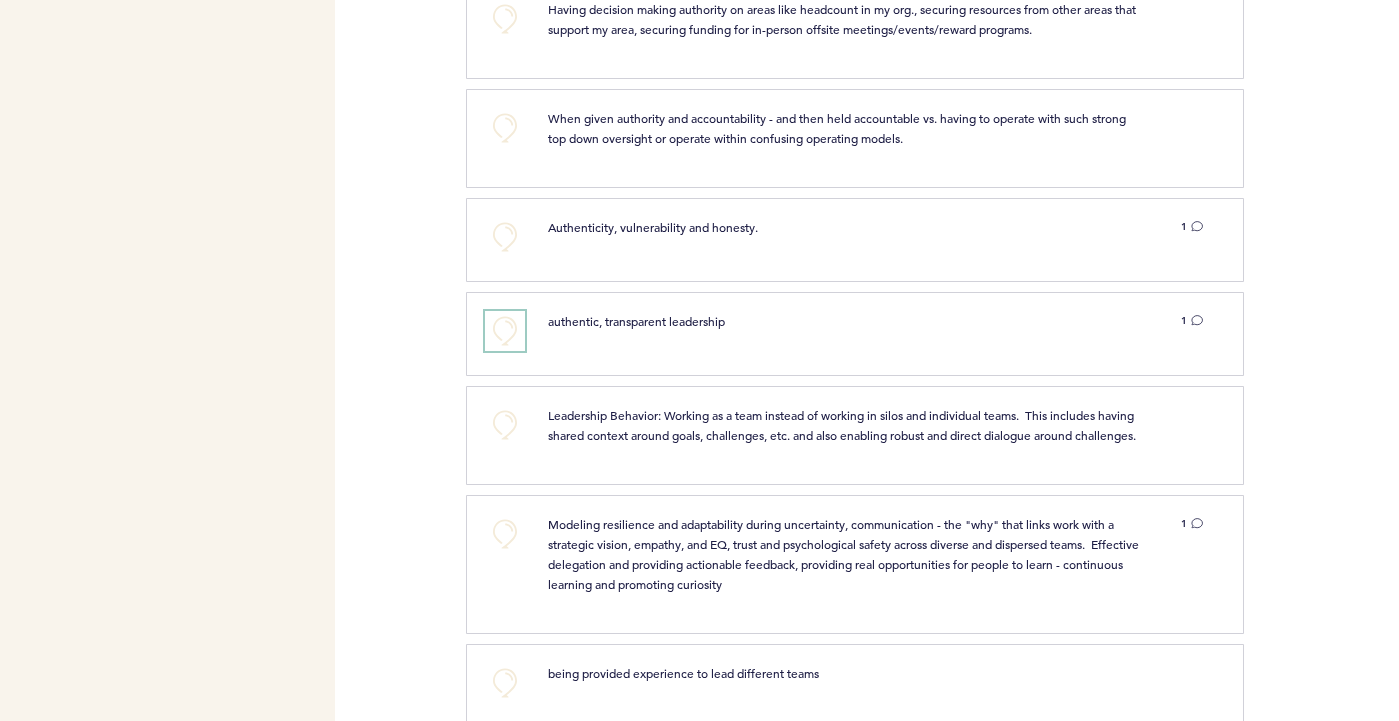 click on "+0" at bounding box center (505, 331) 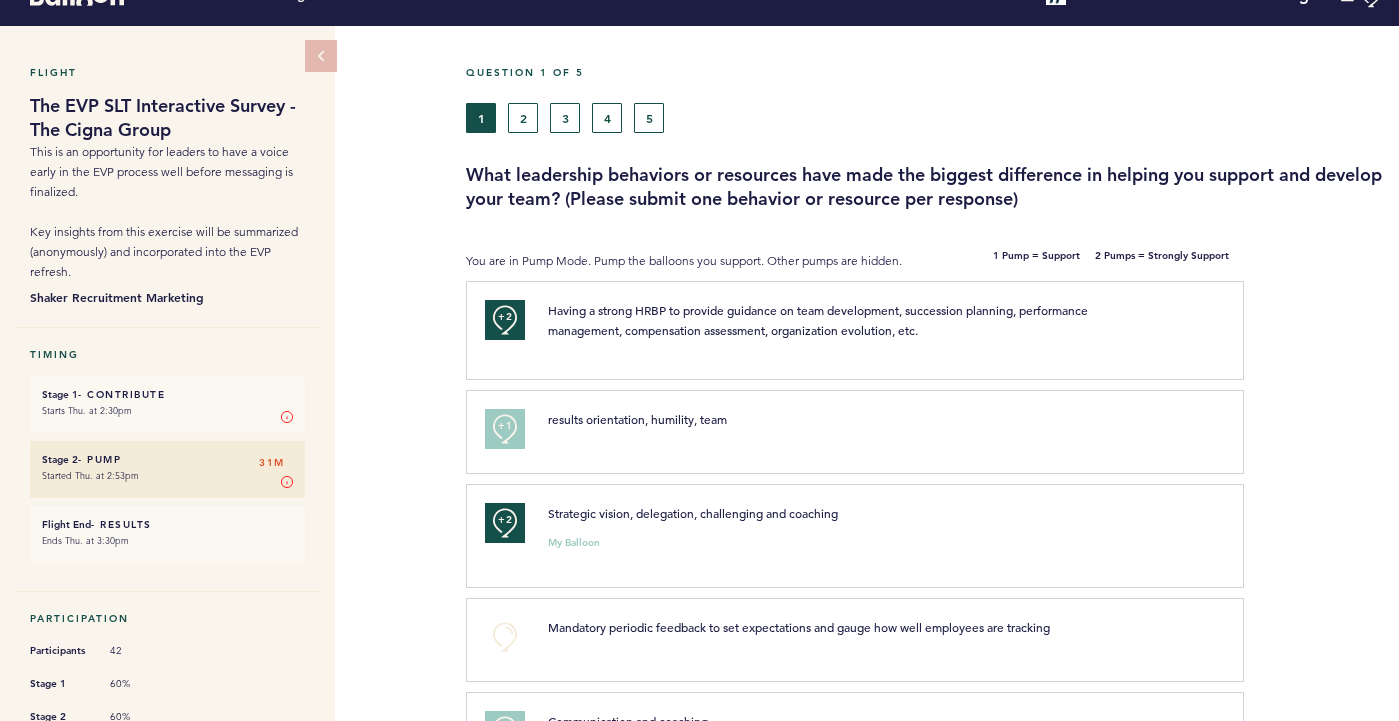 scroll, scrollTop: 0, scrollLeft: 0, axis: both 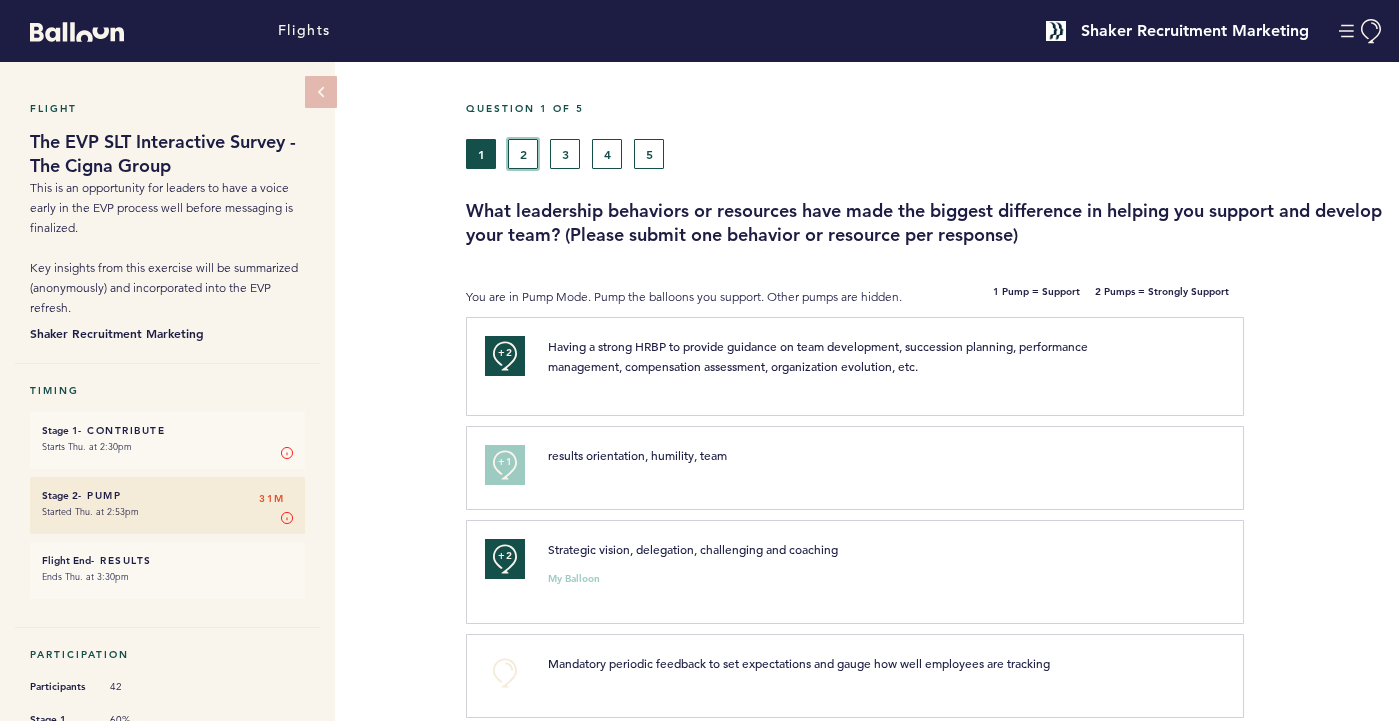 click on "2" at bounding box center (523, 154) 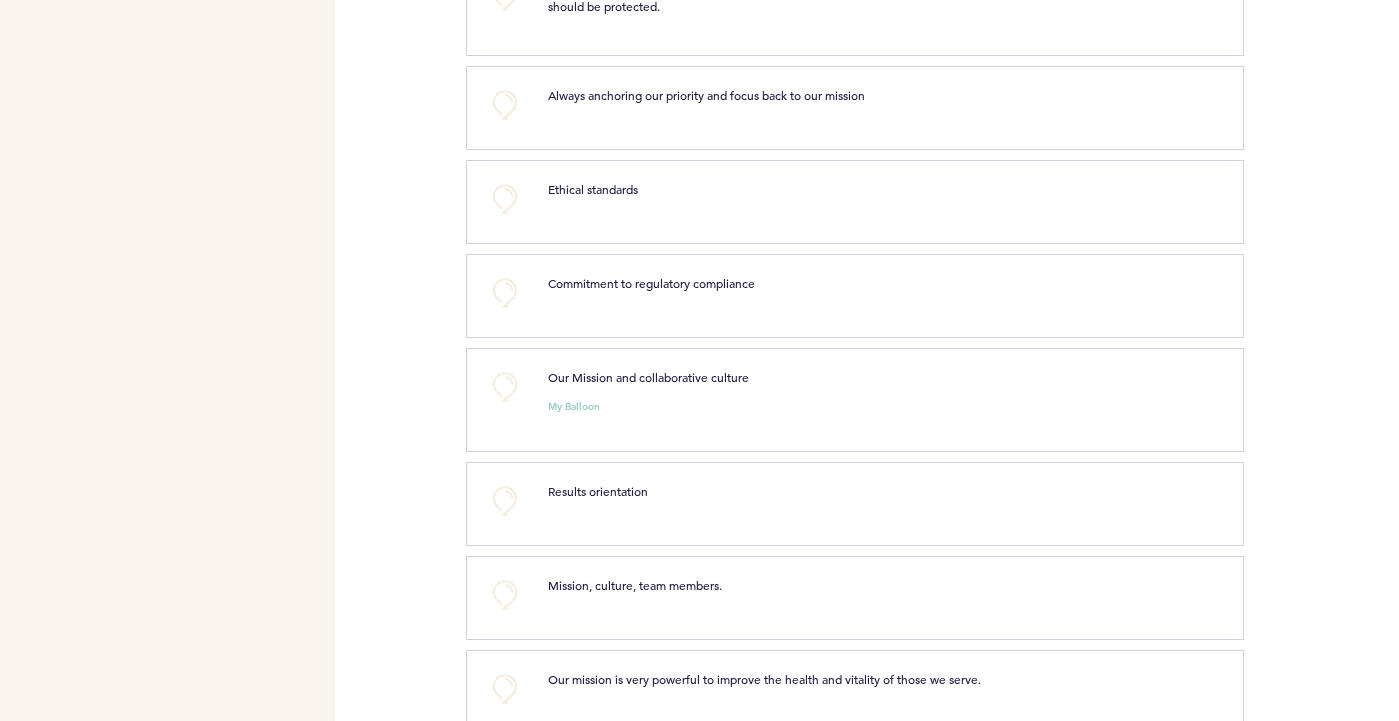 scroll, scrollTop: 1922, scrollLeft: 0, axis: vertical 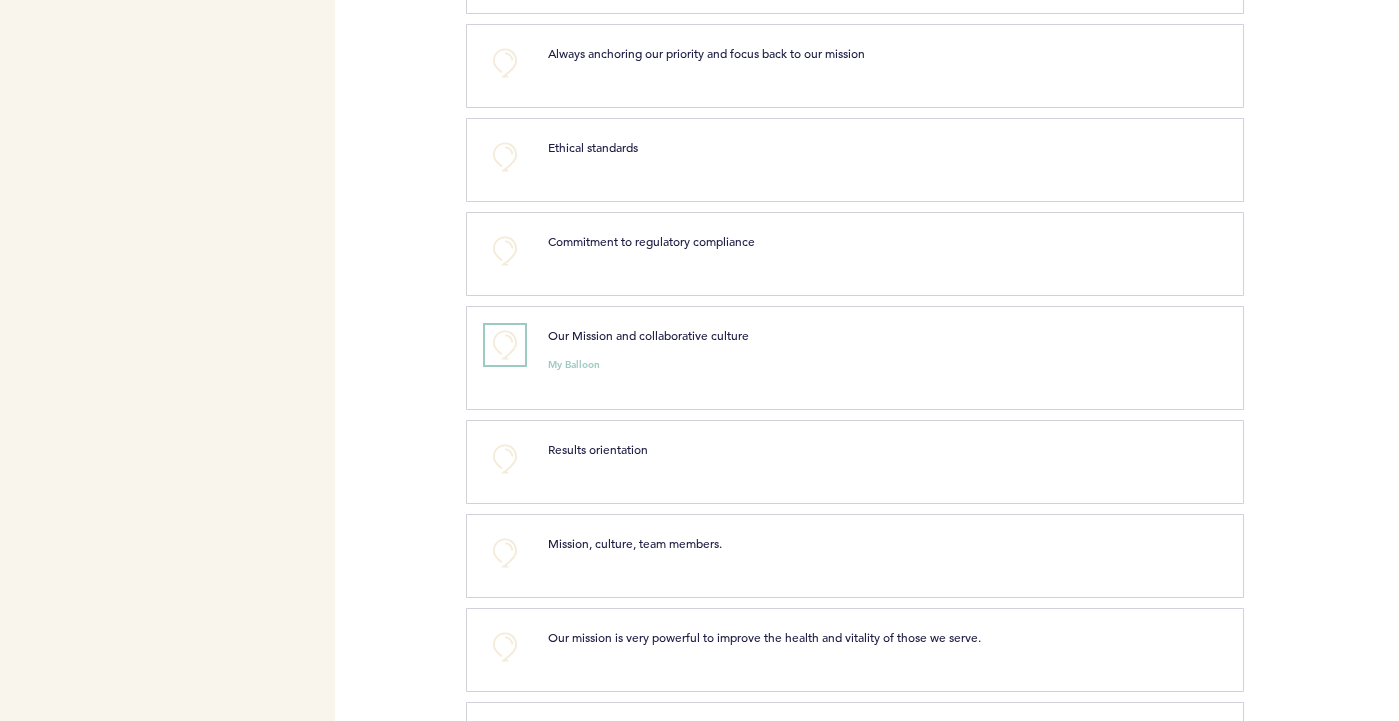click on "+0" at bounding box center (505, 345) 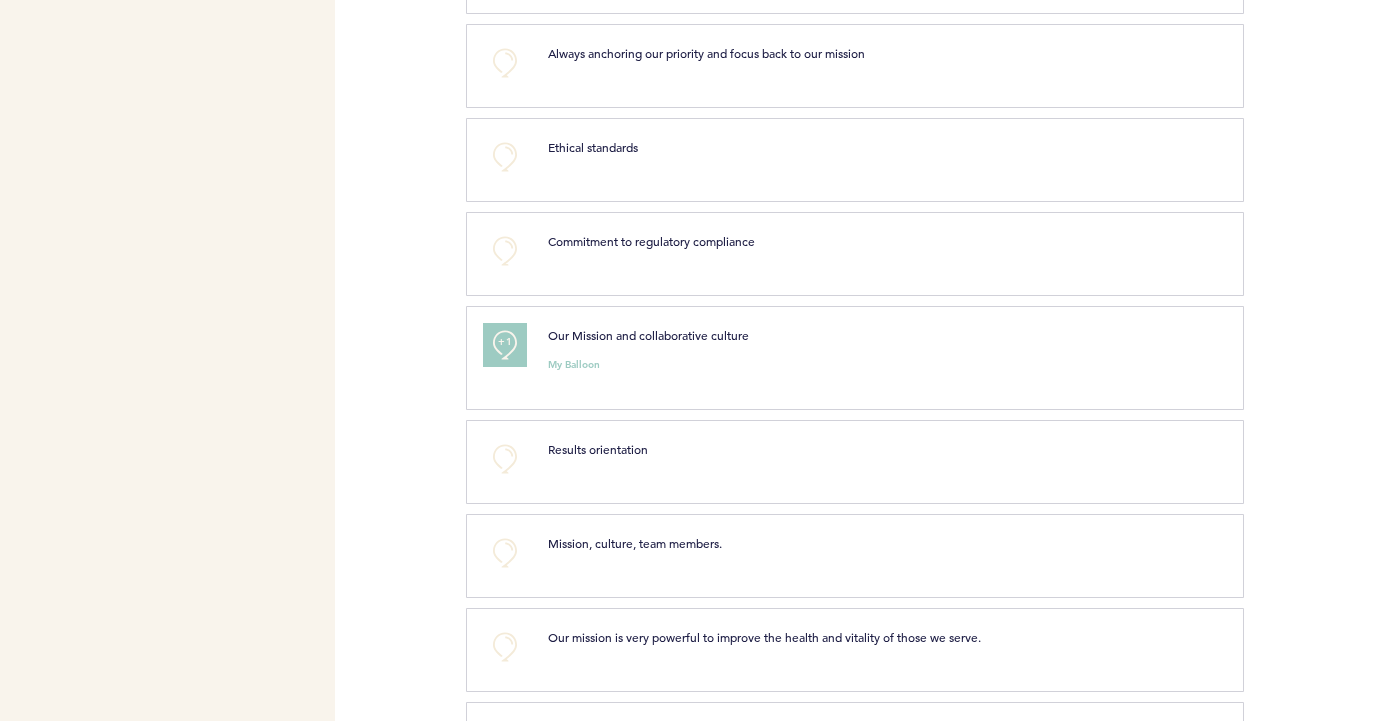 click on "+1" at bounding box center (505, 342) 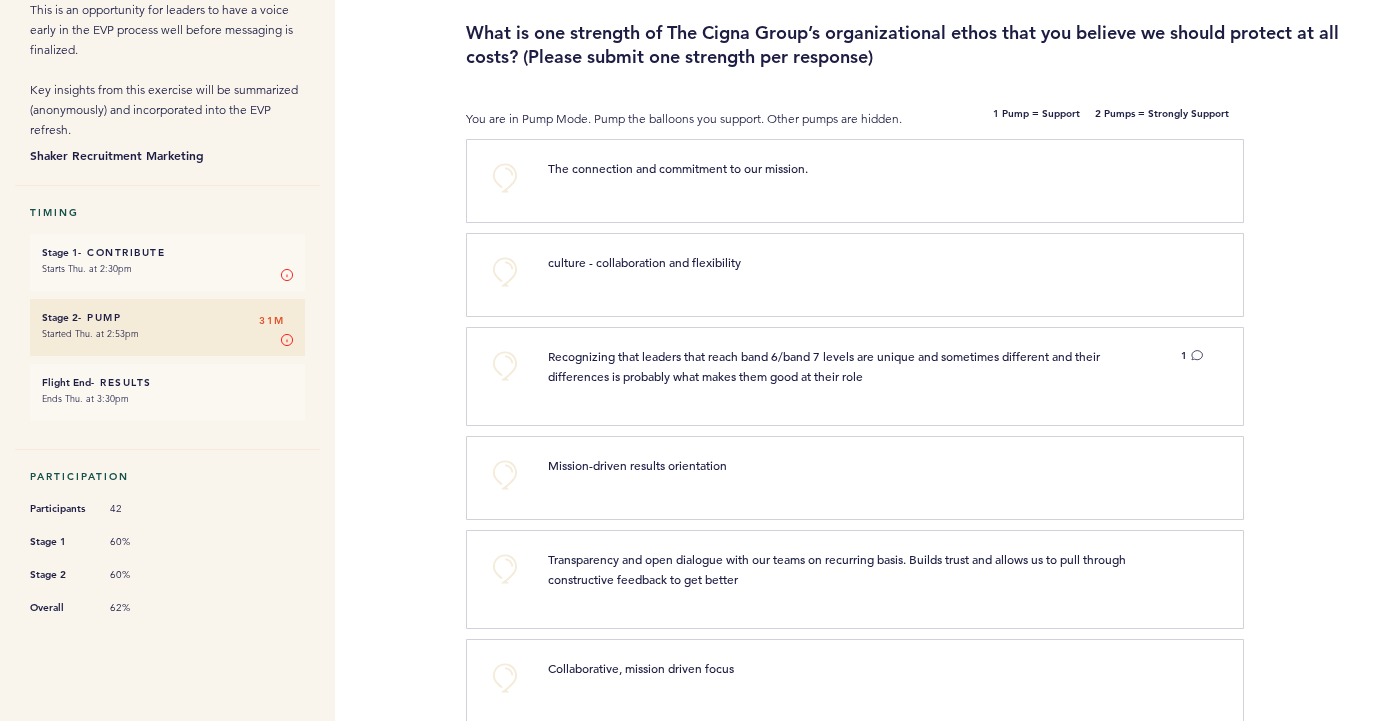scroll, scrollTop: 180, scrollLeft: 0, axis: vertical 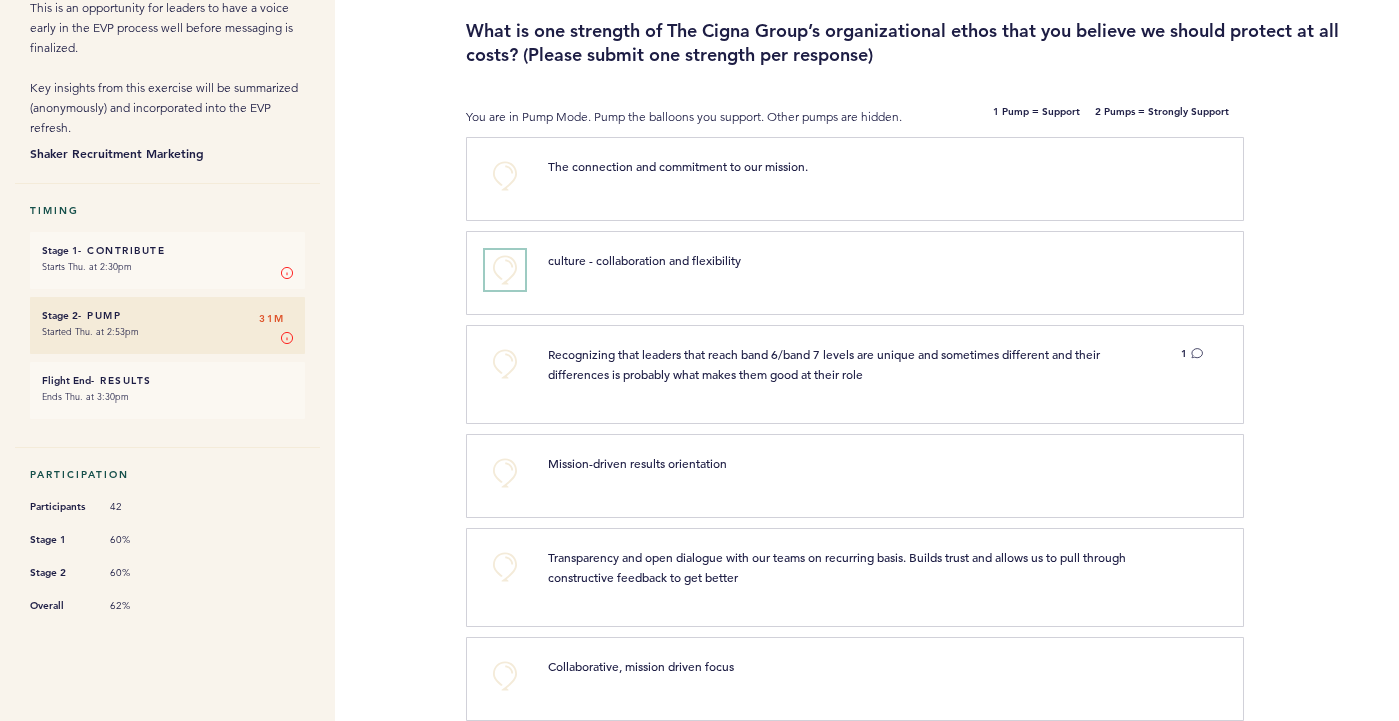 click on "+0" at bounding box center (505, 270) 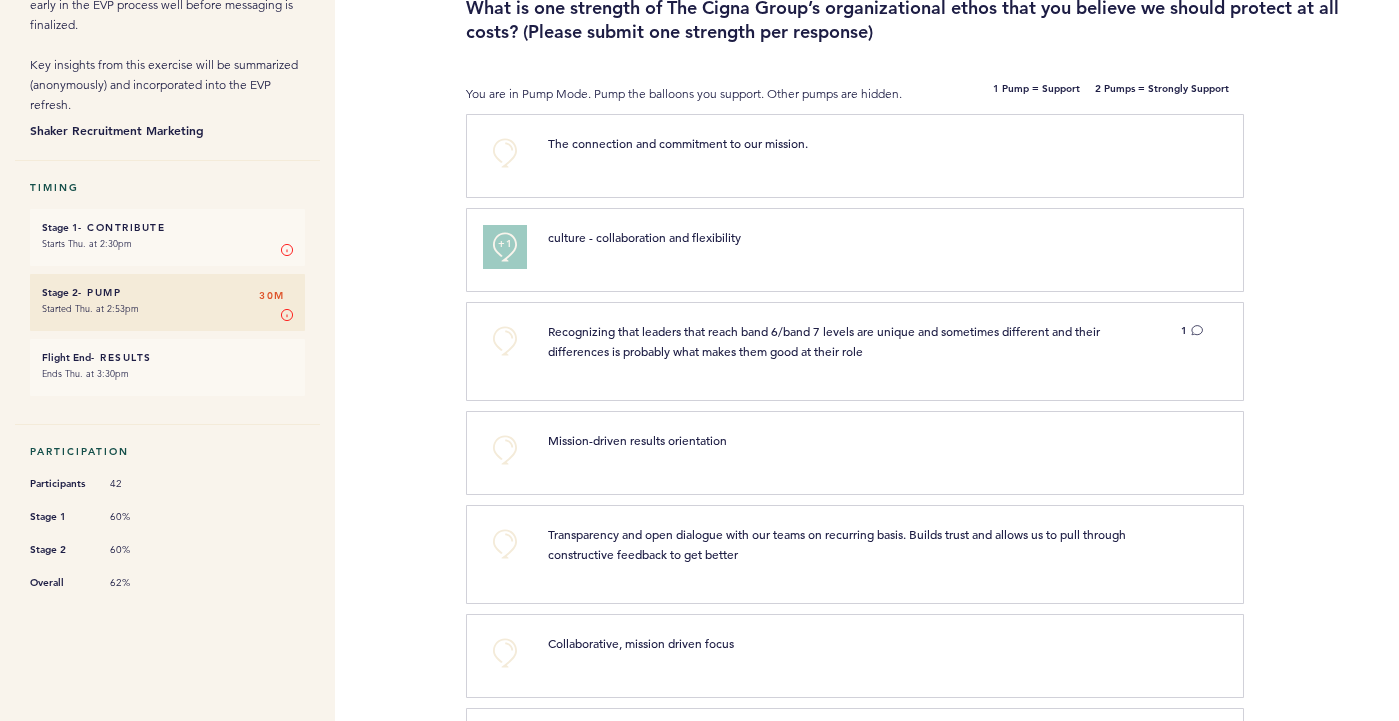 scroll, scrollTop: 222, scrollLeft: 0, axis: vertical 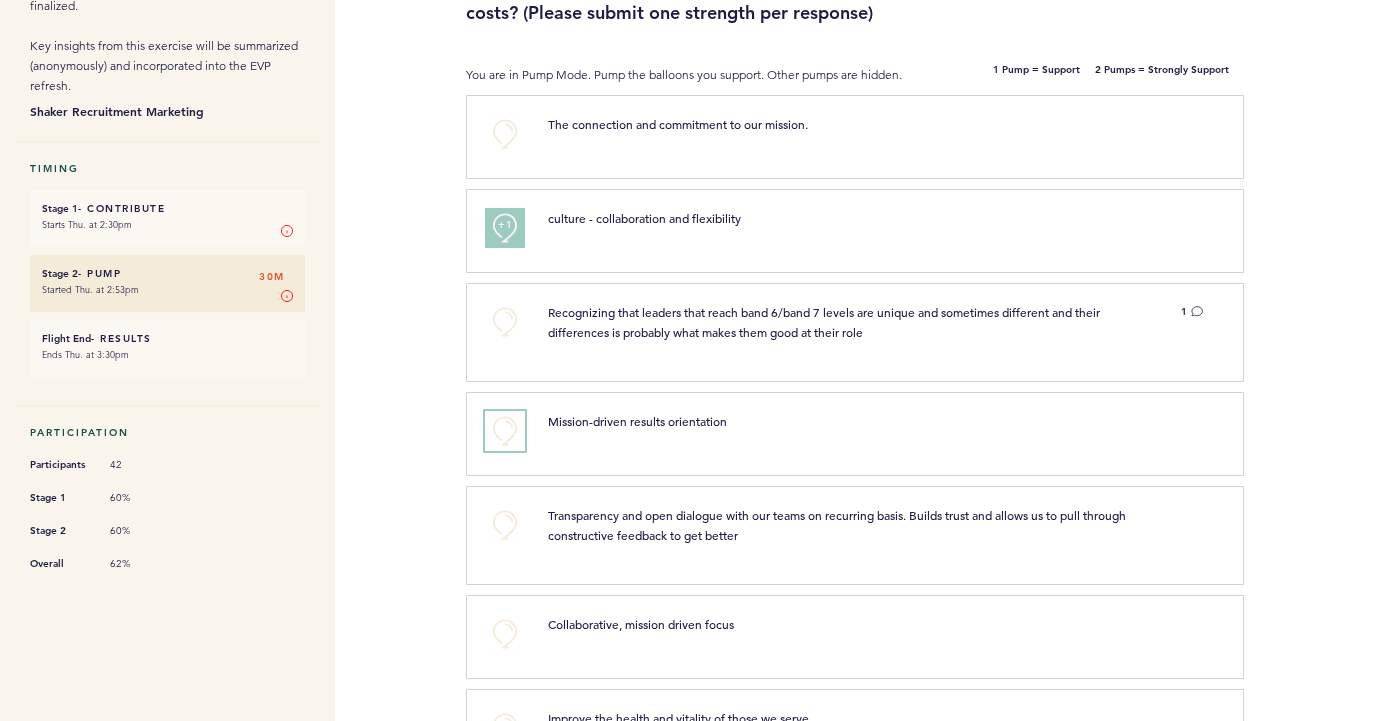 click on "+0" at bounding box center (505, 431) 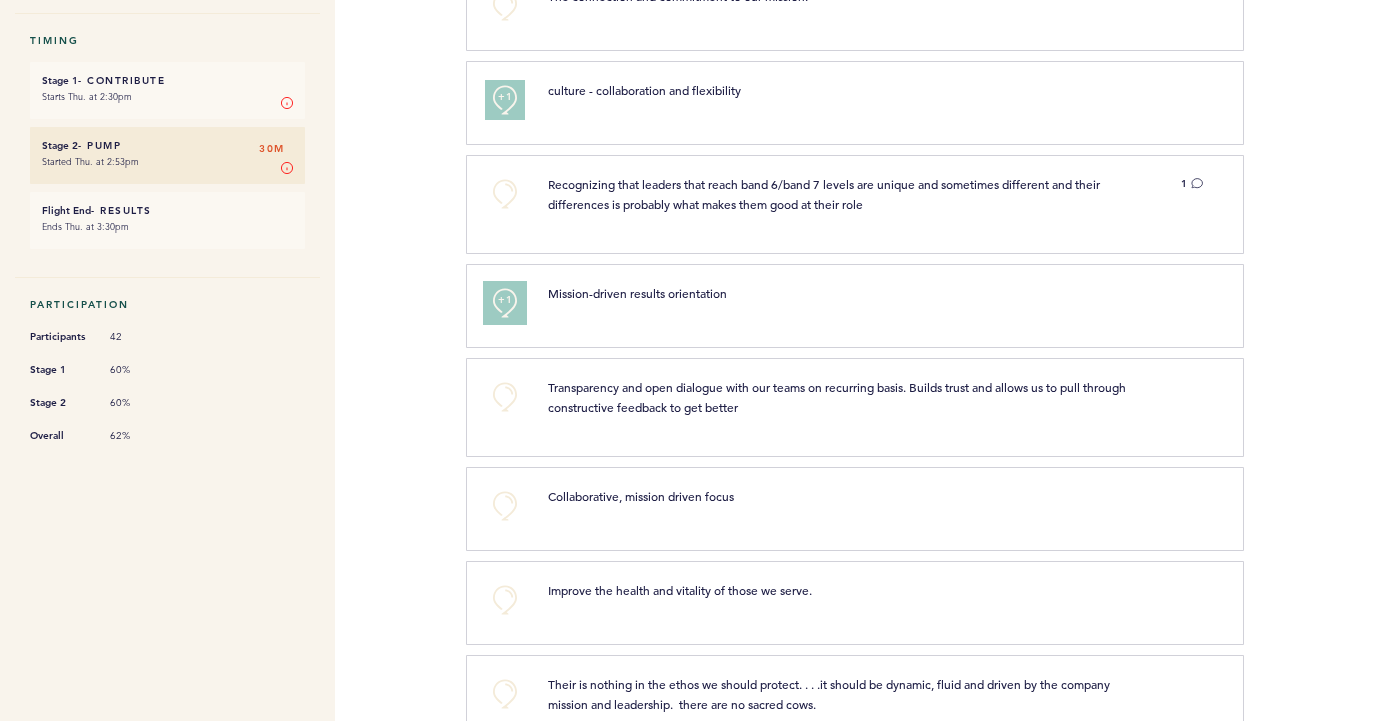 scroll, scrollTop: 362, scrollLeft: 0, axis: vertical 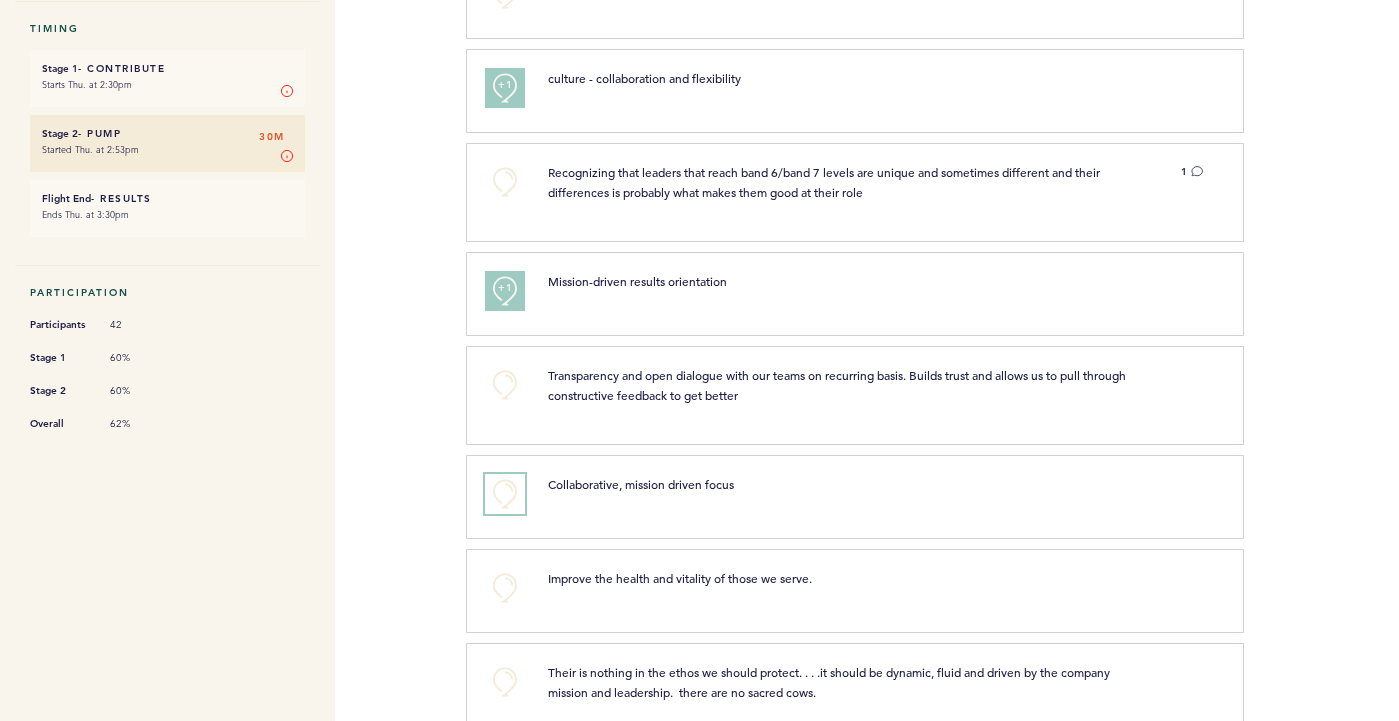 click on "+0" at bounding box center (505, 494) 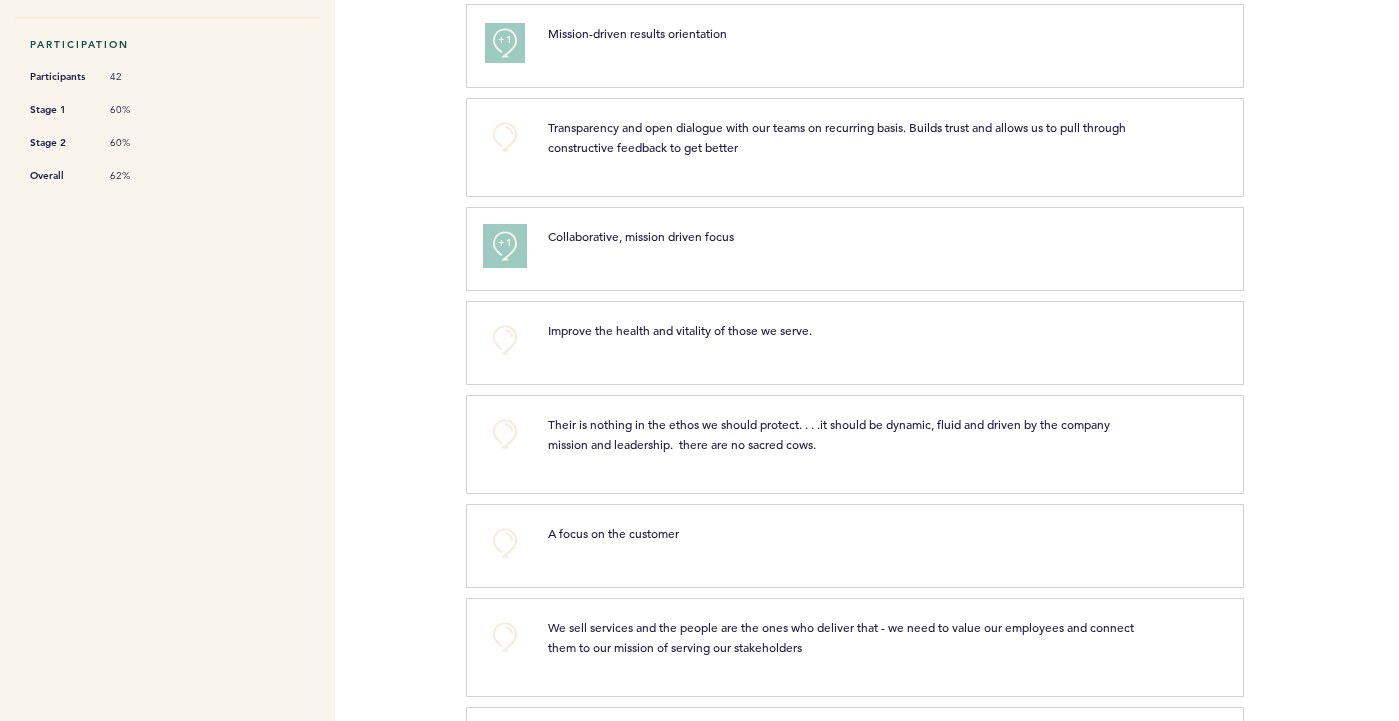 scroll, scrollTop: 616, scrollLeft: 0, axis: vertical 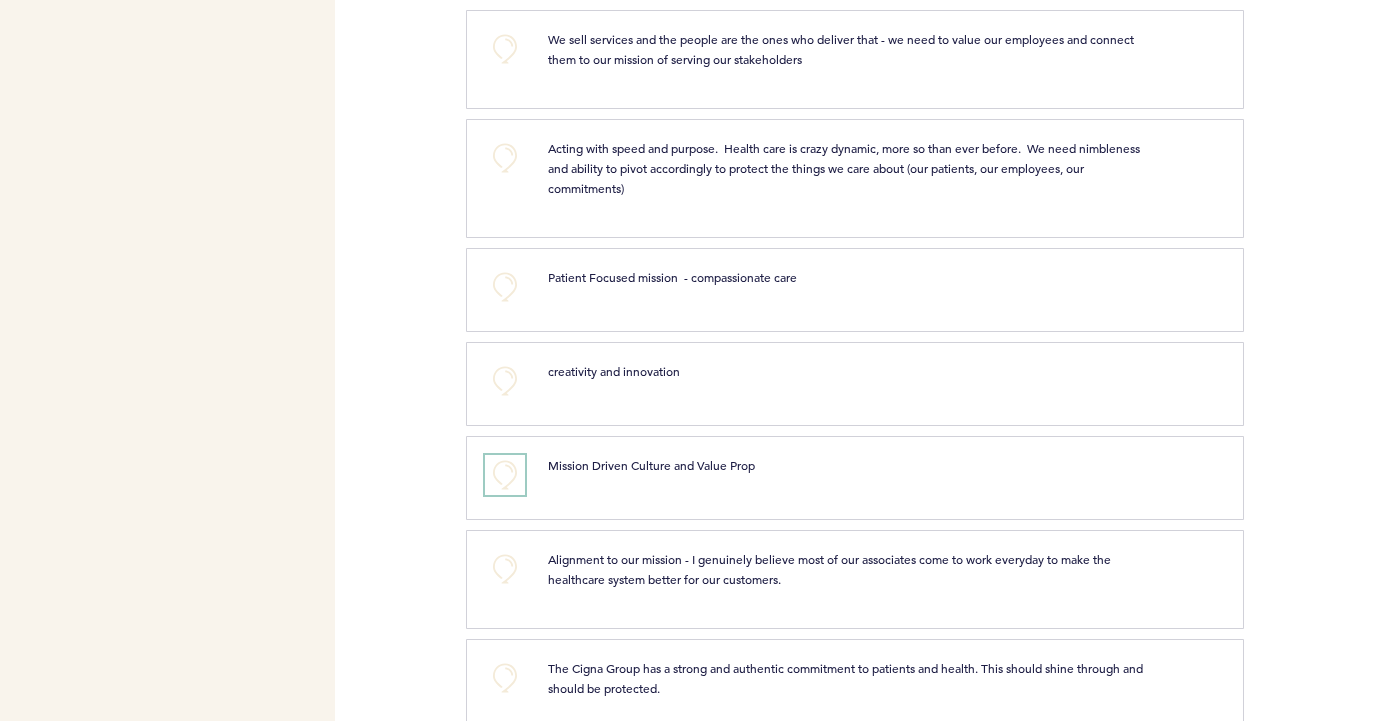 click on "+0" at bounding box center (505, 475) 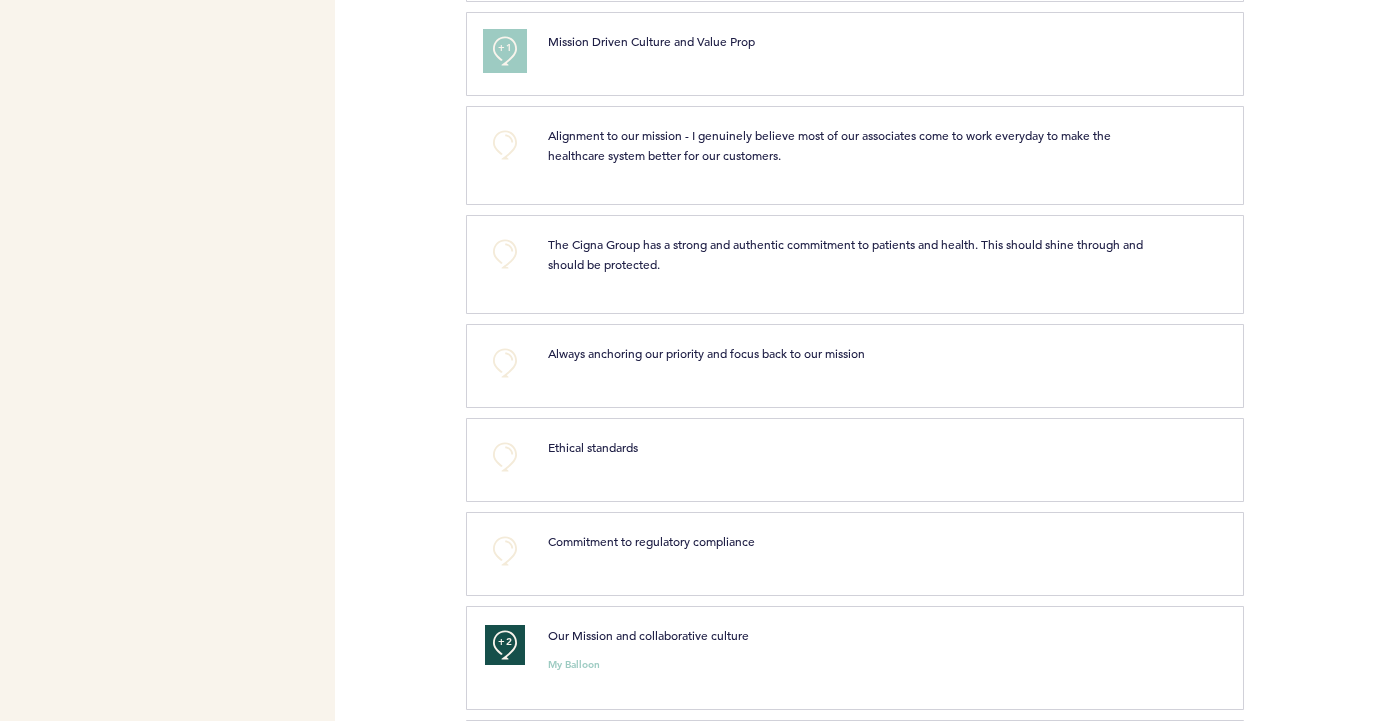 scroll, scrollTop: 1624, scrollLeft: 0, axis: vertical 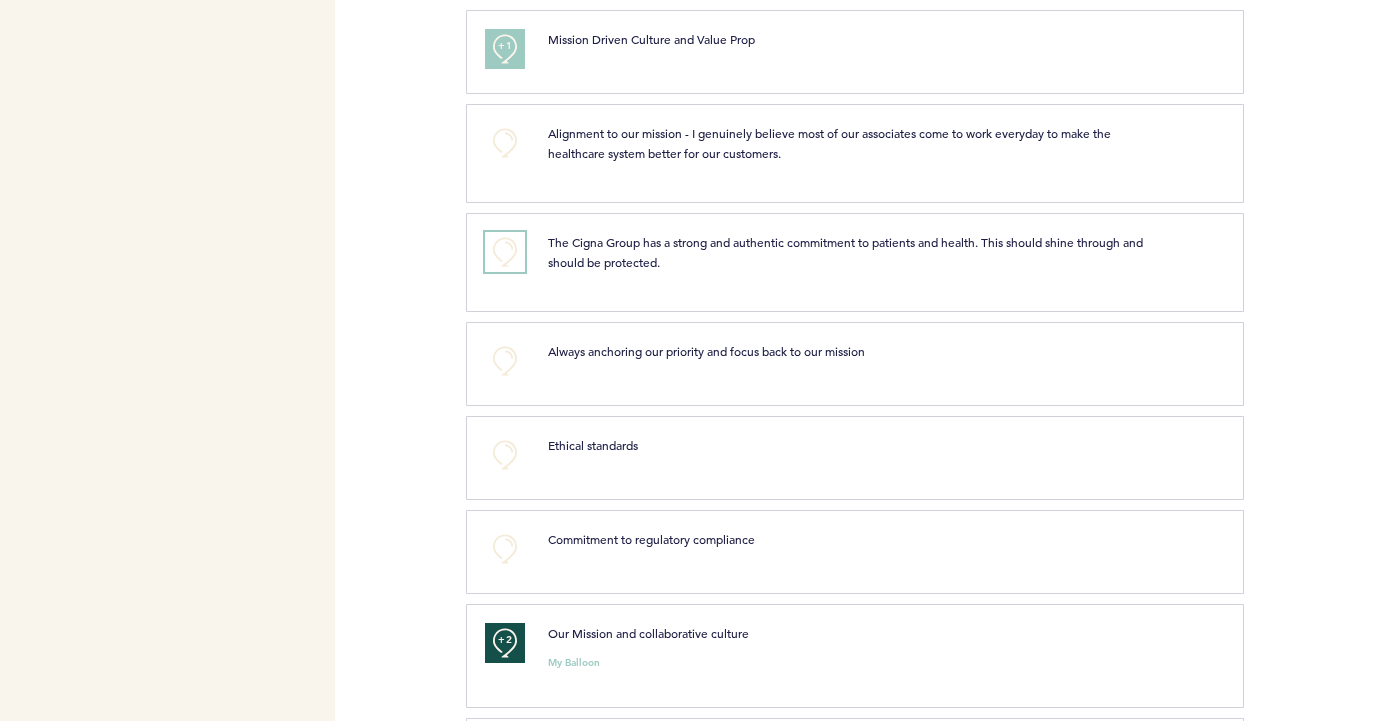 click on "+0" at bounding box center (505, 252) 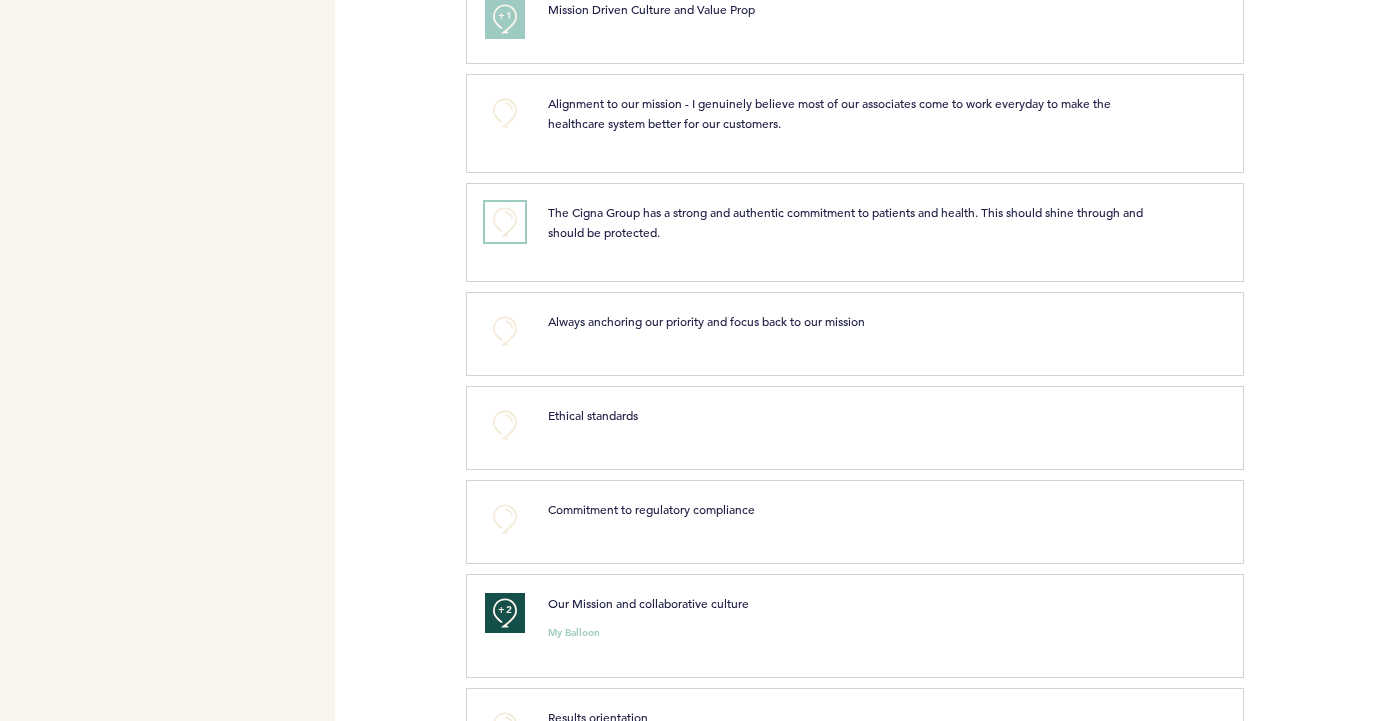 click on "+0" at bounding box center (505, 222) 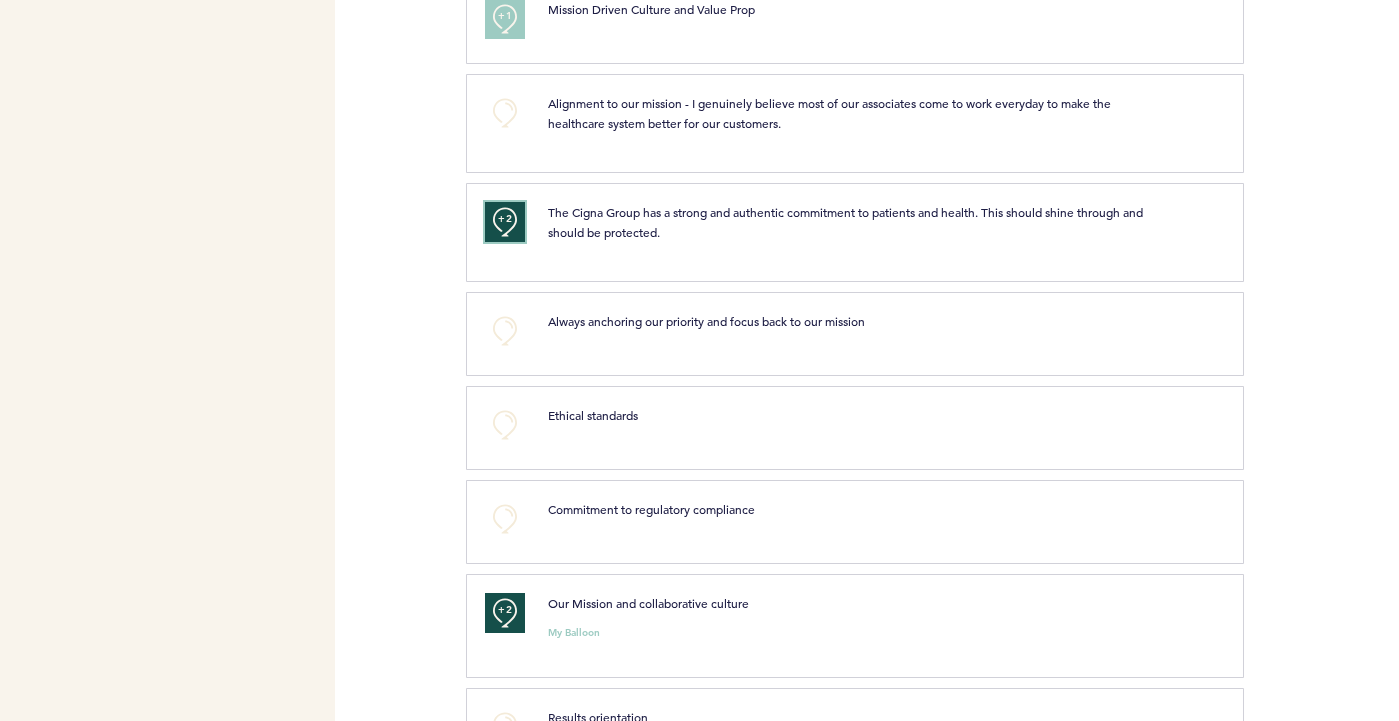 click on "+2" at bounding box center [505, 219] 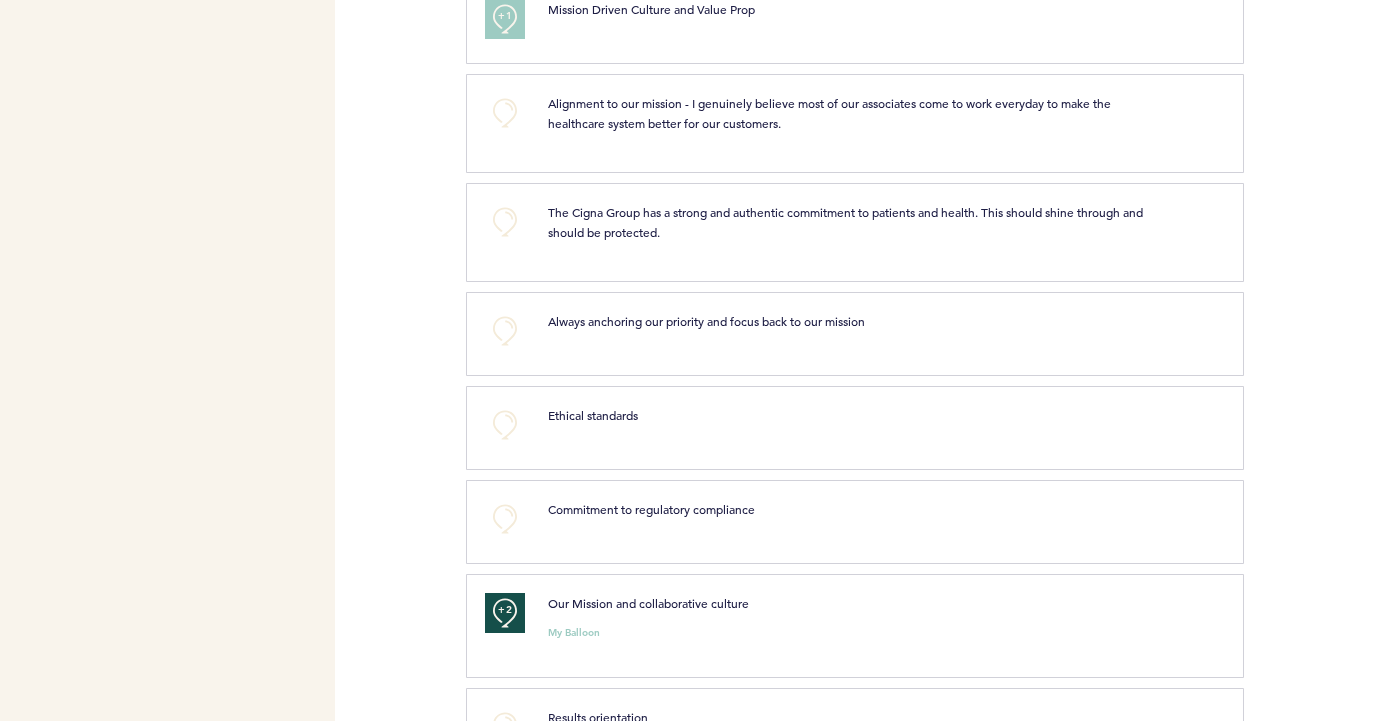 click on "Flights  Shaker Recruitment Marketing  [PERSON_NAME][EMAIL_ADDRESS][PERSON_NAME][DOMAIN_NAME]   Team Domain: shaker   Notification Preferences   Reset Password   Help Center   Logout  Flight The EVP SLT Interactive Survey - The Cigna Group This is an opportunity for leaders to have a voice early in the EVP process well before messaging is finalized.
Key insights from this exercise will be summarized (anonymously) and incorporated into the EVP refresh. Shaker Recruitment Marketing Timing Stage 1  - Contribute   1H 29M   Starts Thu. at 2:30pm  Stage 1  In Stage 1, you can contribute your ideas, feedback, or information. Submit as many "balloons" (responses, to the question above) as you want here. Try to only submit one idea per balloon!   When you are ready, you can toggle on collaborate mode to reveal and start commenting on other contributors' balloons.  Learn More Stage 2  - Pump   1H 29M   Started Thu. at 2:53pm  Stage 2  In Stage 2, you vote on the responses by pumping the balloons that you like or support.  Learn More 42" at bounding box center (699, 360) 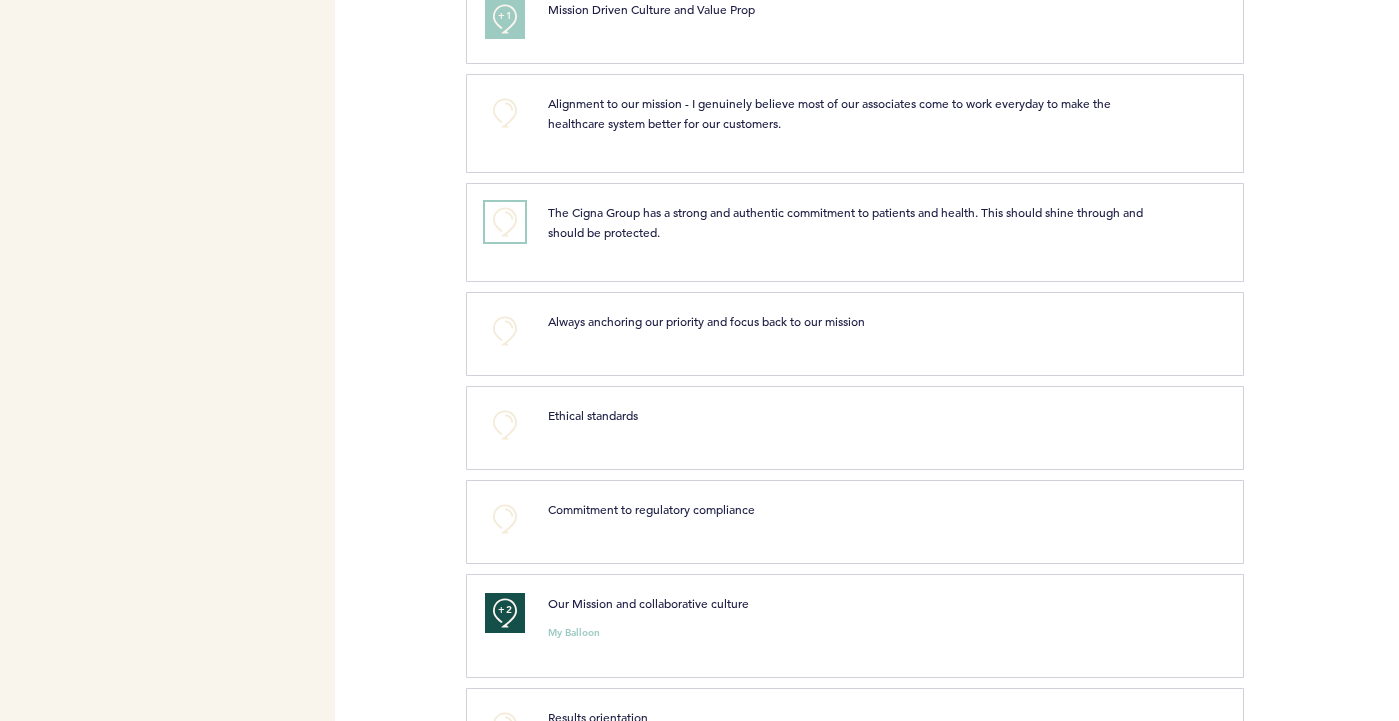 click on "+0" at bounding box center [505, 222] 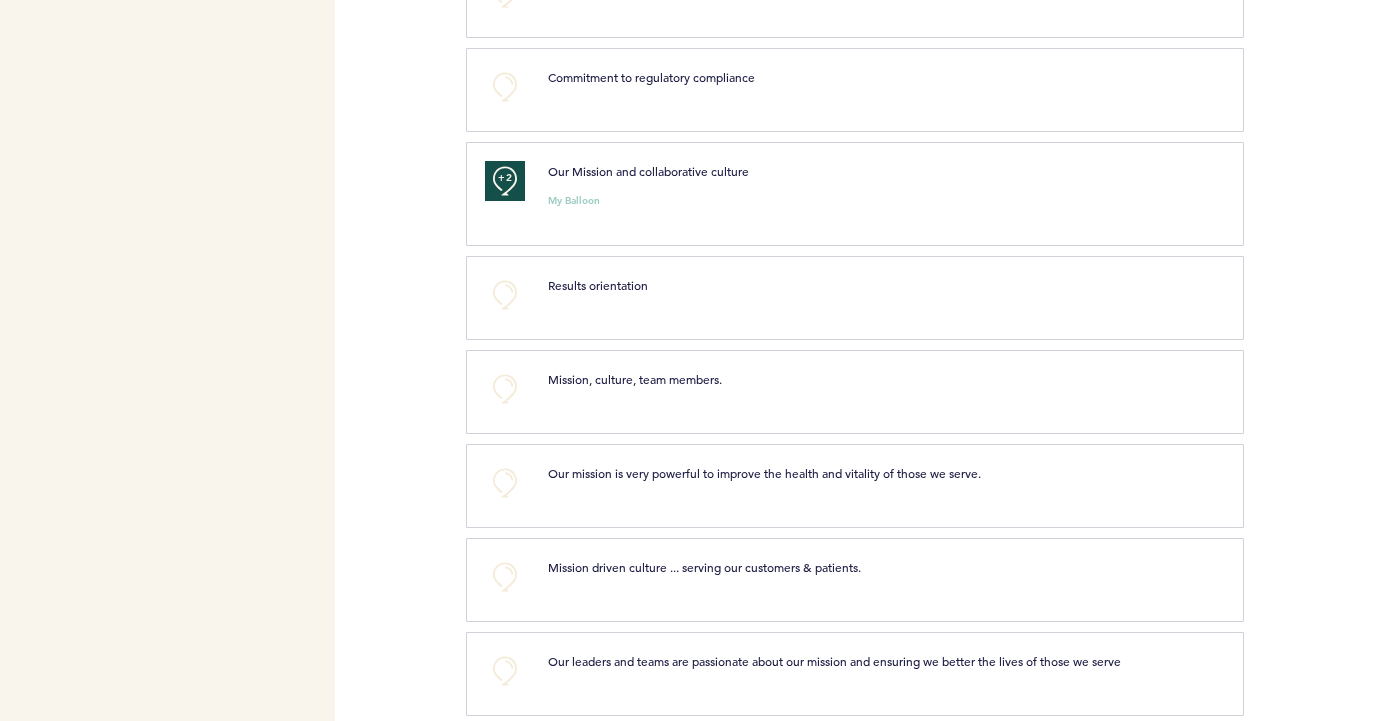 scroll, scrollTop: 2110, scrollLeft: 0, axis: vertical 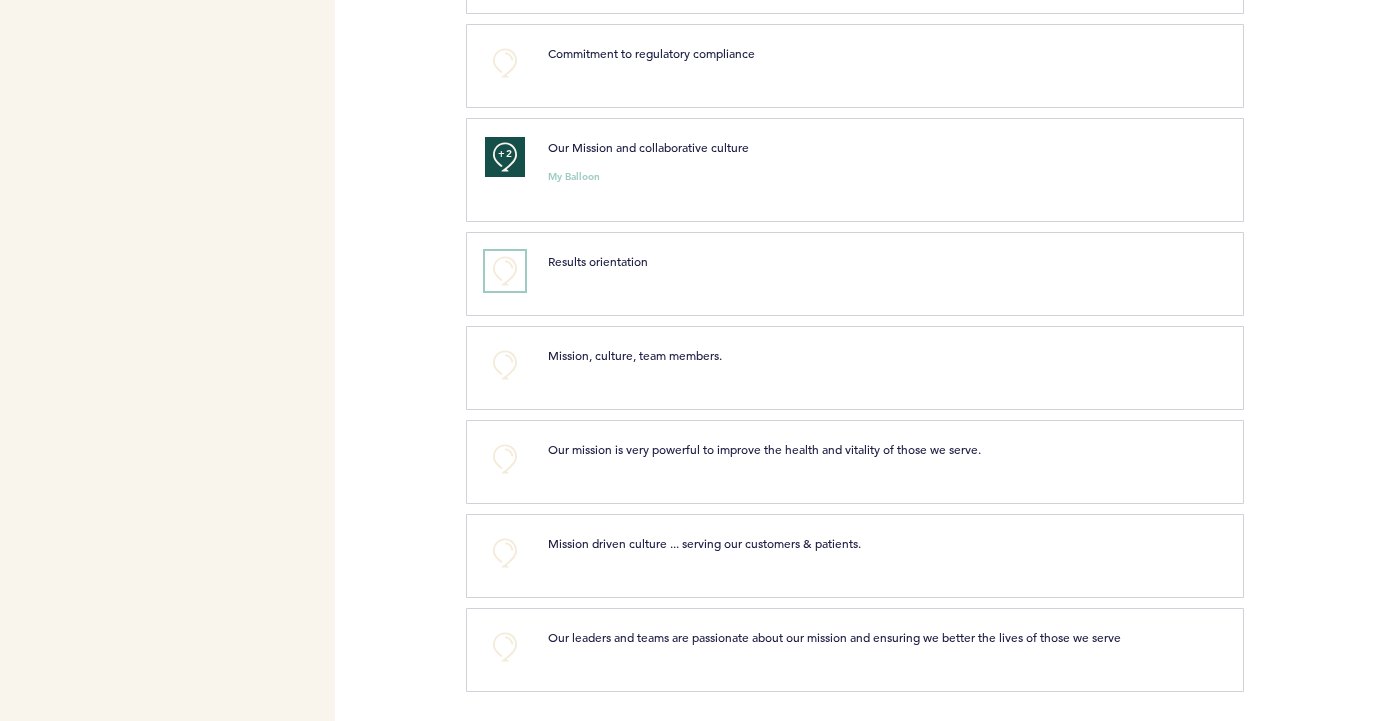 click on "+0" at bounding box center [505, 271] 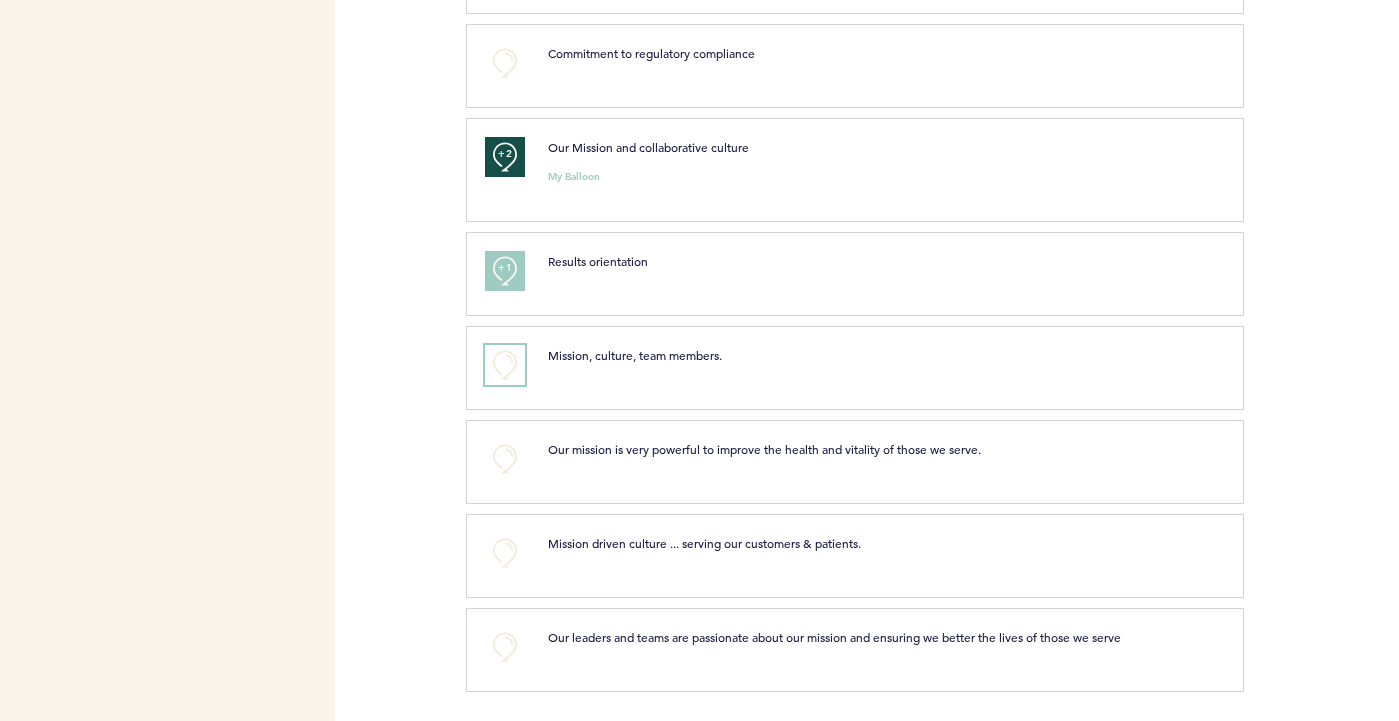 click on "+0" at bounding box center (505, 365) 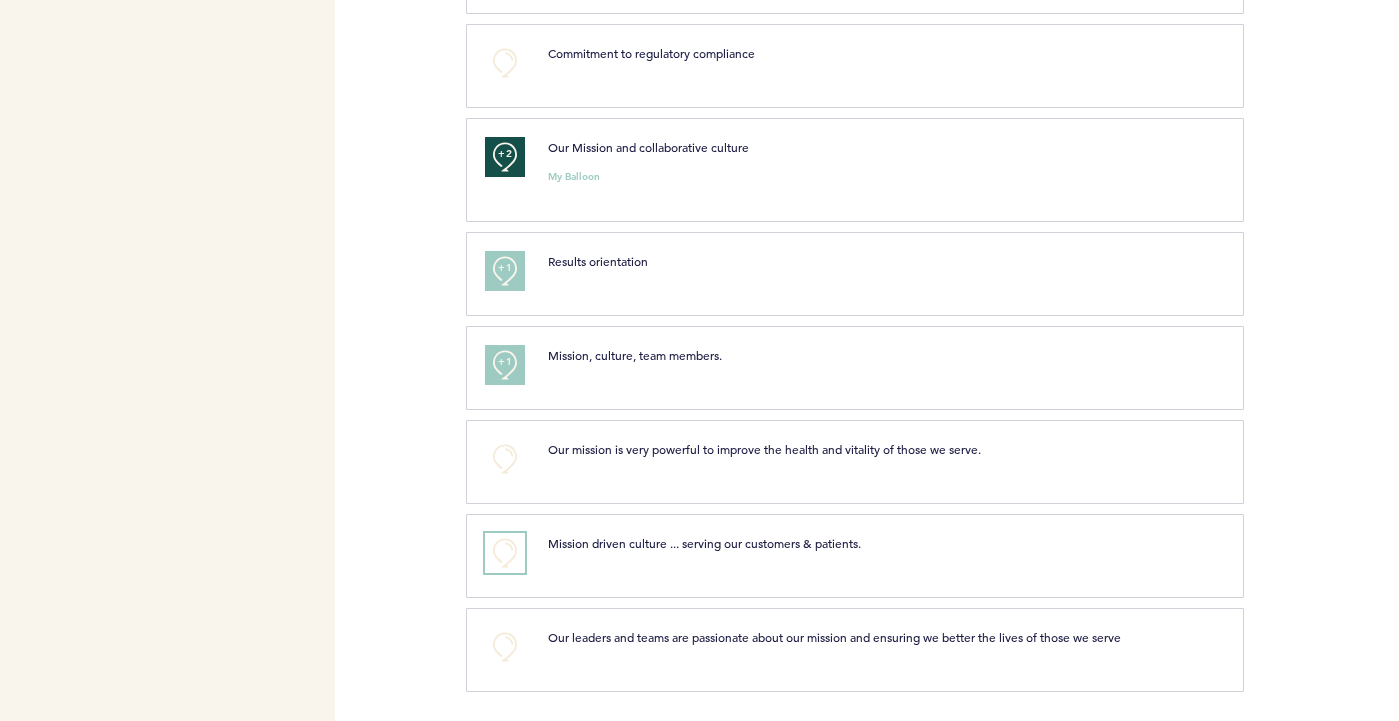 click on "+0" at bounding box center (505, 553) 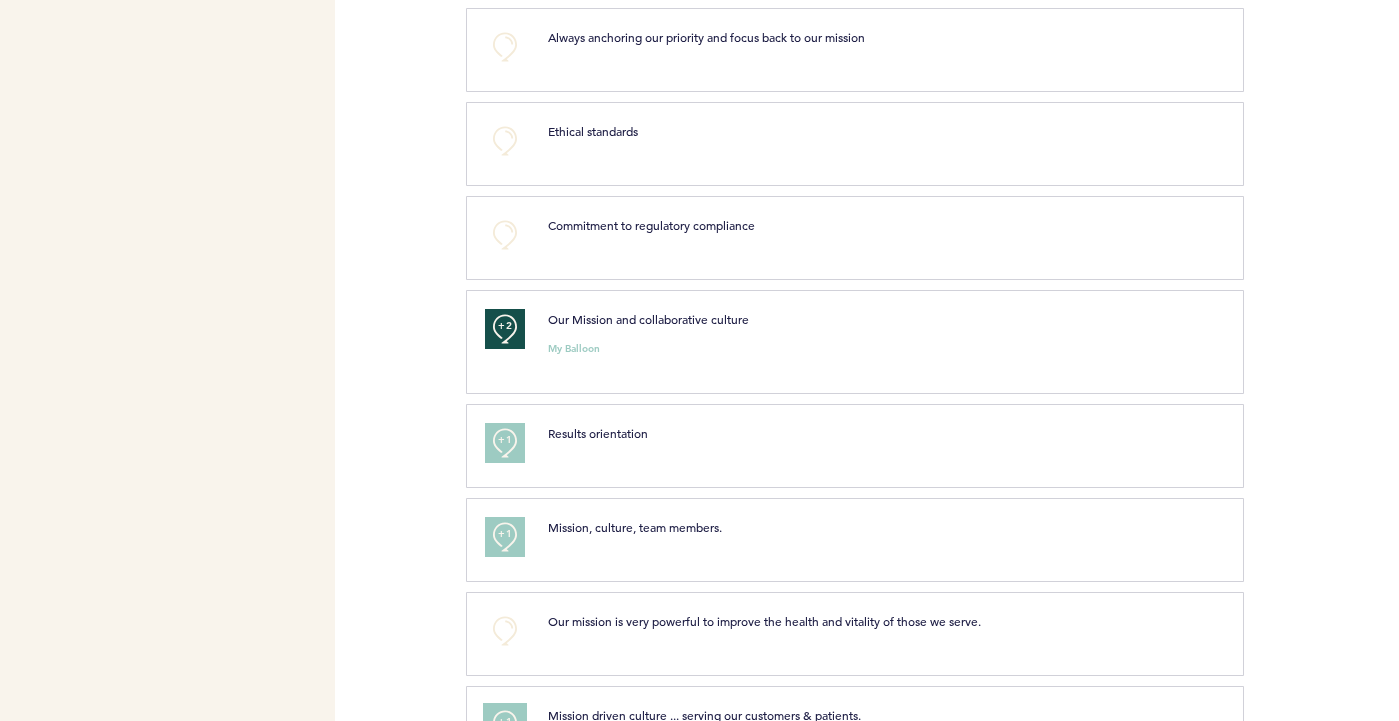 scroll, scrollTop: 2110, scrollLeft: 0, axis: vertical 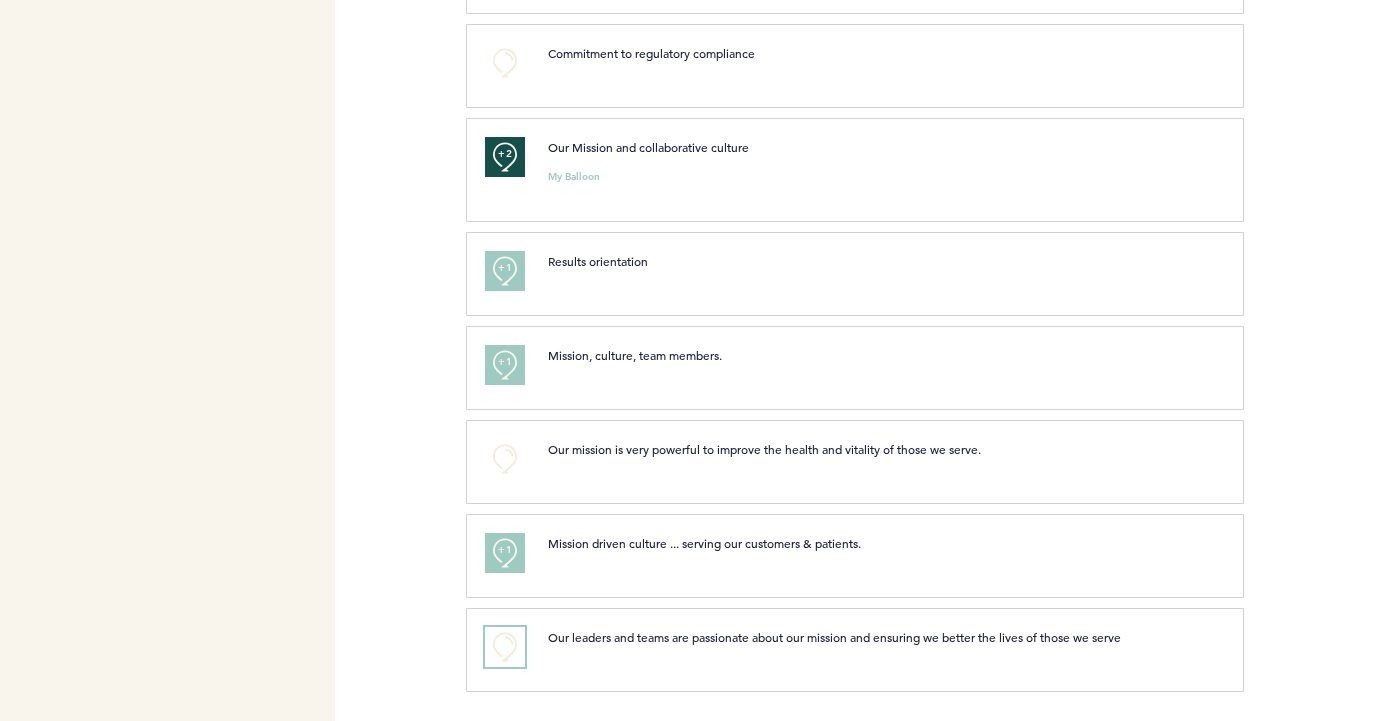 click on "+0" at bounding box center [505, 647] 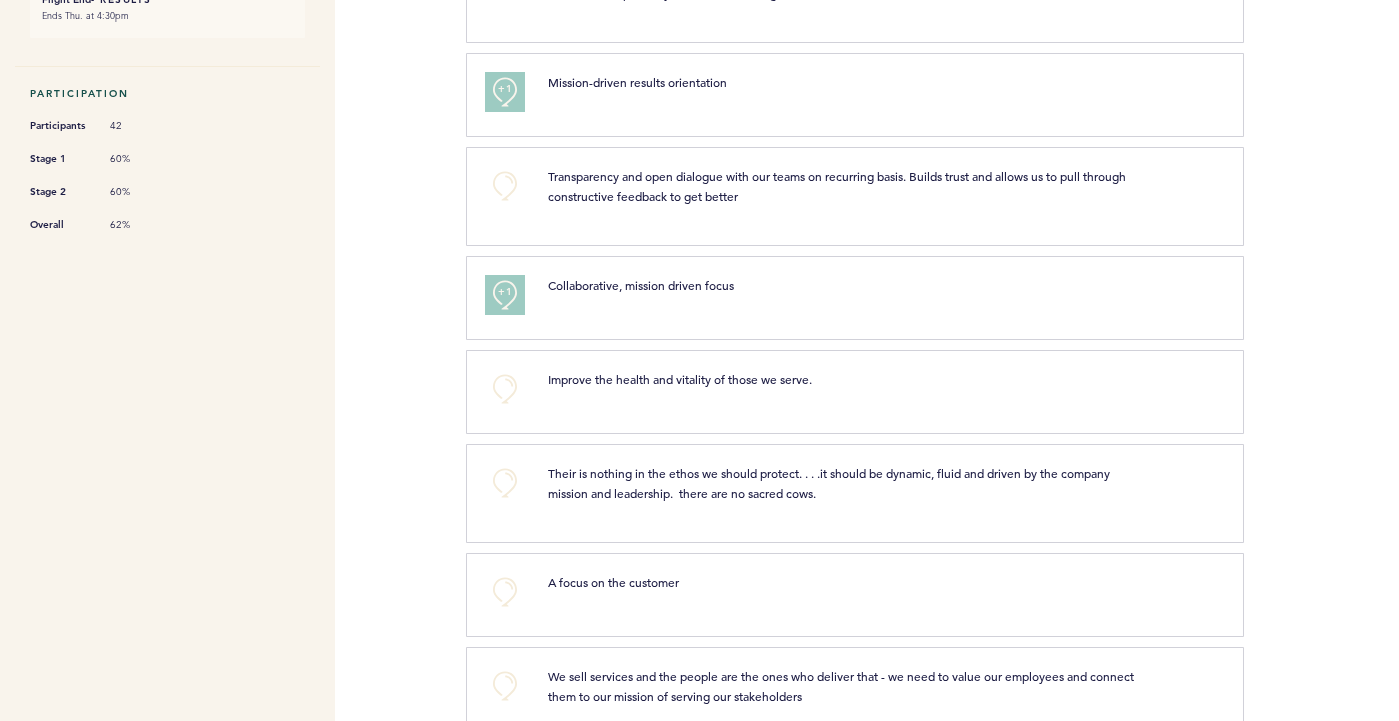 scroll, scrollTop: 0, scrollLeft: 0, axis: both 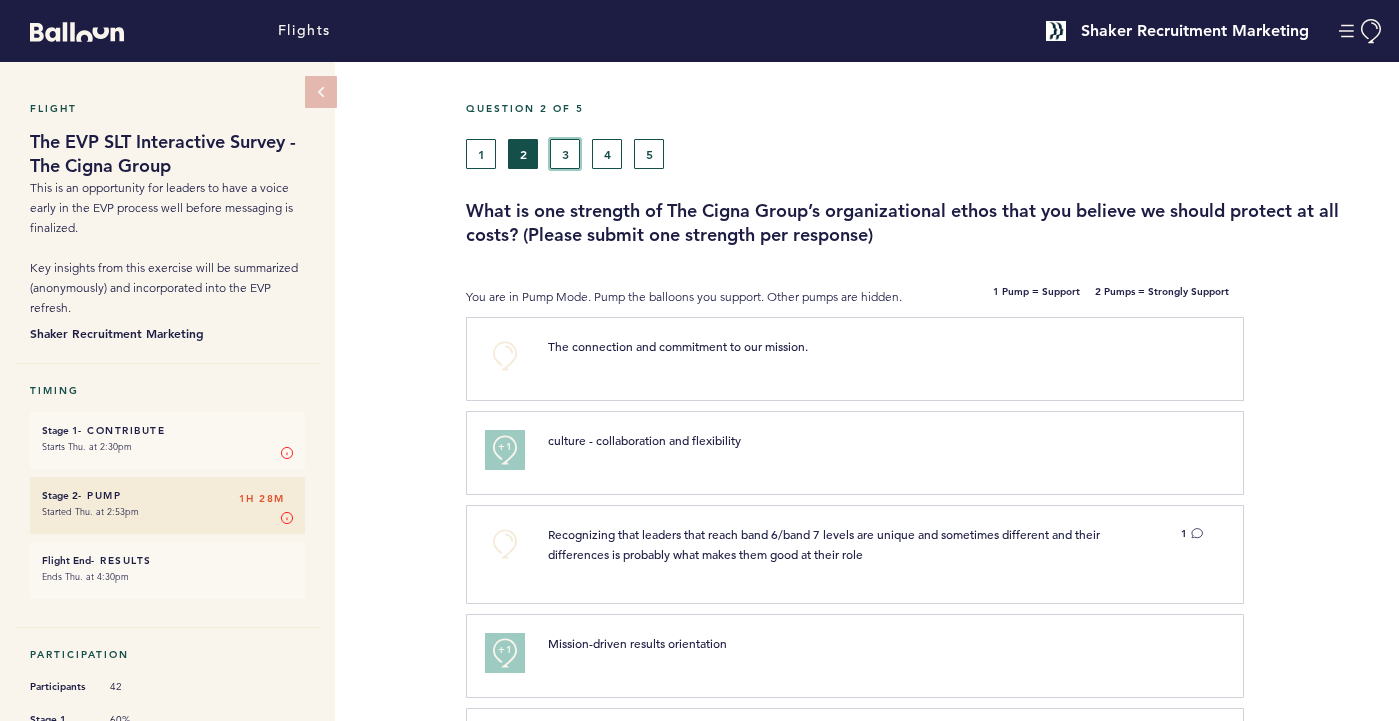 click on "3" at bounding box center [565, 154] 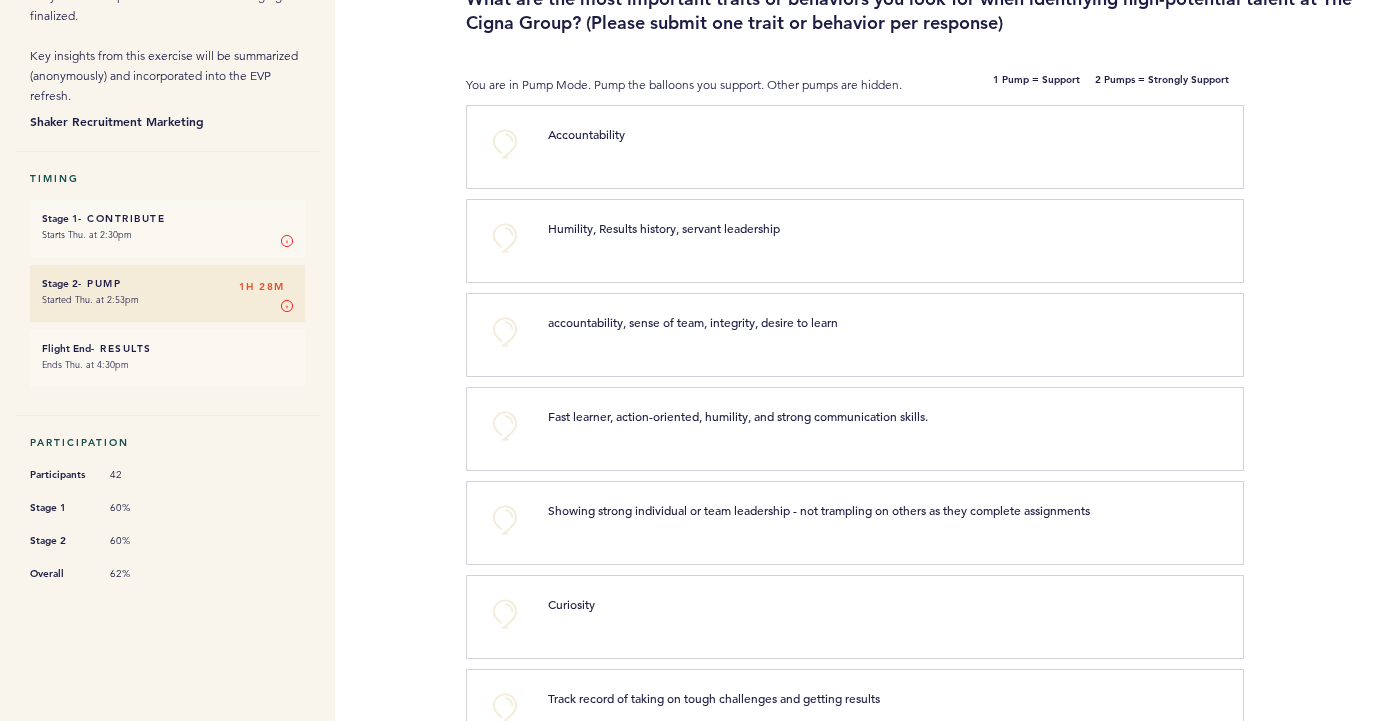 scroll, scrollTop: 235, scrollLeft: 0, axis: vertical 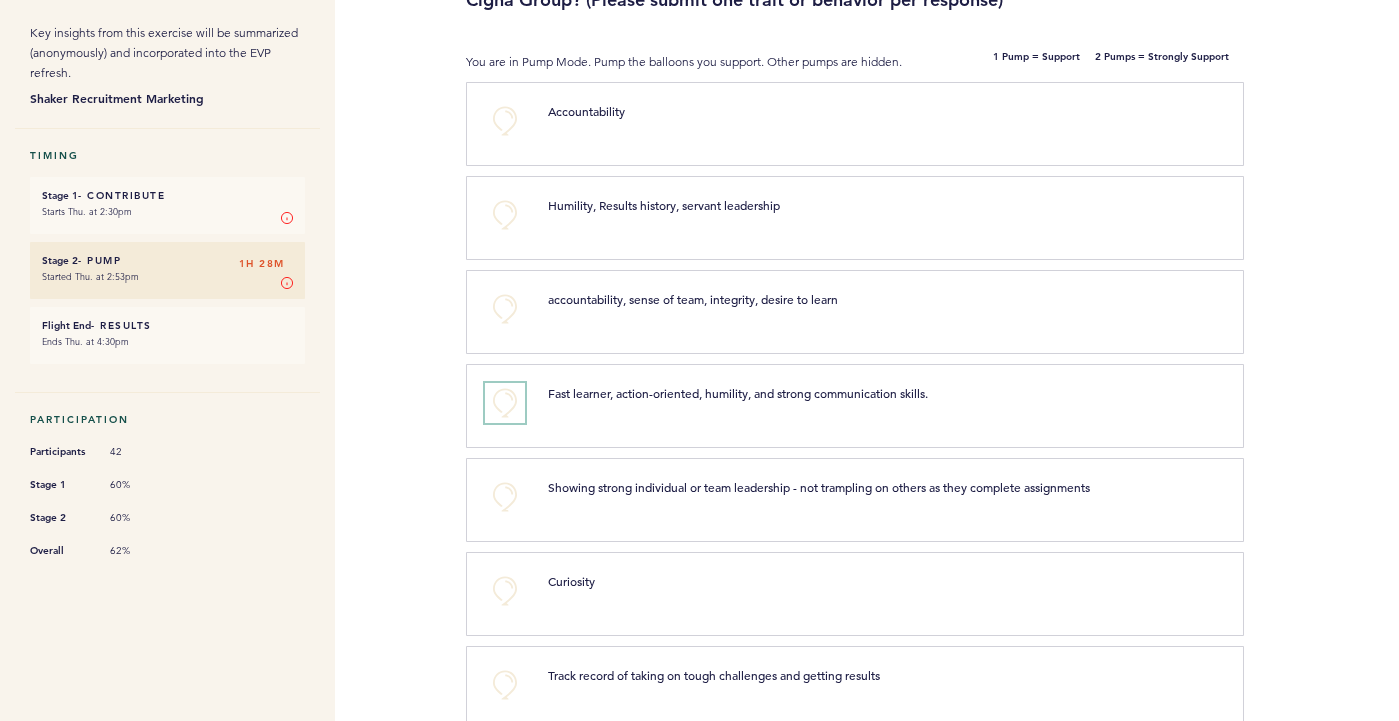 click on "+0" at bounding box center (505, 403) 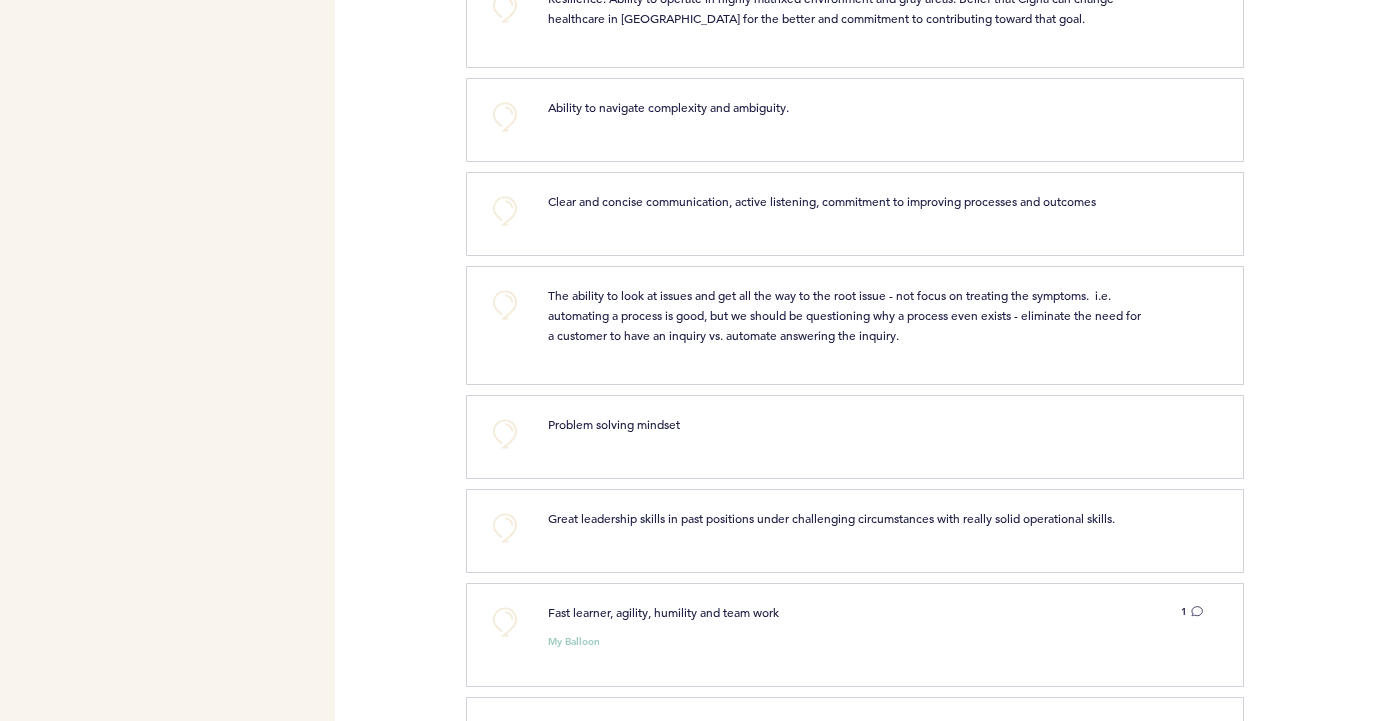 scroll, scrollTop: 2328, scrollLeft: 0, axis: vertical 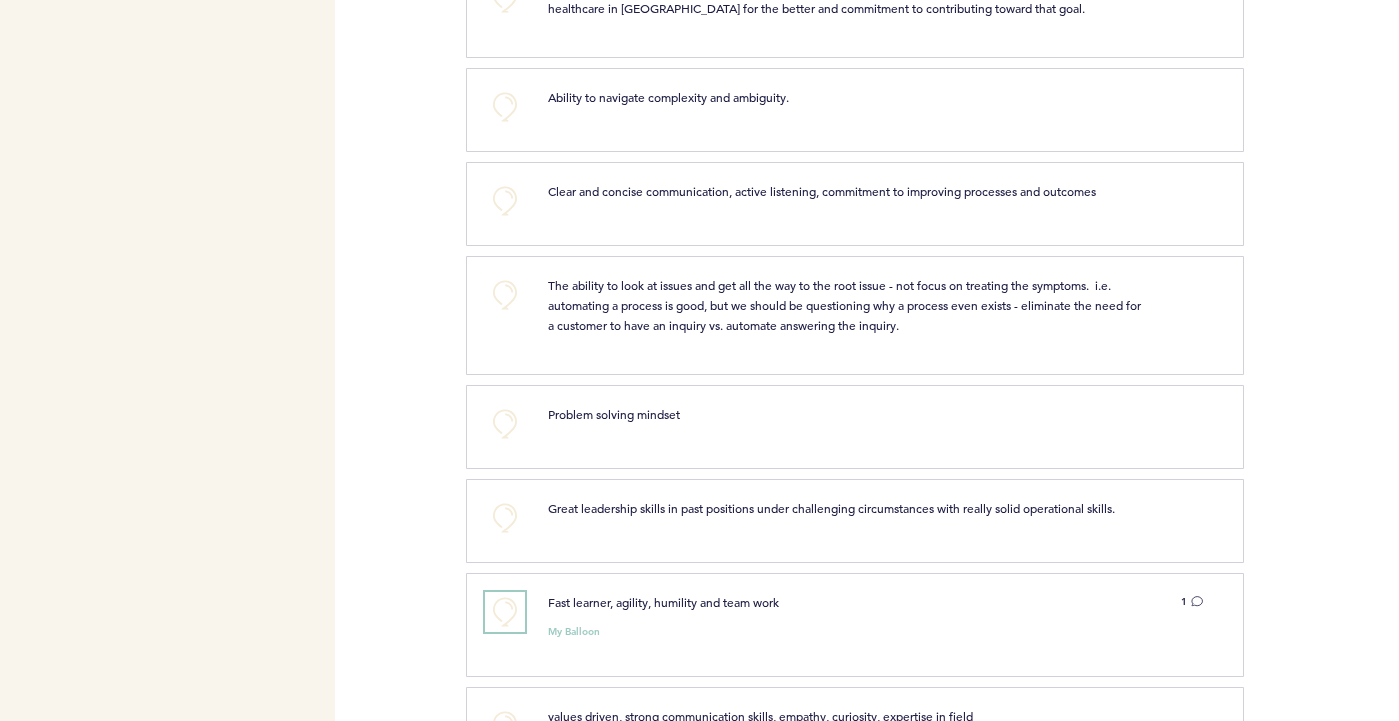 click on "+0" at bounding box center [505, 612] 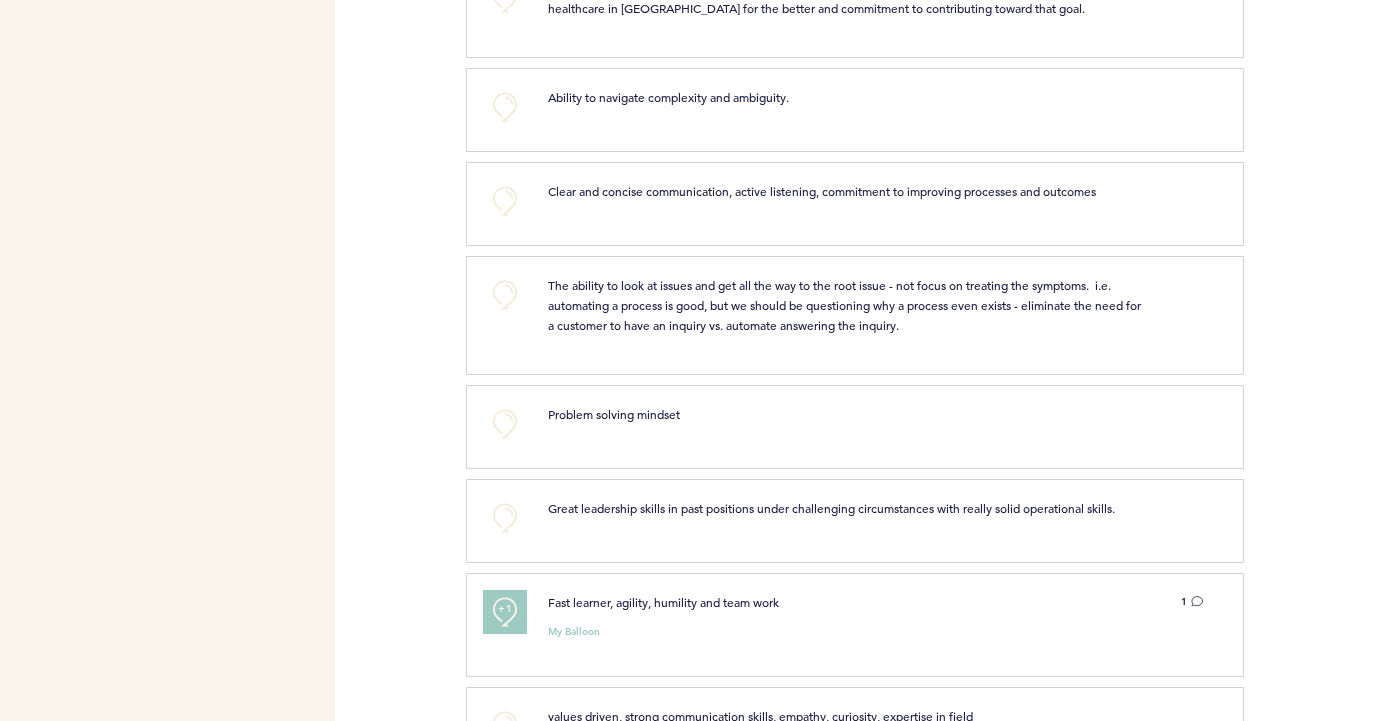 click on "+1" at bounding box center [505, 609] 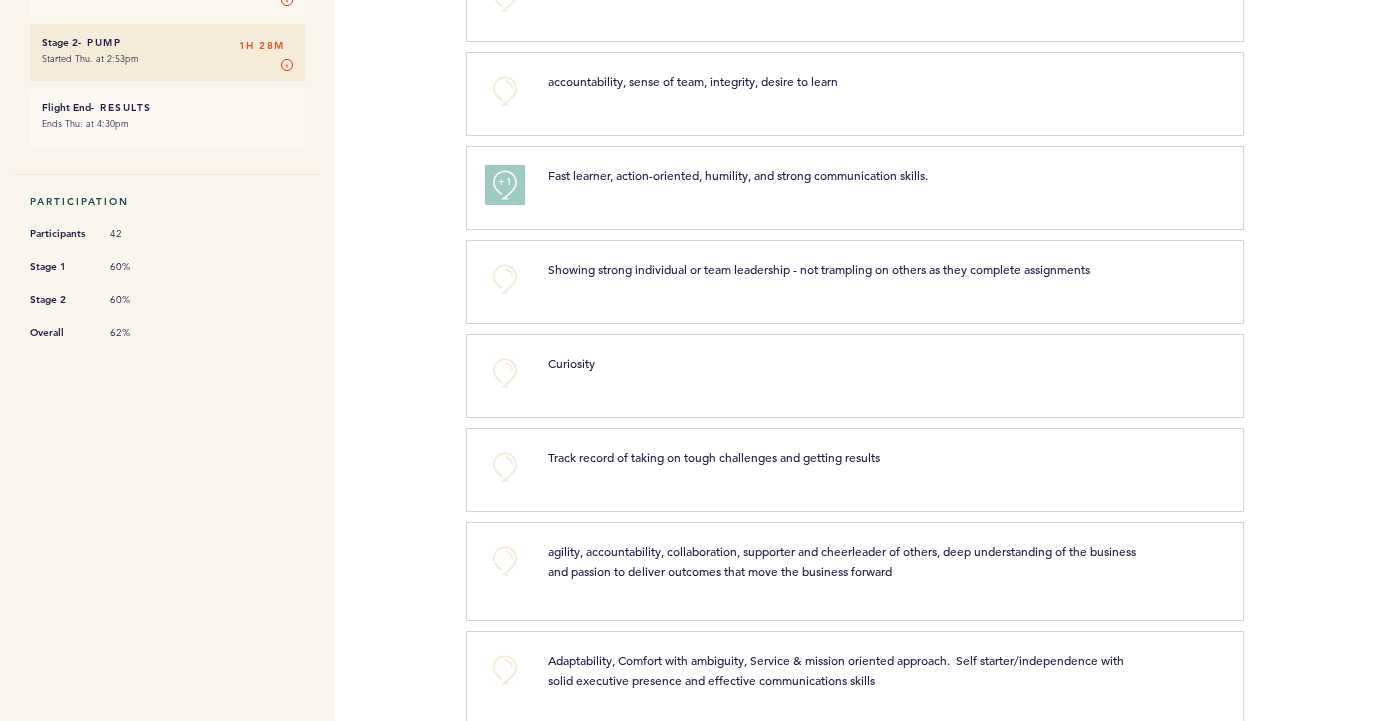 scroll, scrollTop: 435, scrollLeft: 0, axis: vertical 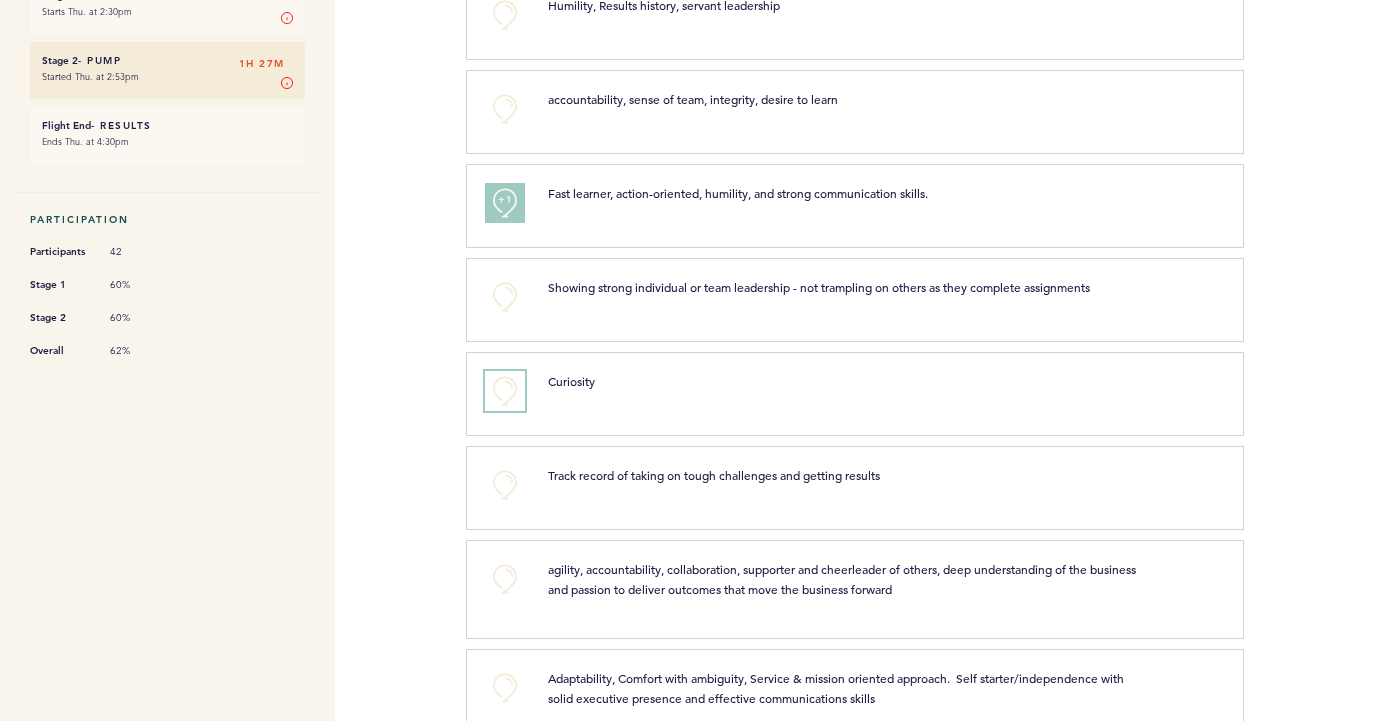 click on "+0" at bounding box center (505, 391) 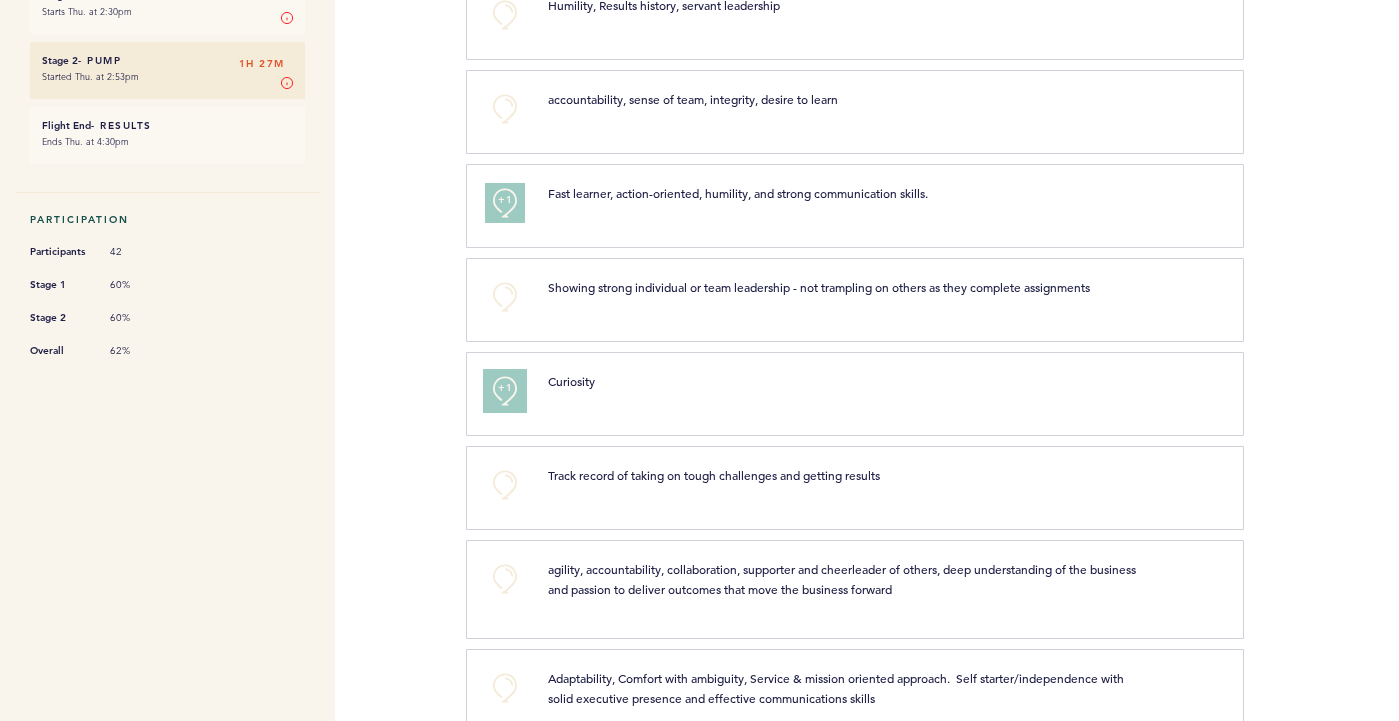 click on "+1" at bounding box center [505, 388] 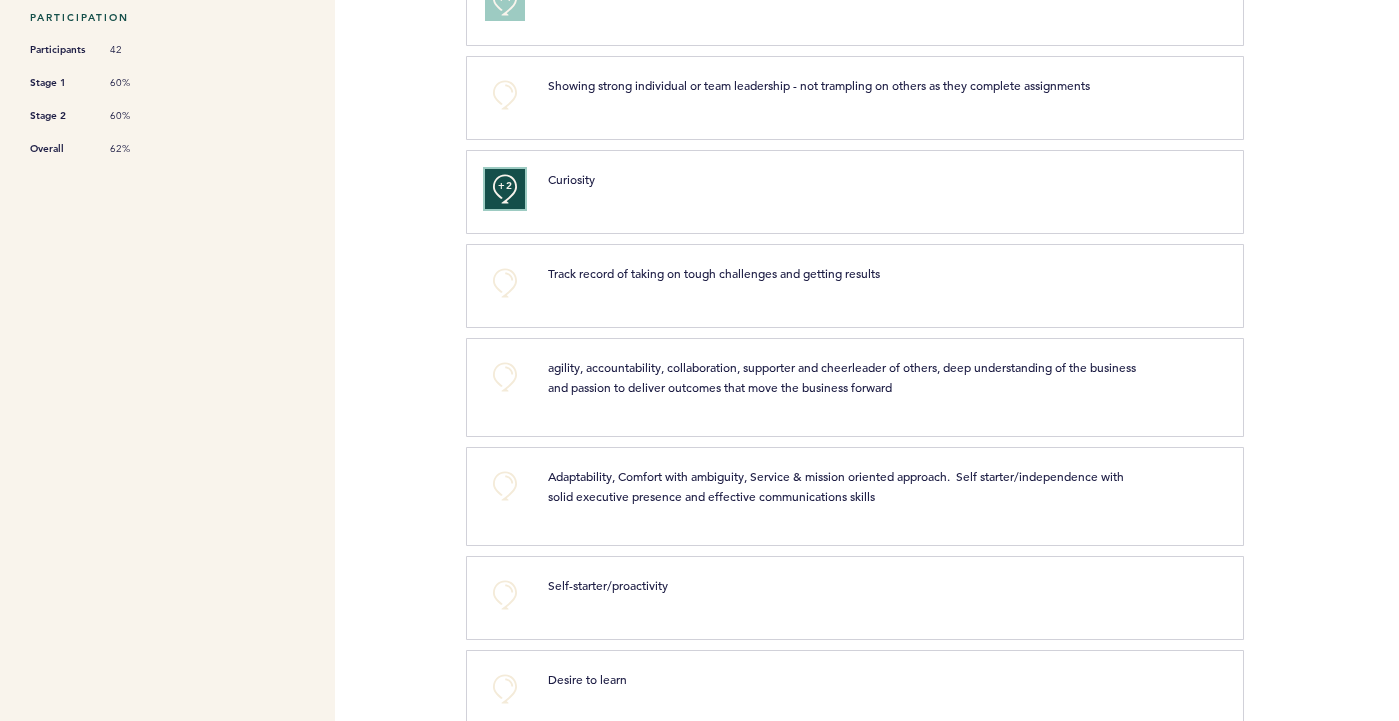 scroll, scrollTop: 640, scrollLeft: 0, axis: vertical 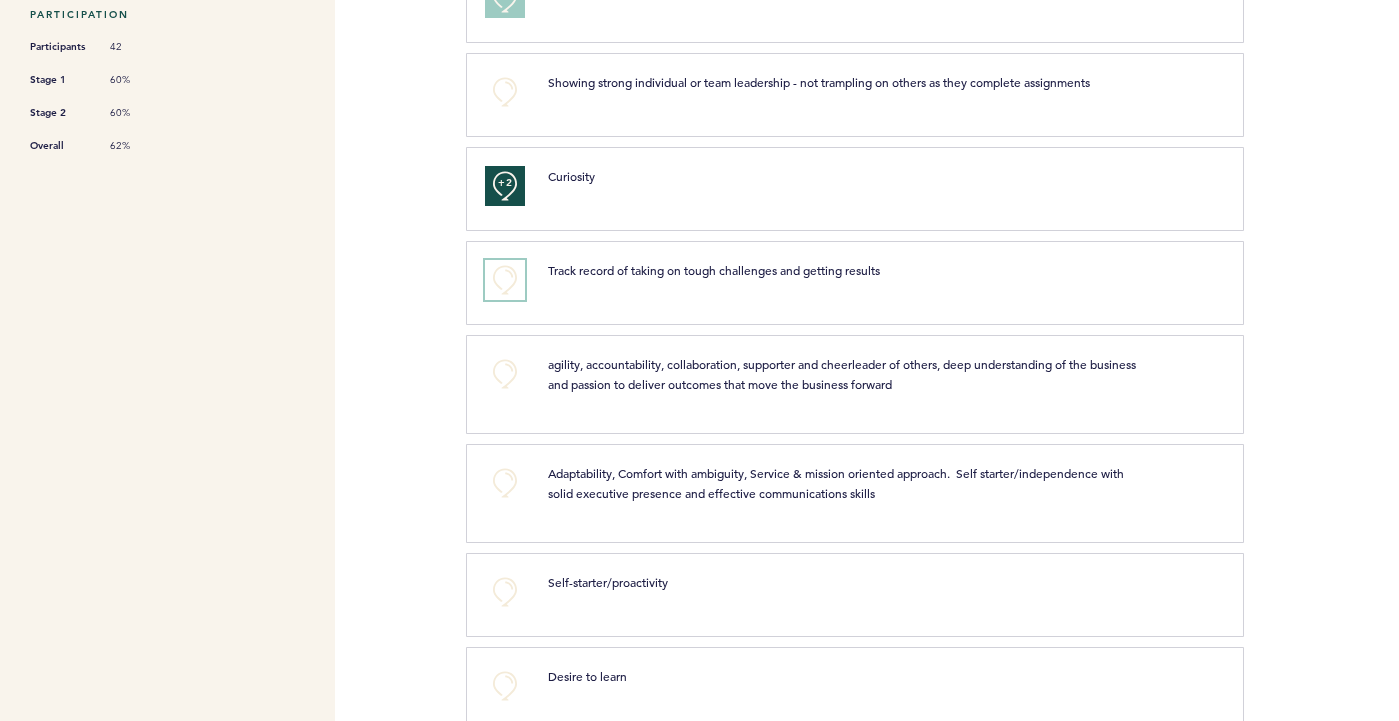 click on "+0" at bounding box center (505, 280) 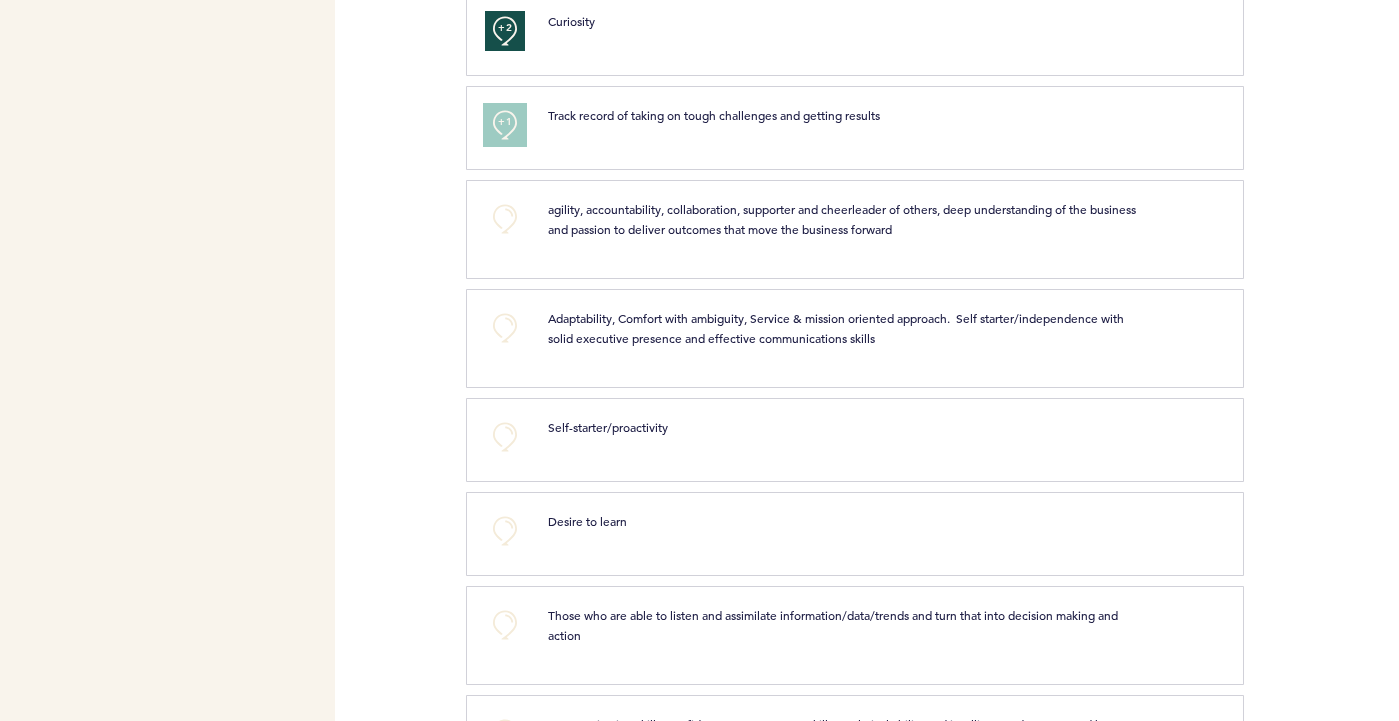 scroll, scrollTop: 797, scrollLeft: 0, axis: vertical 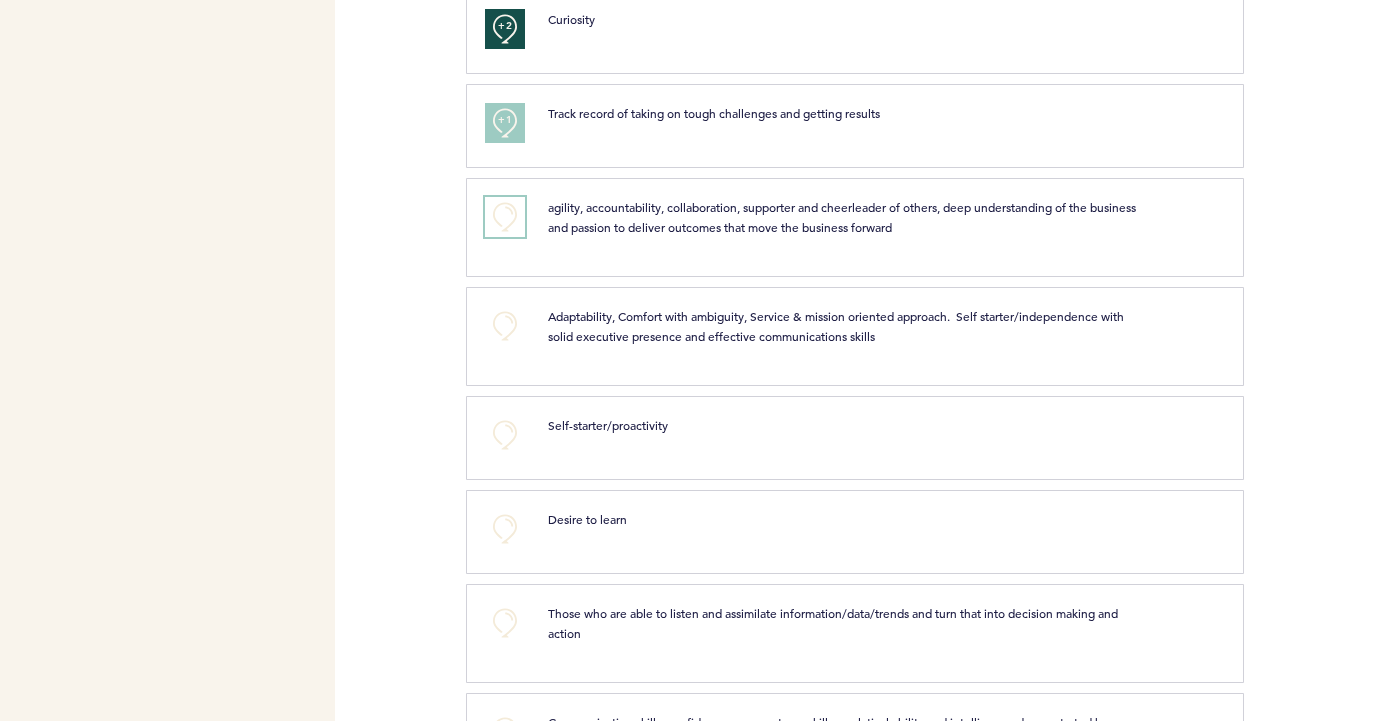click on "+0" at bounding box center (505, 217) 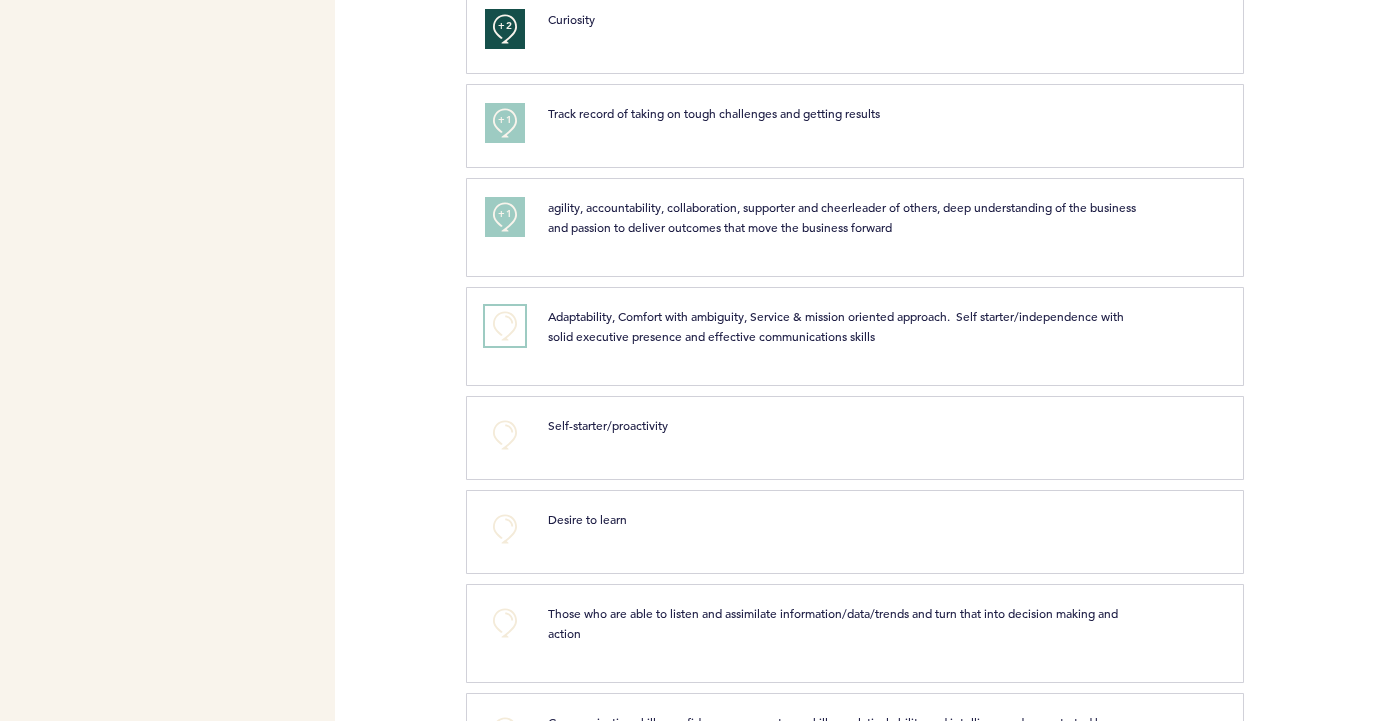 click on "+0" at bounding box center [505, 326] 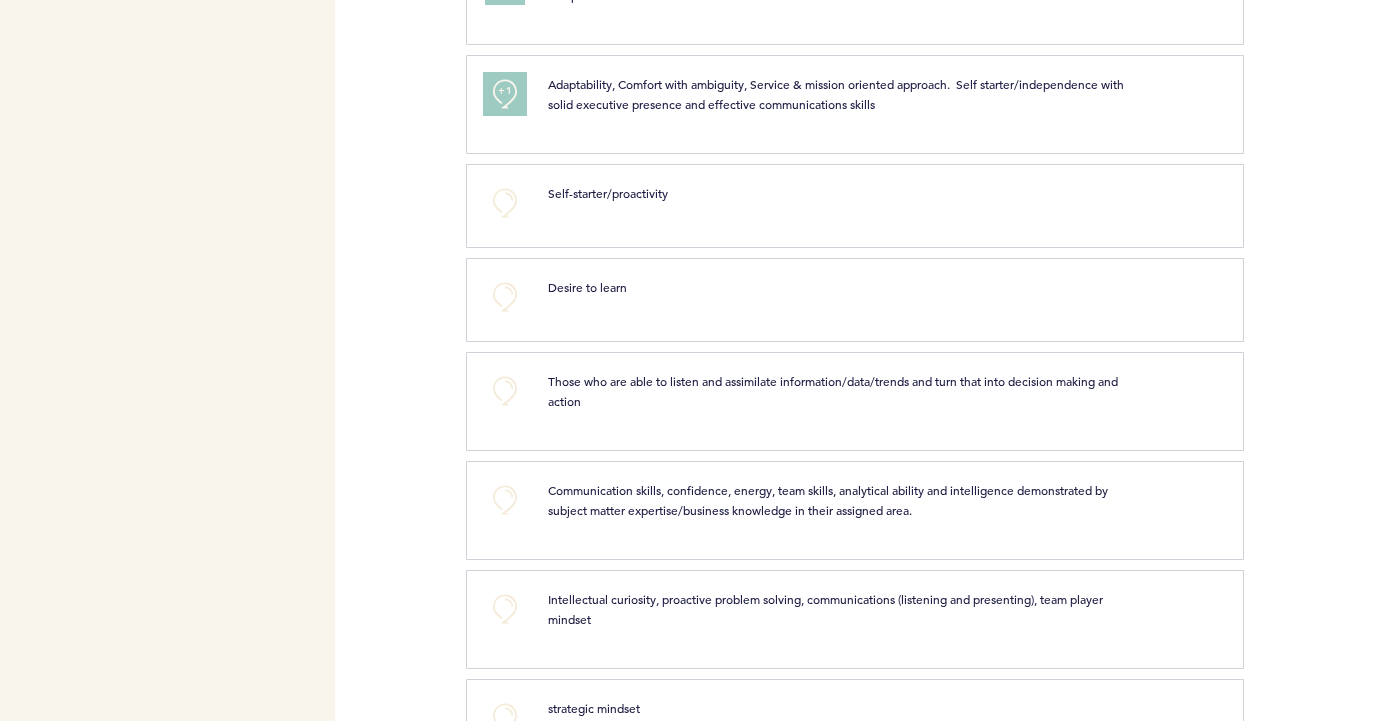 scroll, scrollTop: 1036, scrollLeft: 0, axis: vertical 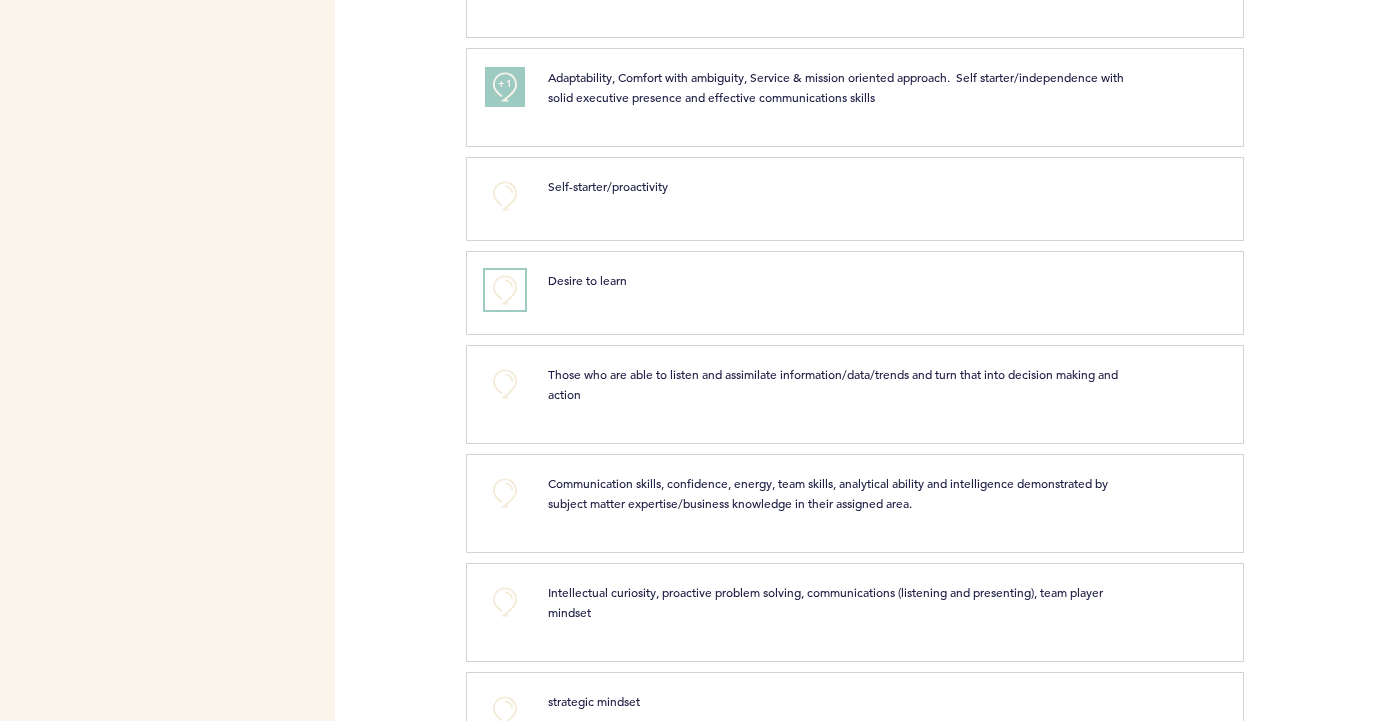 click on "+0" at bounding box center (505, 290) 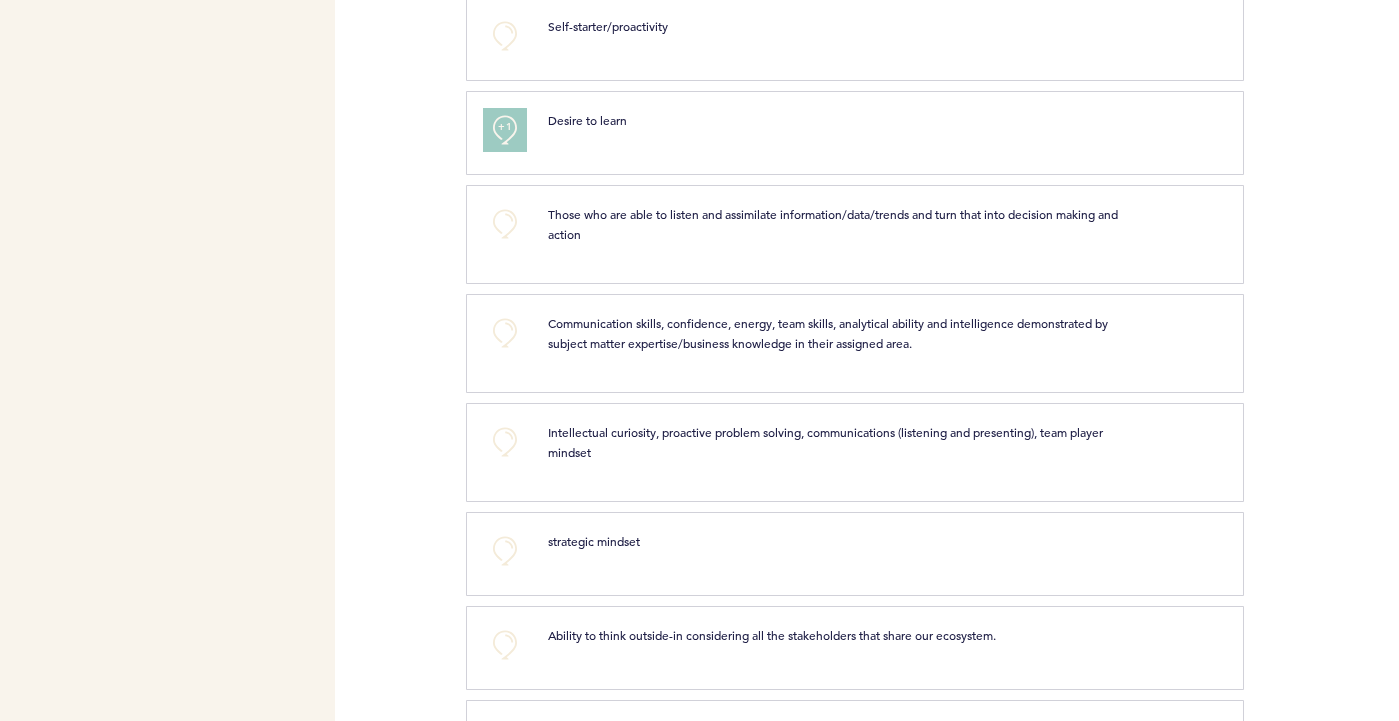 scroll, scrollTop: 1198, scrollLeft: 0, axis: vertical 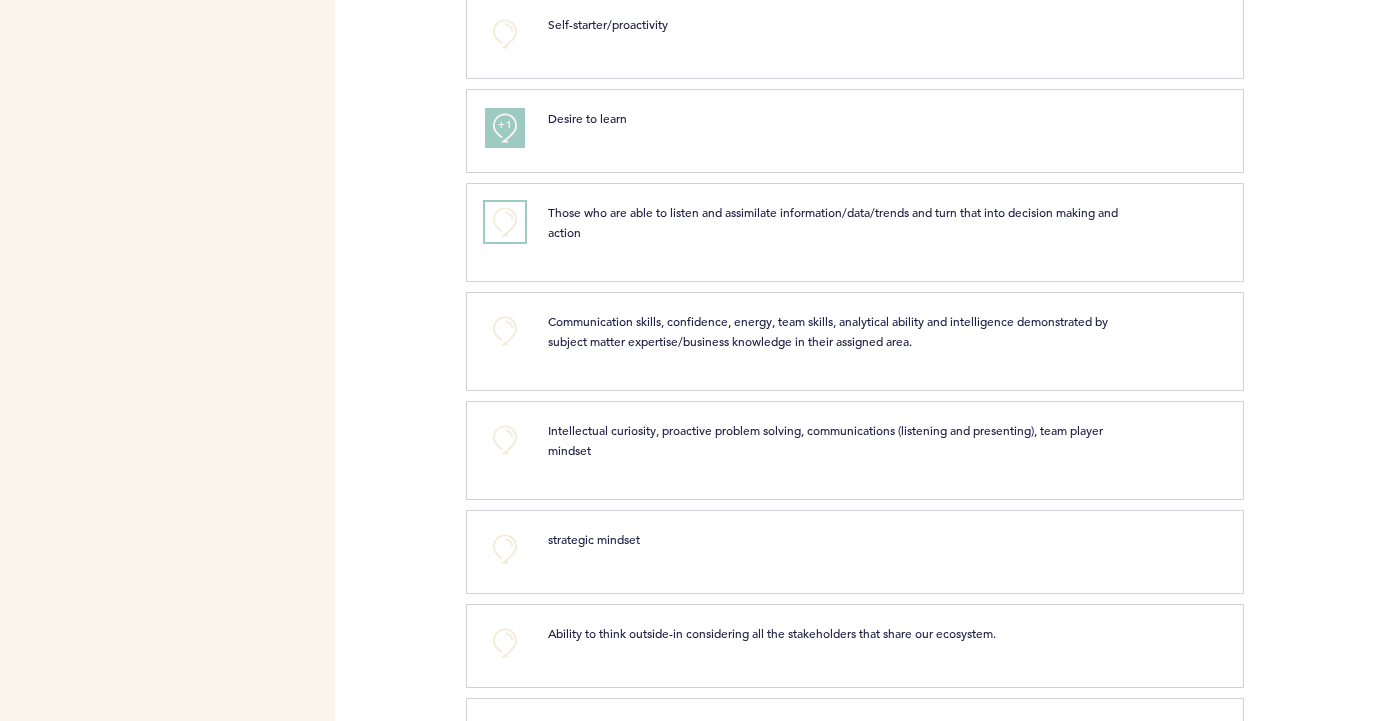 click on "+0" at bounding box center (505, 222) 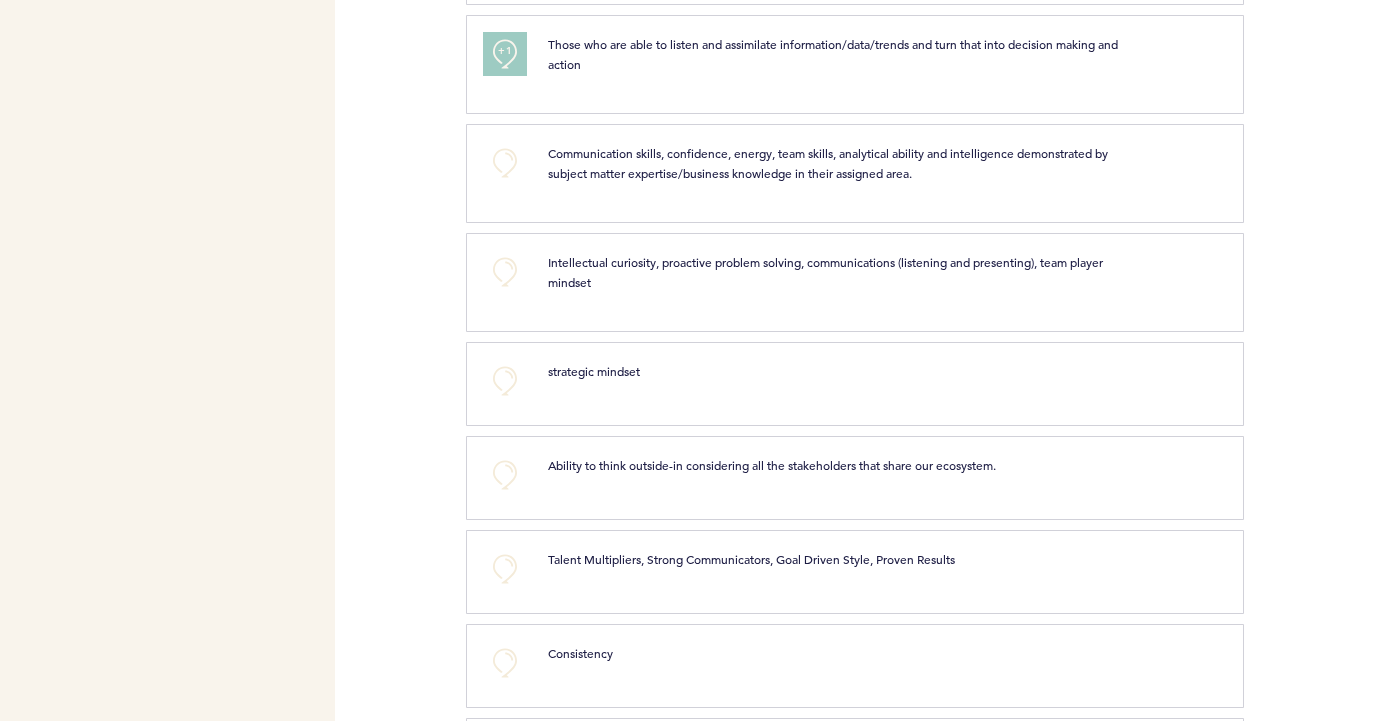 scroll, scrollTop: 1368, scrollLeft: 0, axis: vertical 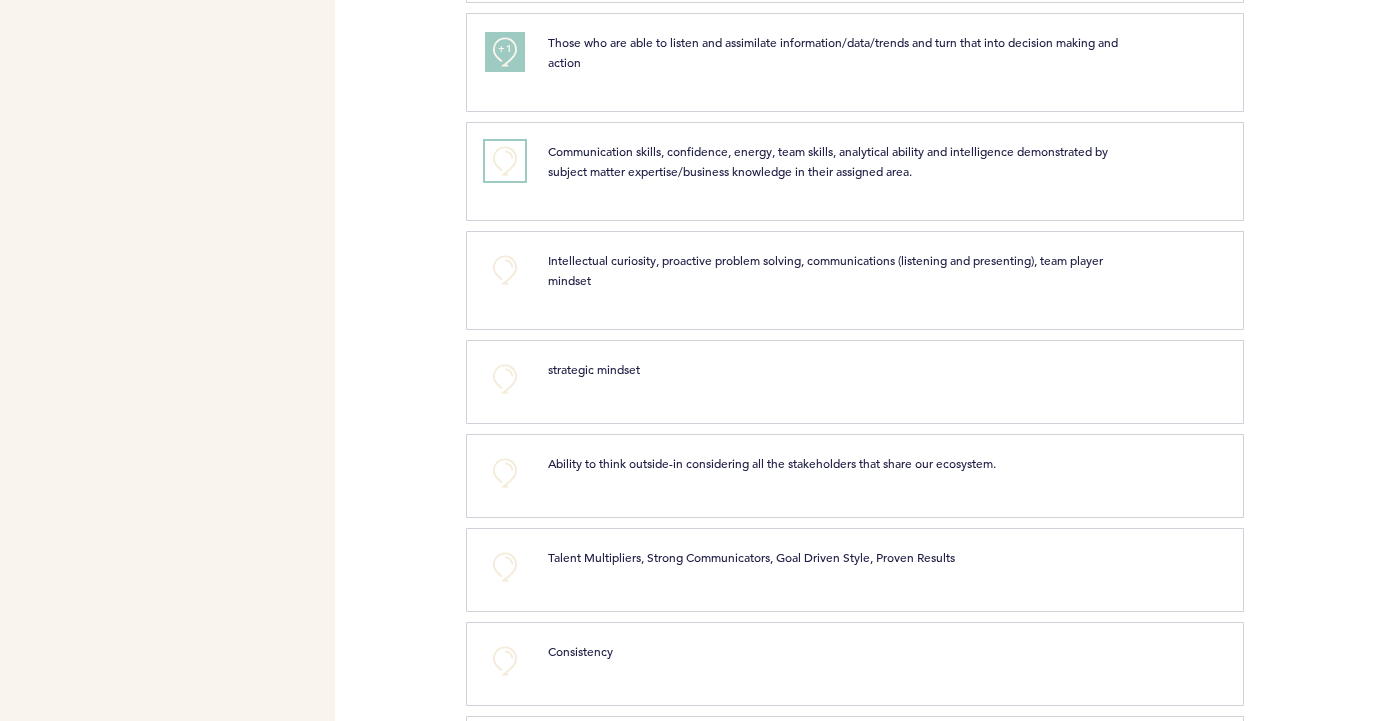 click on "+0" at bounding box center [505, 161] 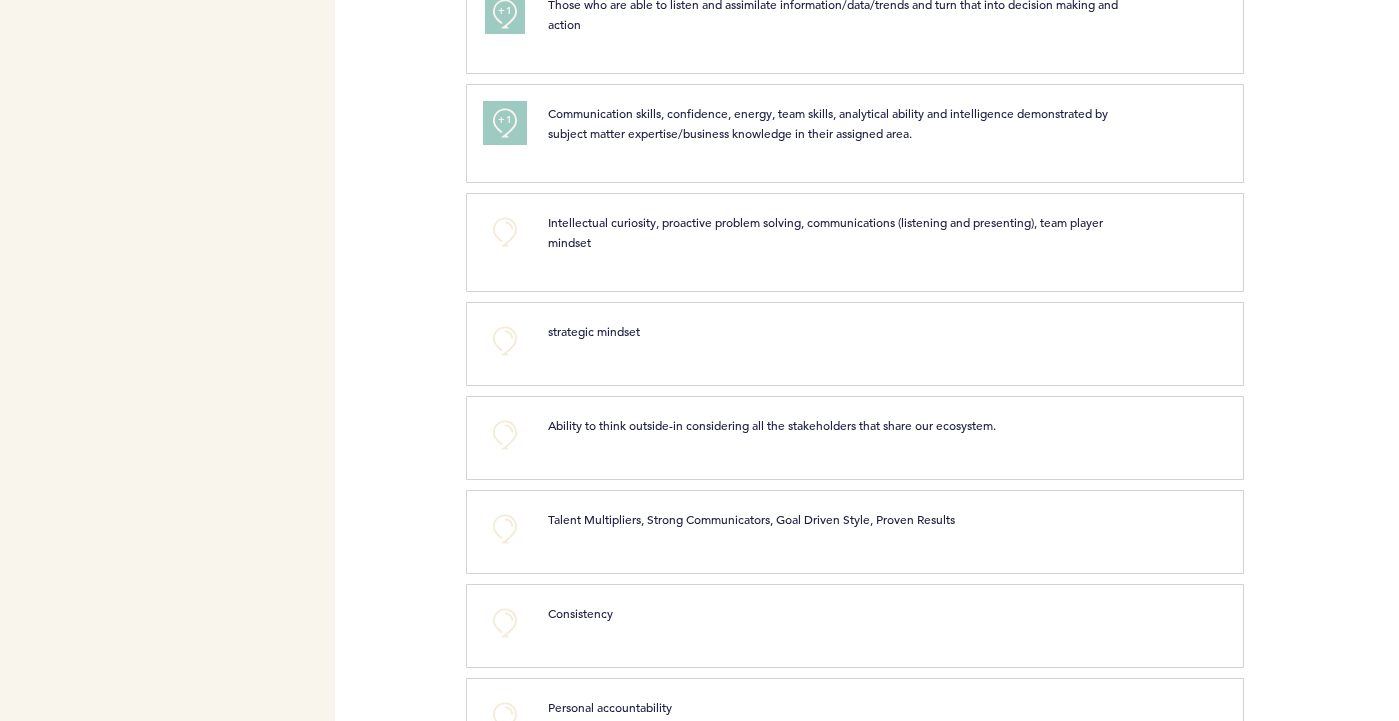 scroll, scrollTop: 1419, scrollLeft: 0, axis: vertical 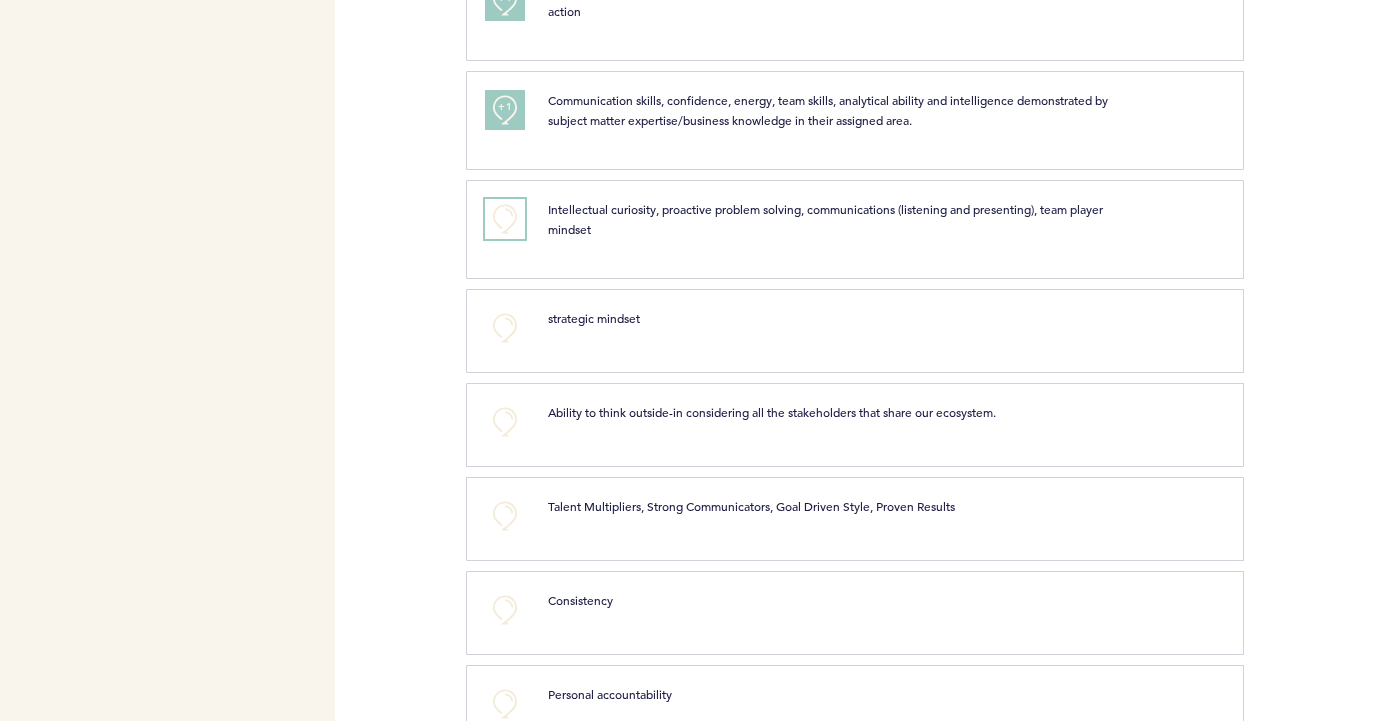 click on "+0" at bounding box center (505, 219) 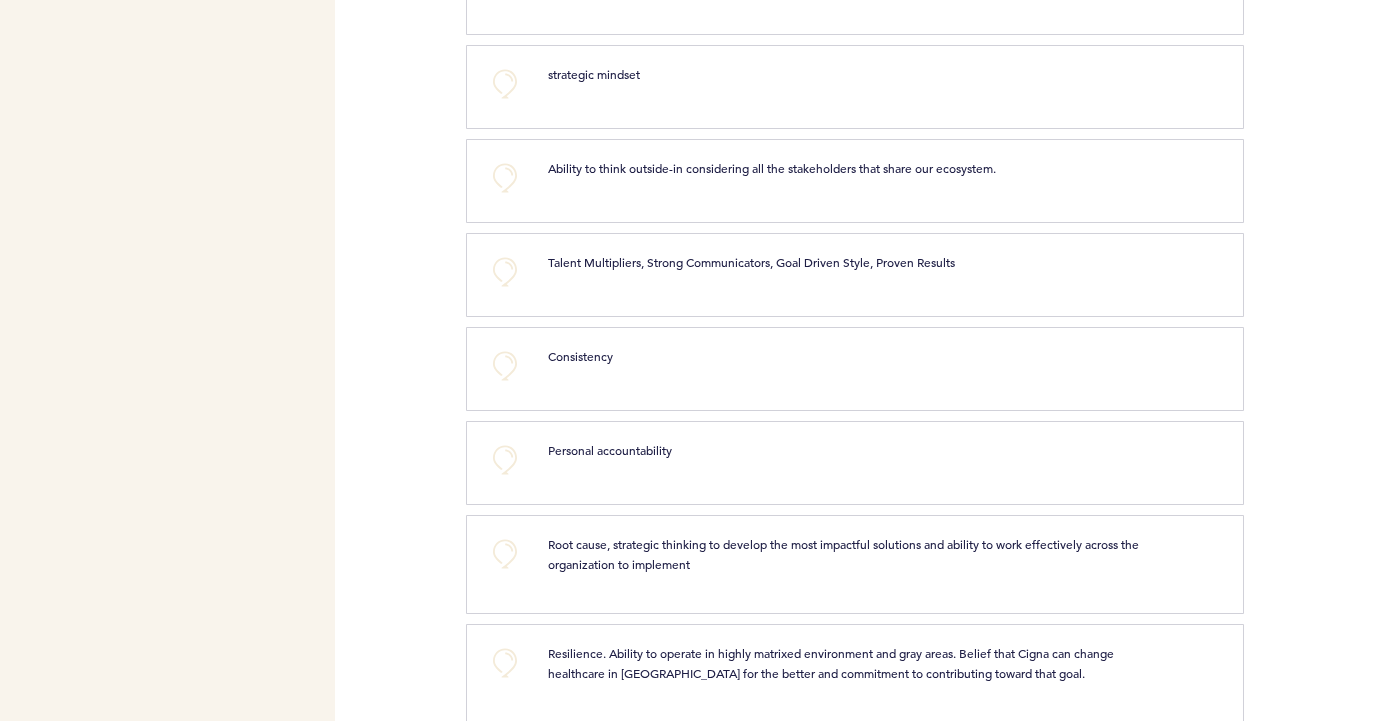 scroll, scrollTop: 1617, scrollLeft: 0, axis: vertical 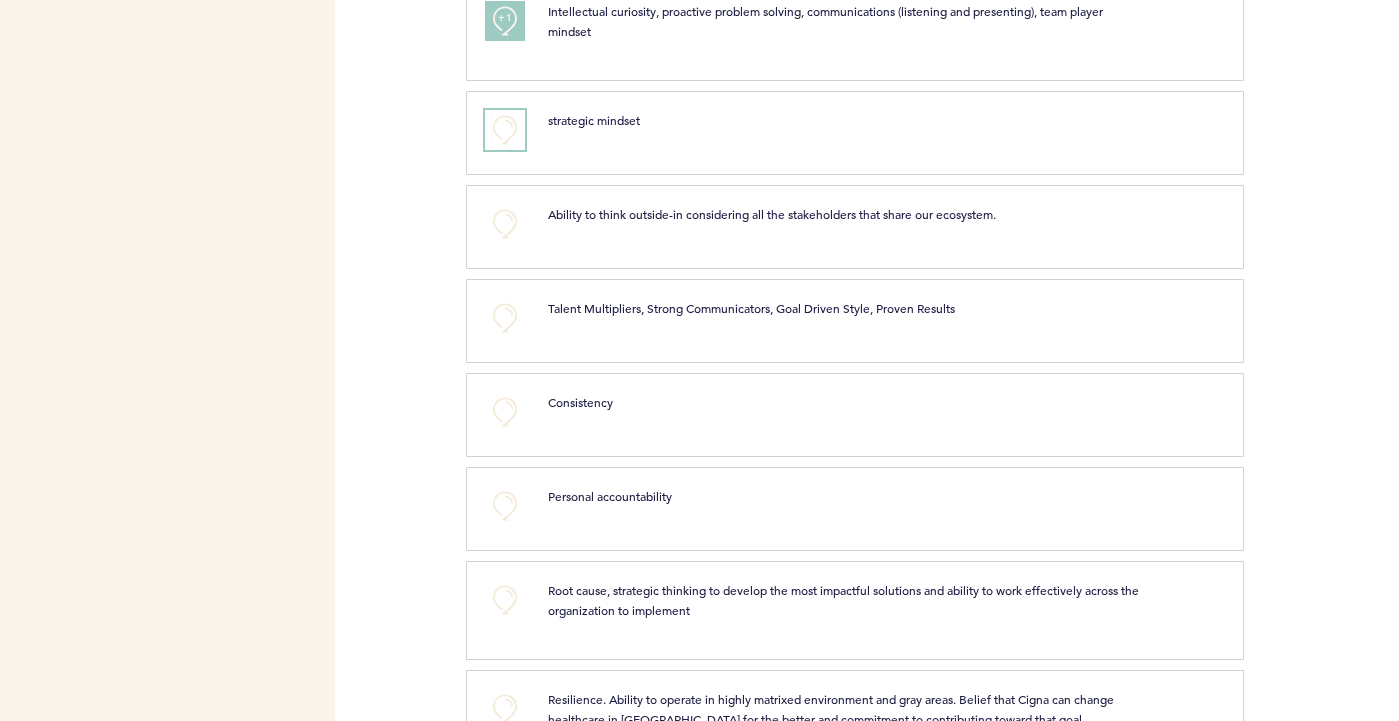 click on "+0" at bounding box center [505, 130] 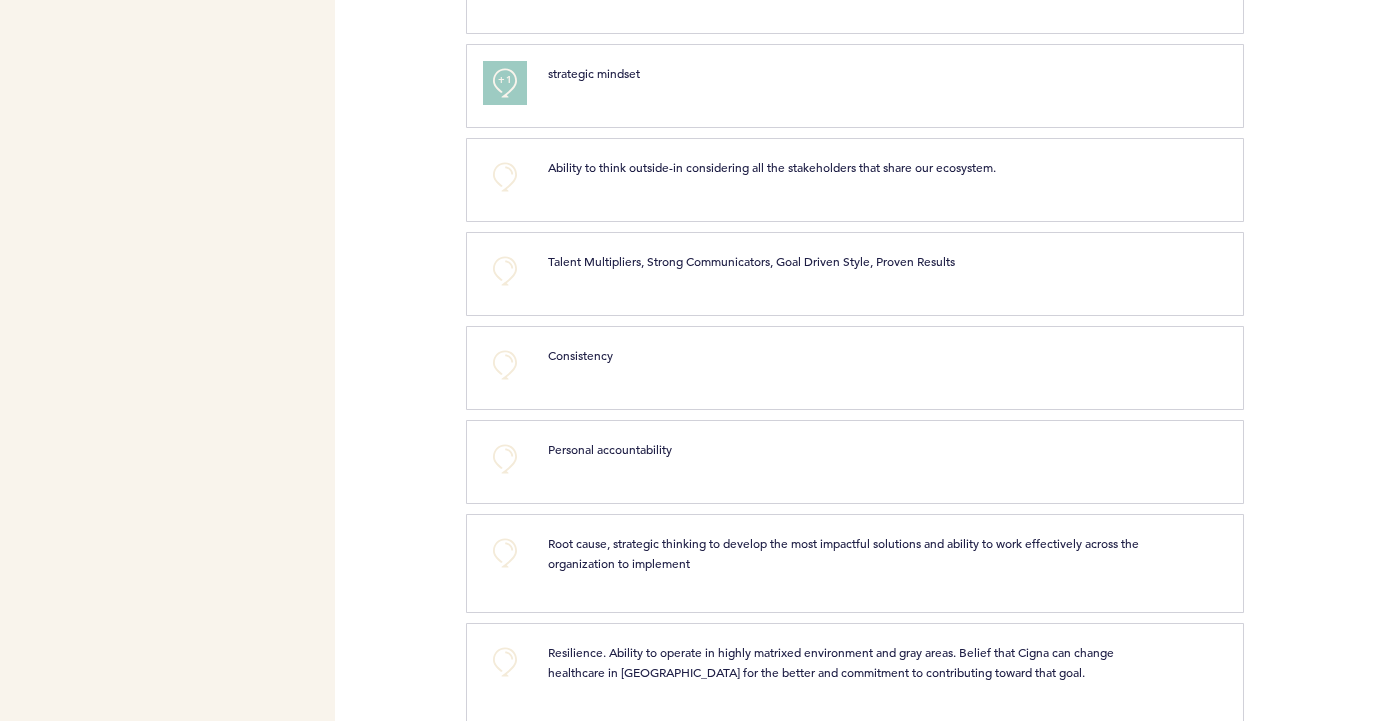 scroll, scrollTop: 1669, scrollLeft: 0, axis: vertical 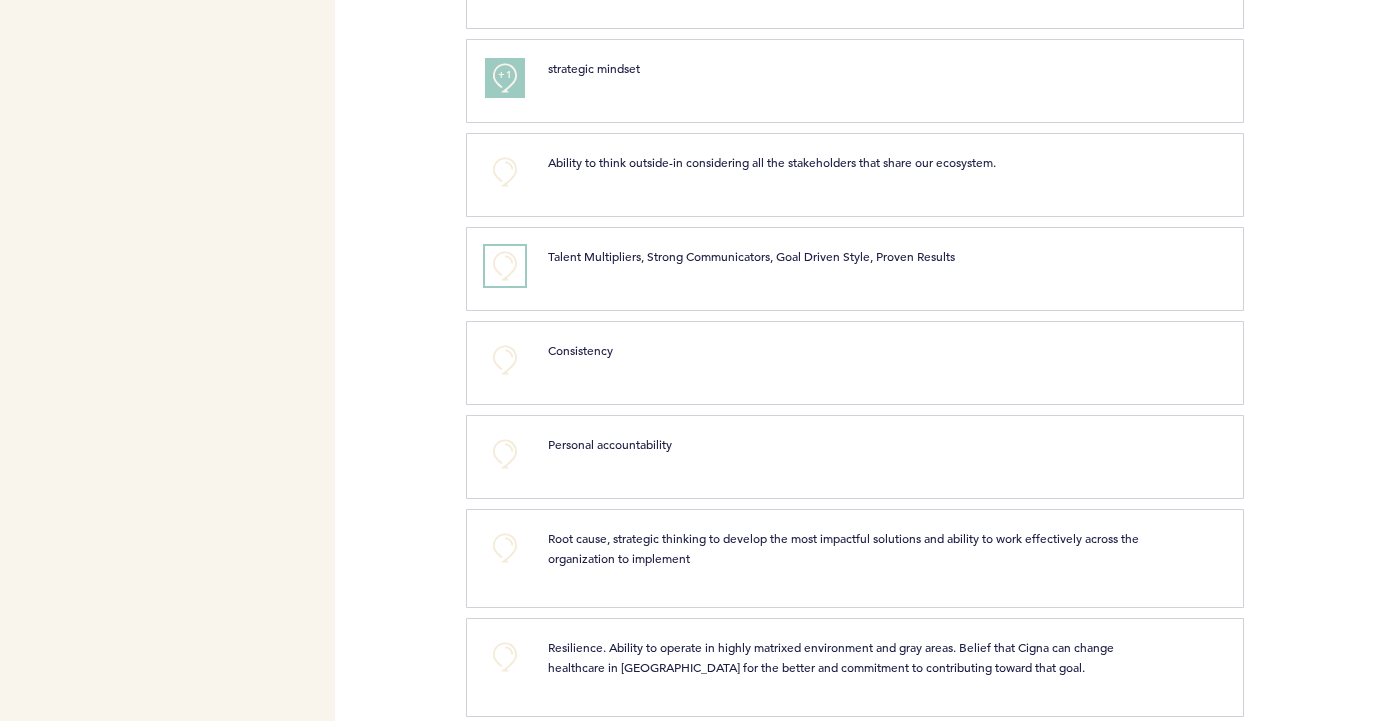 click on "+0" at bounding box center (505, 266) 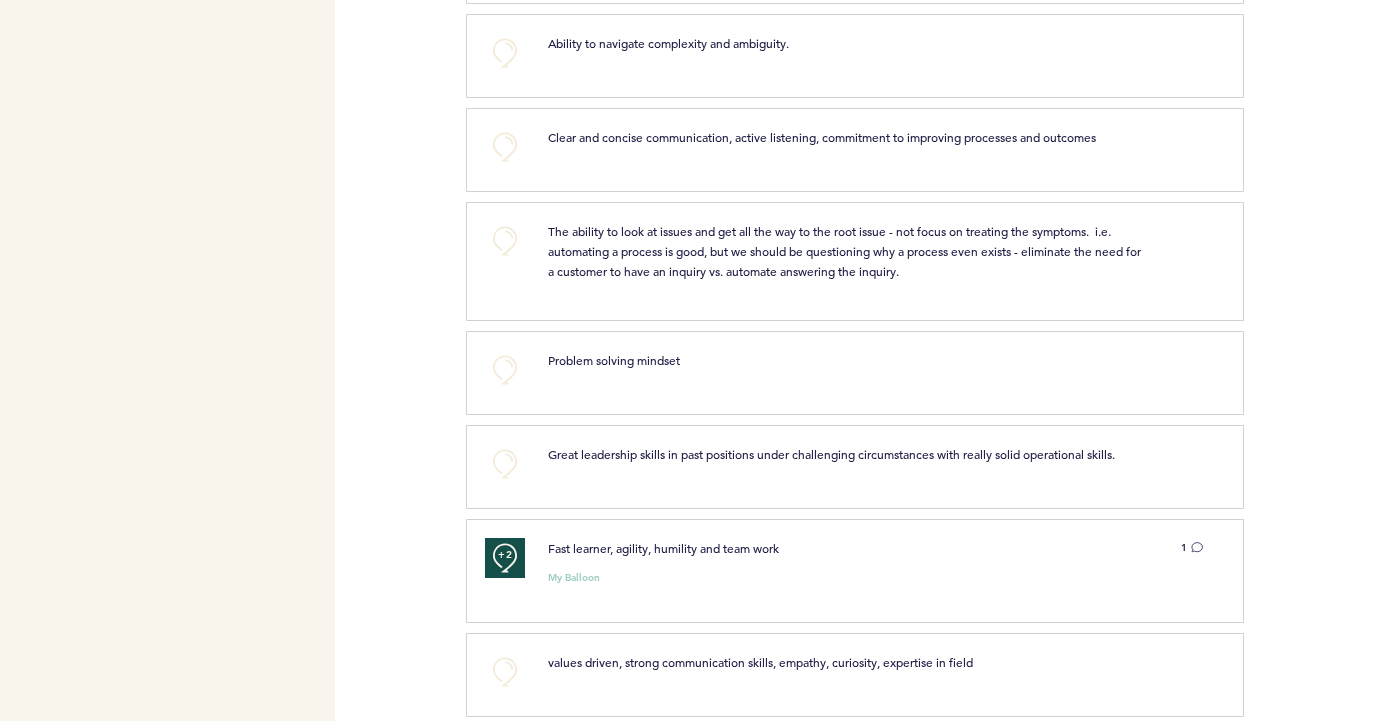 scroll, scrollTop: 2407, scrollLeft: 0, axis: vertical 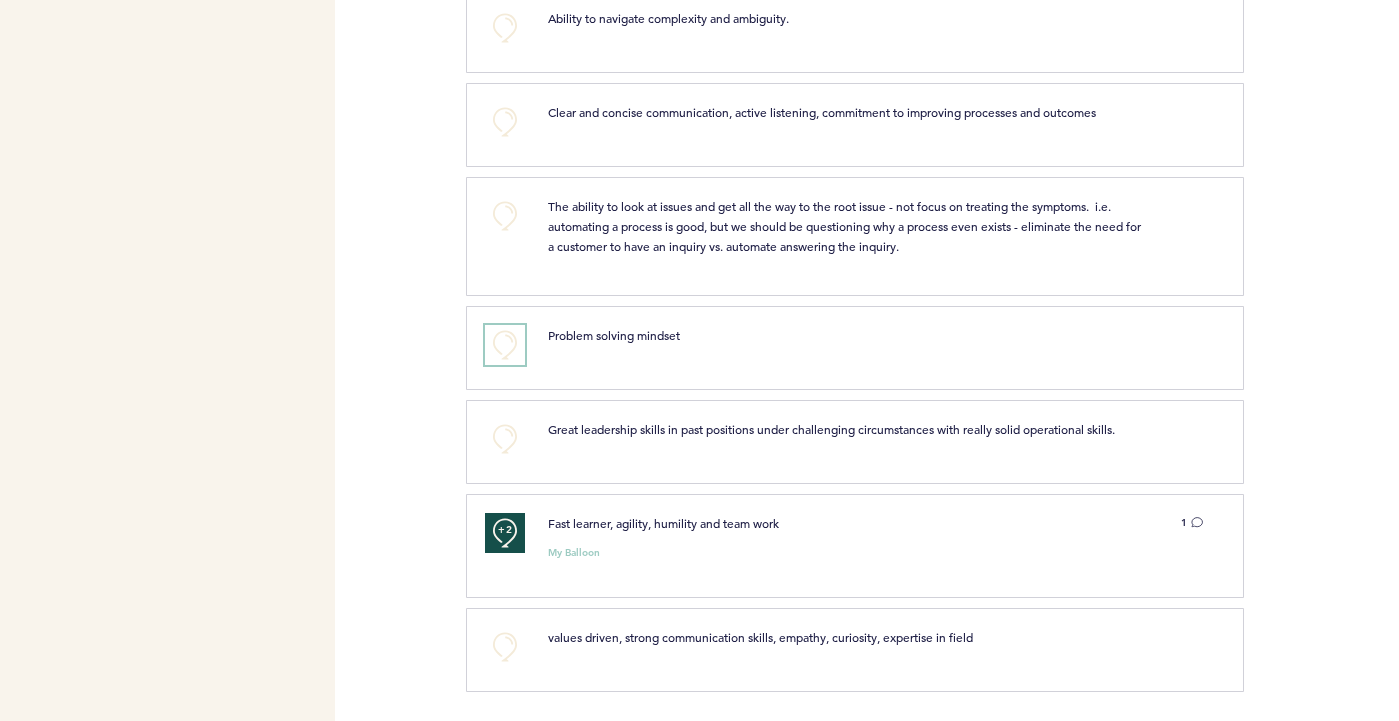 click on "+0" at bounding box center (505, 345) 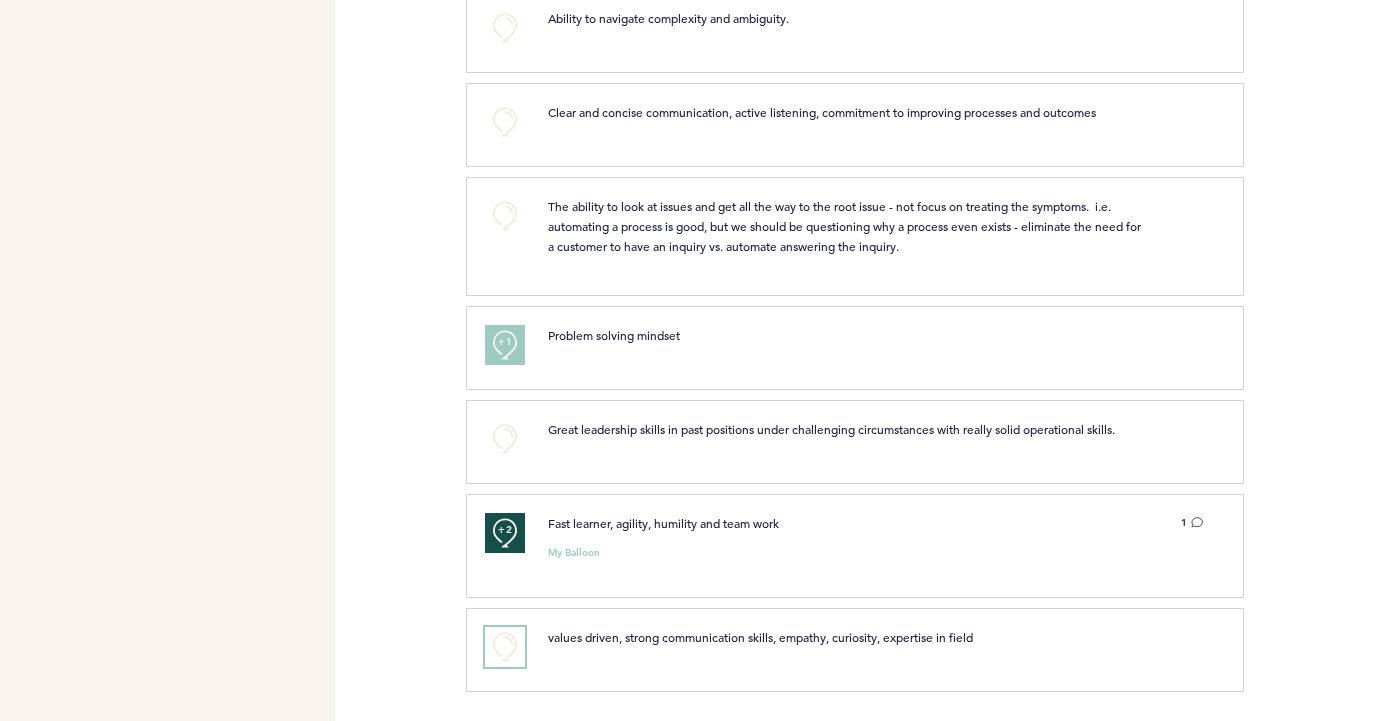 click on "+0" at bounding box center [505, 647] 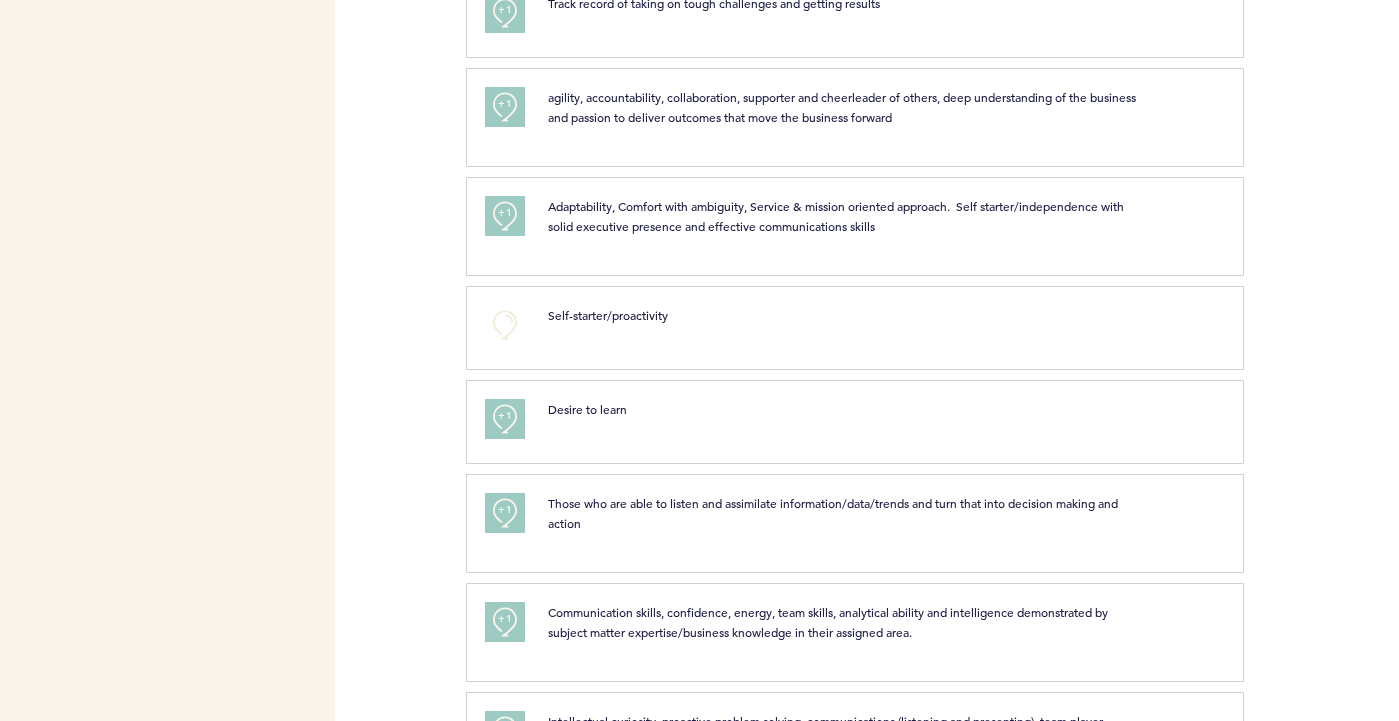 scroll, scrollTop: 0, scrollLeft: 0, axis: both 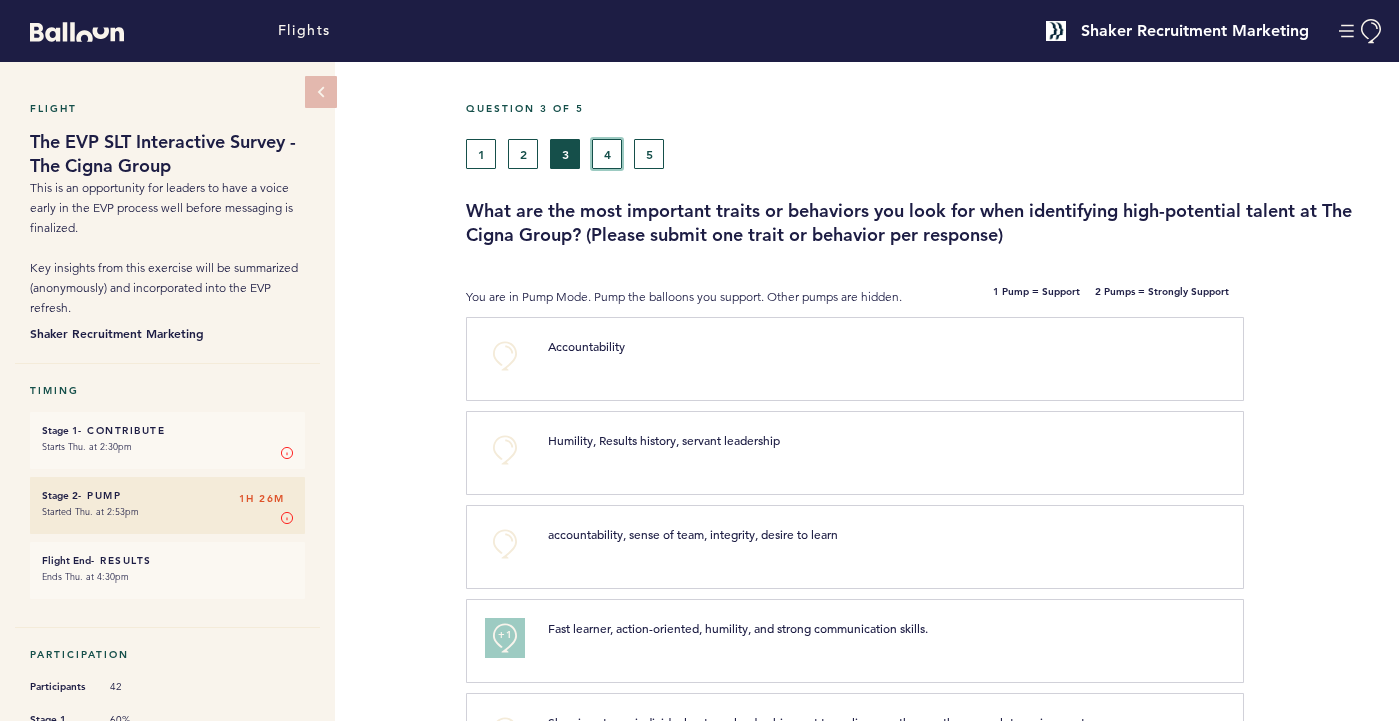 click on "4" at bounding box center (607, 154) 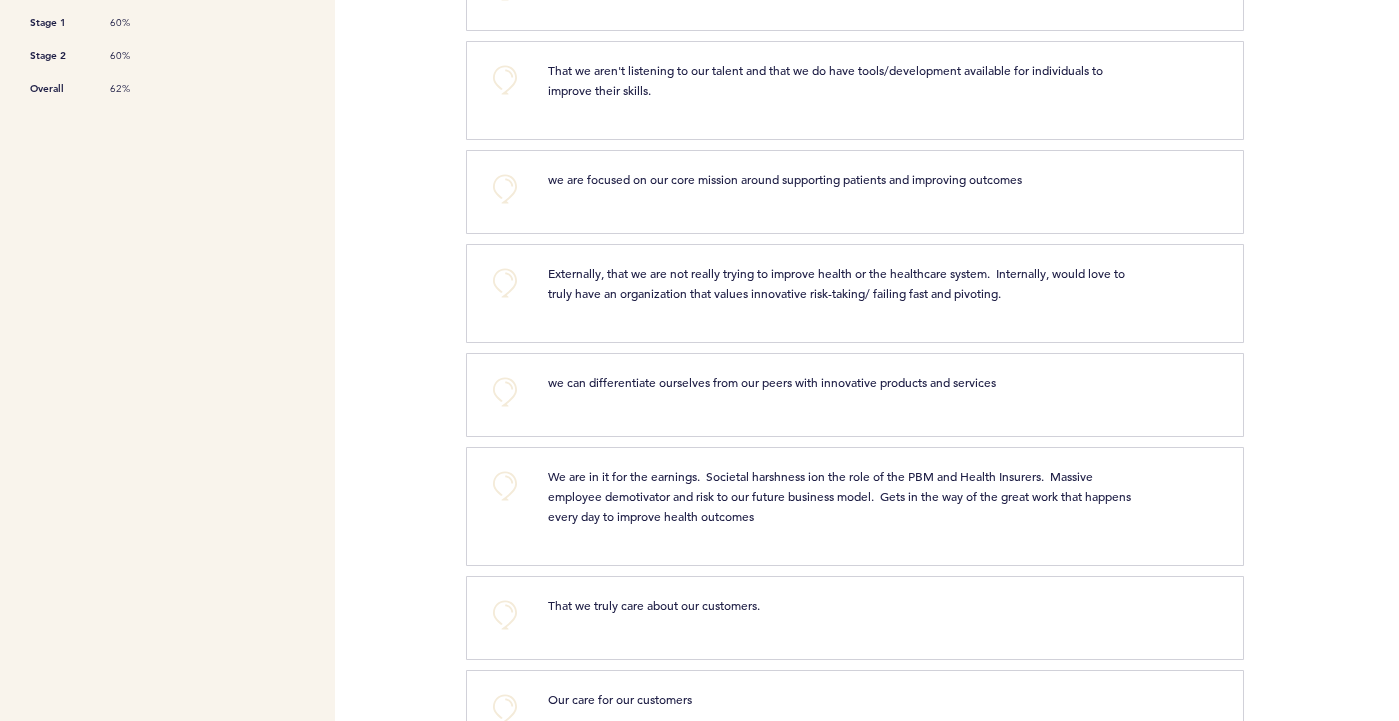 scroll, scrollTop: 698, scrollLeft: 0, axis: vertical 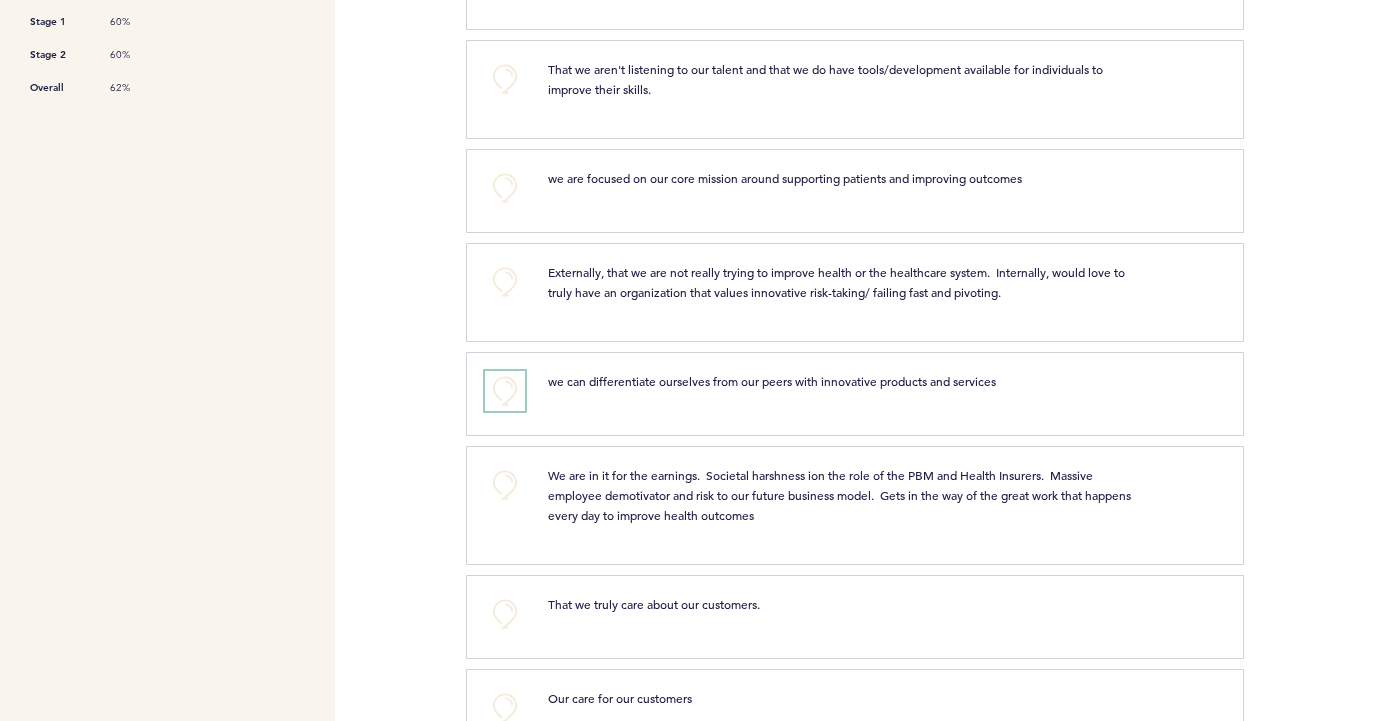 click on "+0" at bounding box center (505, 391) 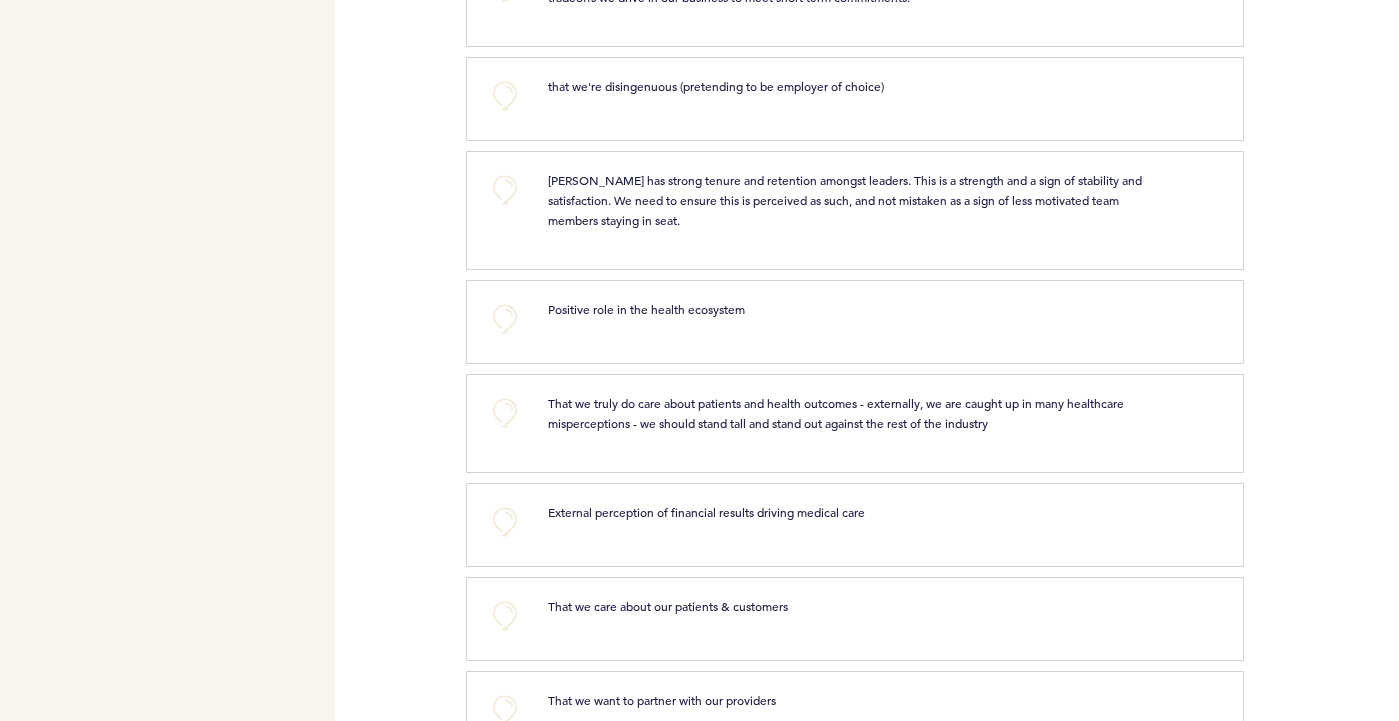 scroll, scrollTop: 2089, scrollLeft: 0, axis: vertical 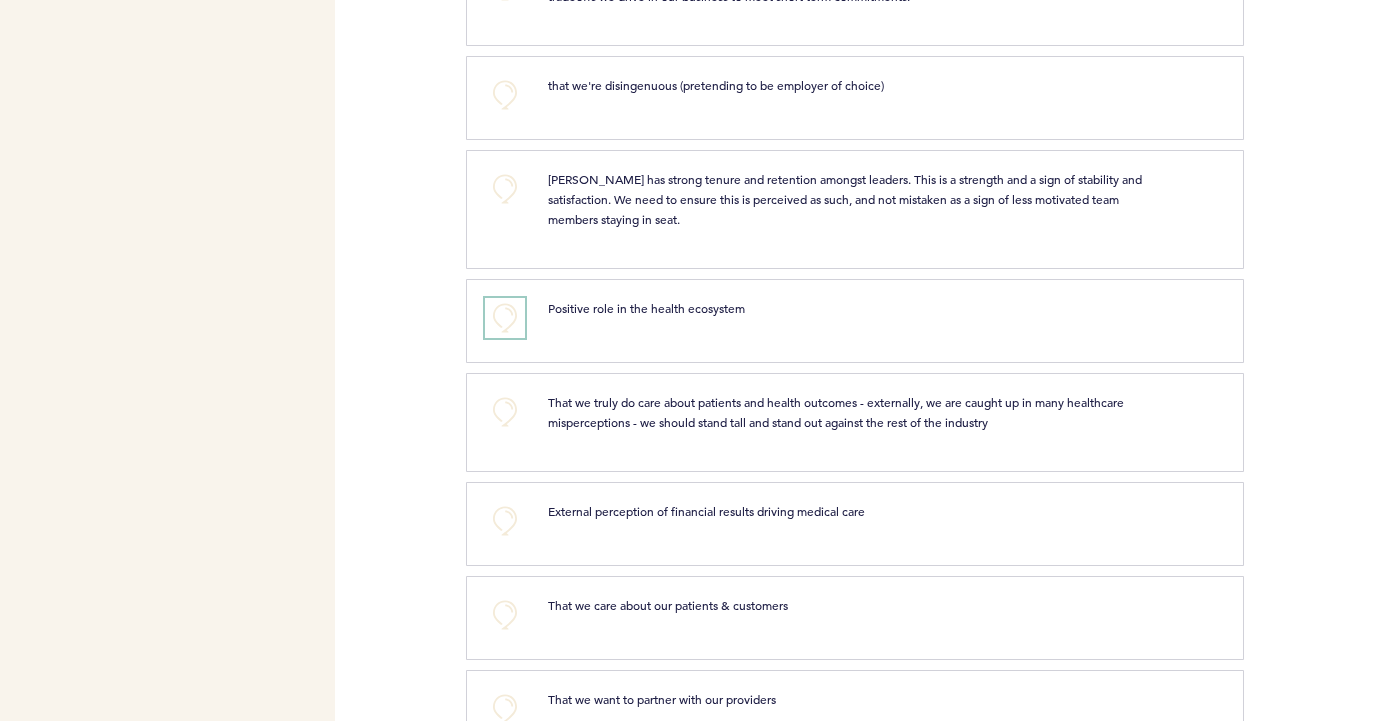 click on "+0" at bounding box center (505, 318) 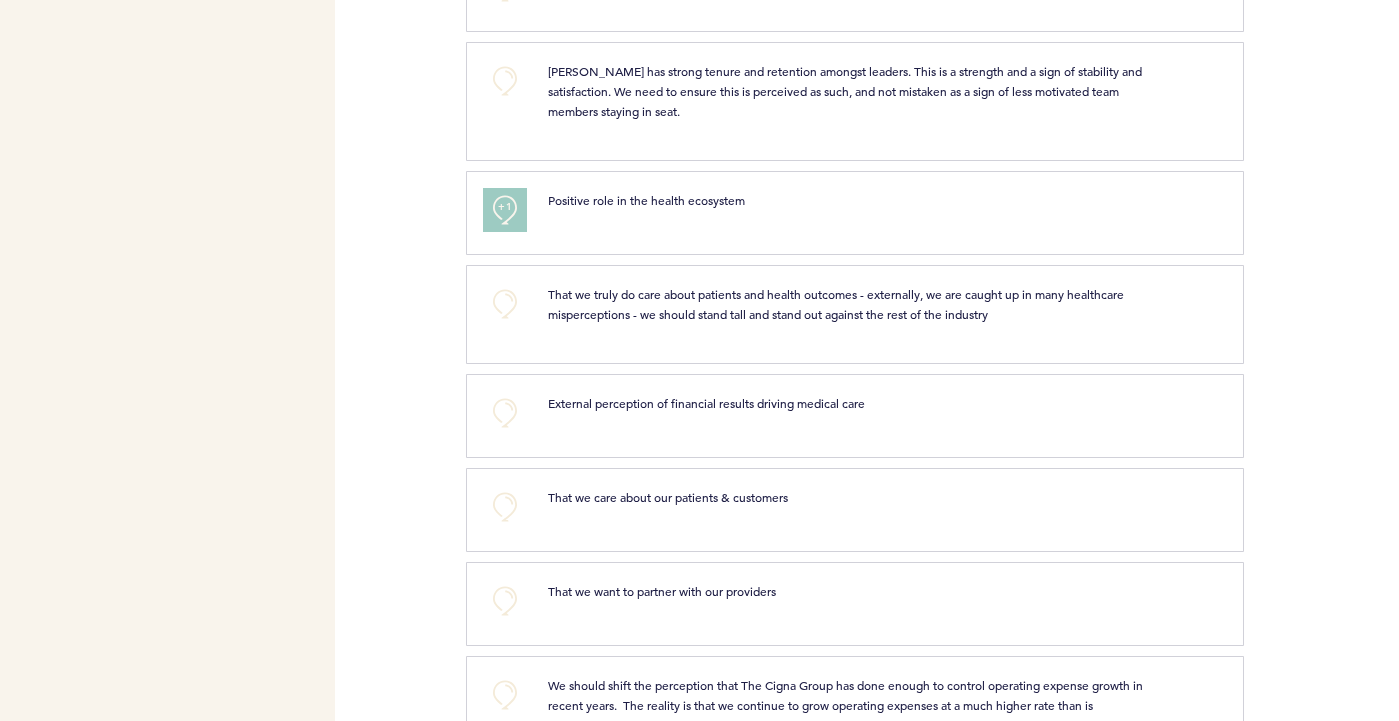 scroll, scrollTop: 2211, scrollLeft: 0, axis: vertical 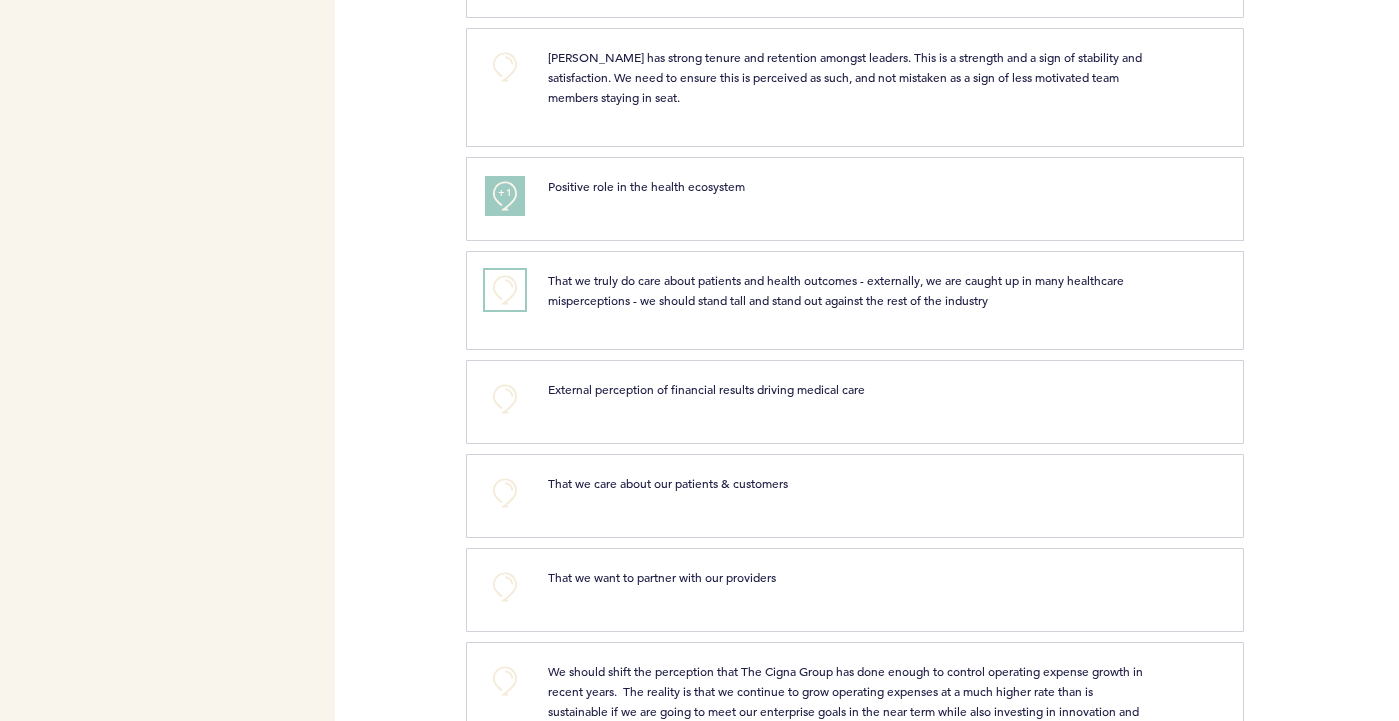 click on "+0" at bounding box center [505, 290] 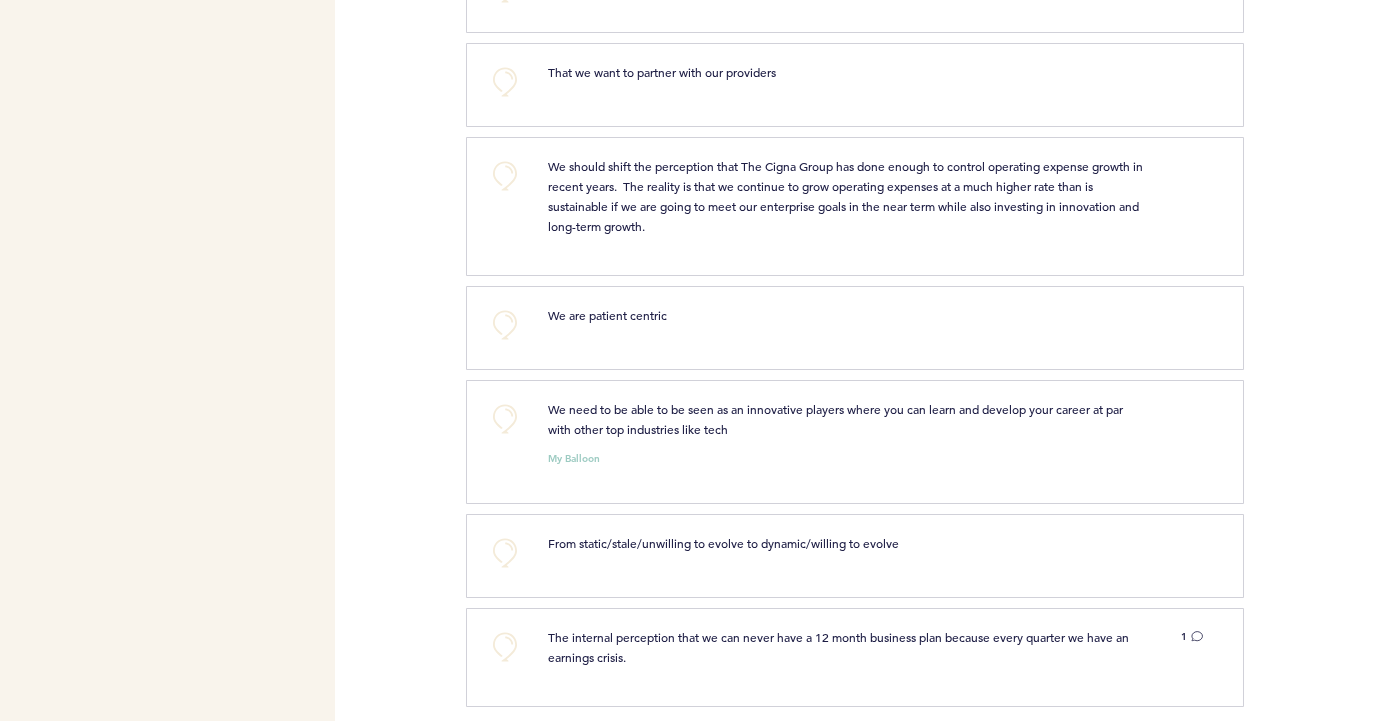 scroll, scrollTop: 2731, scrollLeft: 0, axis: vertical 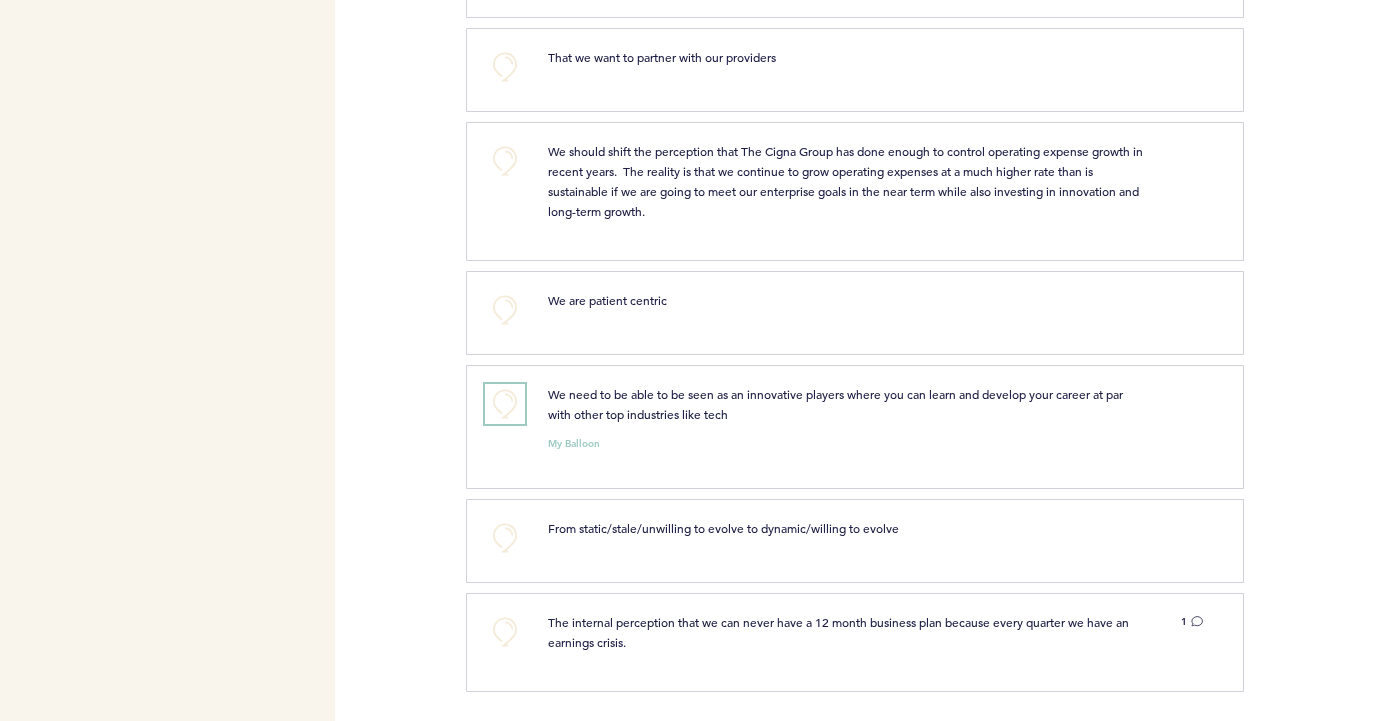 click on "+0" at bounding box center (505, 404) 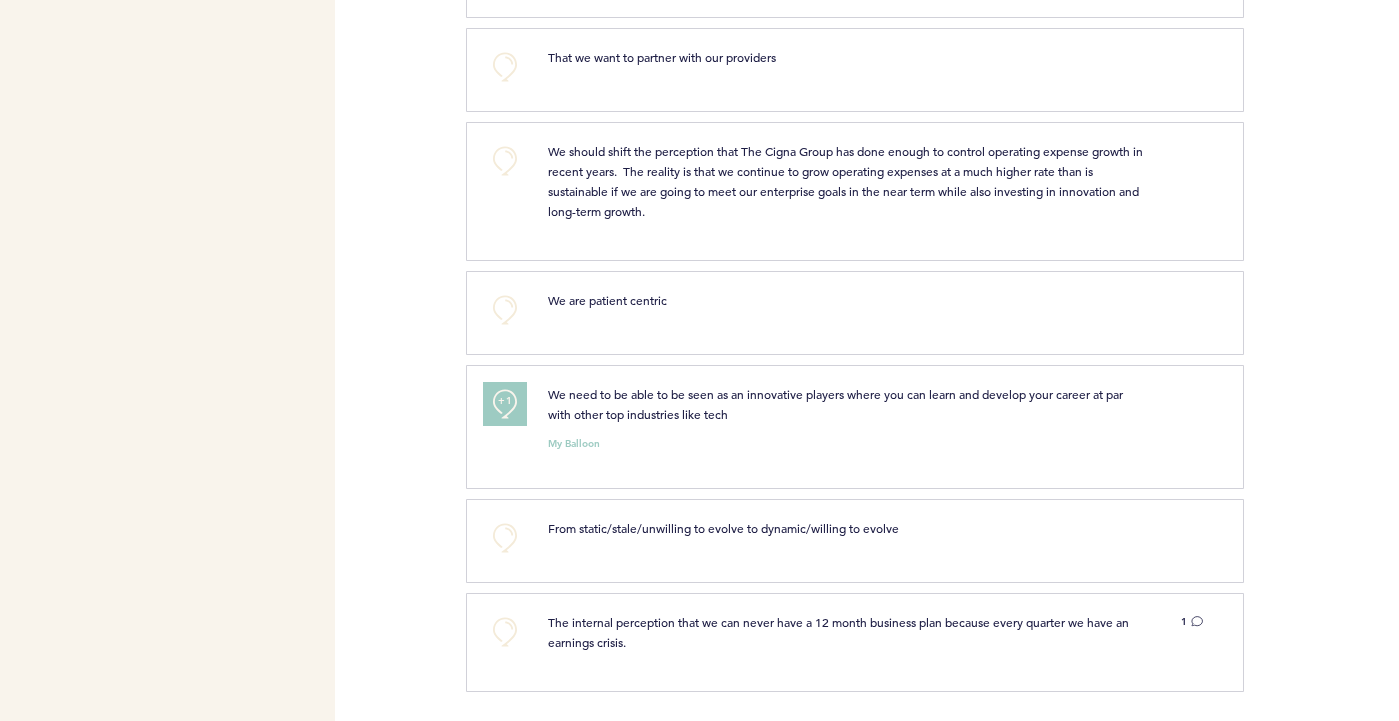 click on "+1" at bounding box center (505, 401) 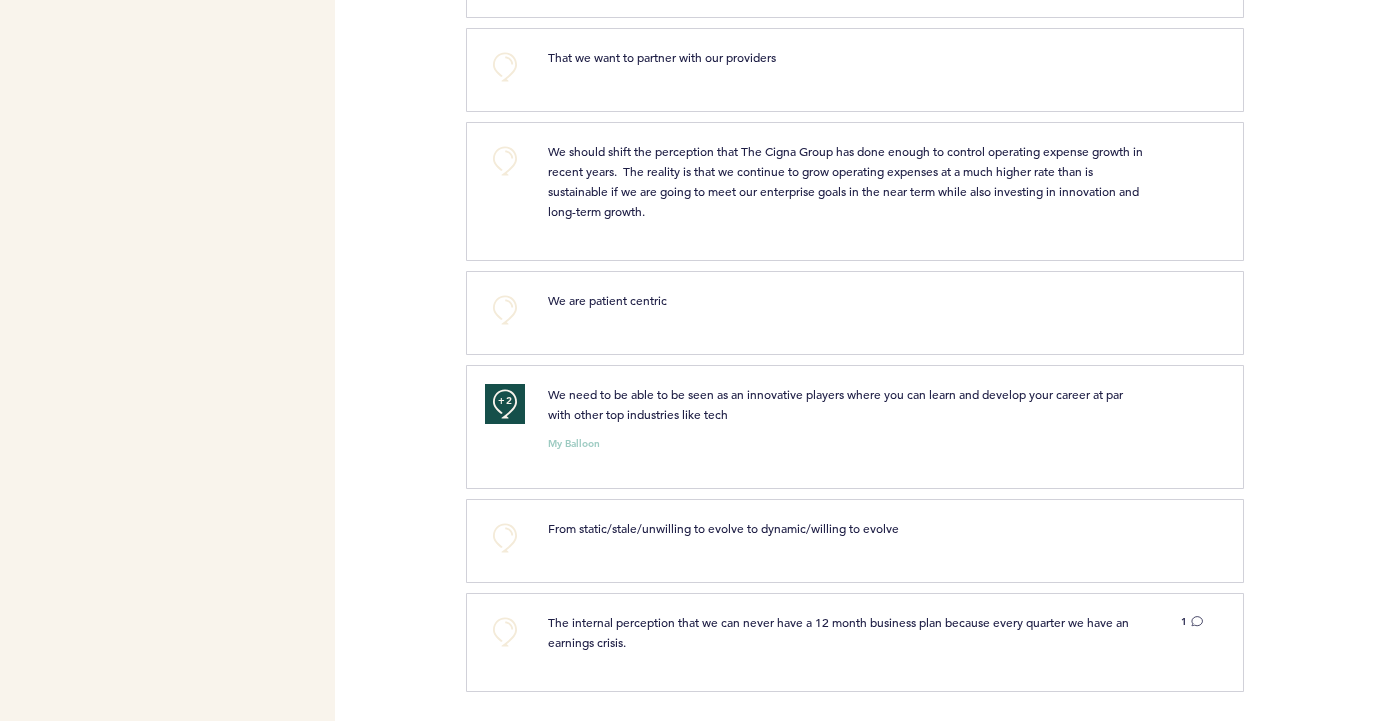 click on "Flights  Shaker Recruitment Marketing  [PERSON_NAME][EMAIL_ADDRESS][PERSON_NAME][DOMAIN_NAME]   Team Domain: shaker   Notification Preferences   Reset Password   Help Center   Logout  Flight The EVP SLT Interactive Survey - The Cigna Group This is an opportunity for leaders to have a voice early in the EVP process well before messaging is finalized.
Key insights from this exercise will be summarized (anonymously) and incorporated into the EVP refresh. Shaker Recruitment Marketing Timing Stage 1  - Contribute   1H 23M   Starts Thu. at 2:30pm  Stage 1  In Stage 1, you can contribute your ideas, feedback, or information. Submit as many "balloons" (responses, to the question above) as you want here. Try to only submit one idea per balloon!   When you are ready, you can toggle on collaborate mode to reveal and start commenting on other contributors' balloons.  Learn More Stage 2  - Pump   1H 23M   Started Thu. at 2:53pm  Stage 2  In Stage 2, you vote on the responses by pumping the balloons that you like or support.  Learn More 42" at bounding box center (699, 360) 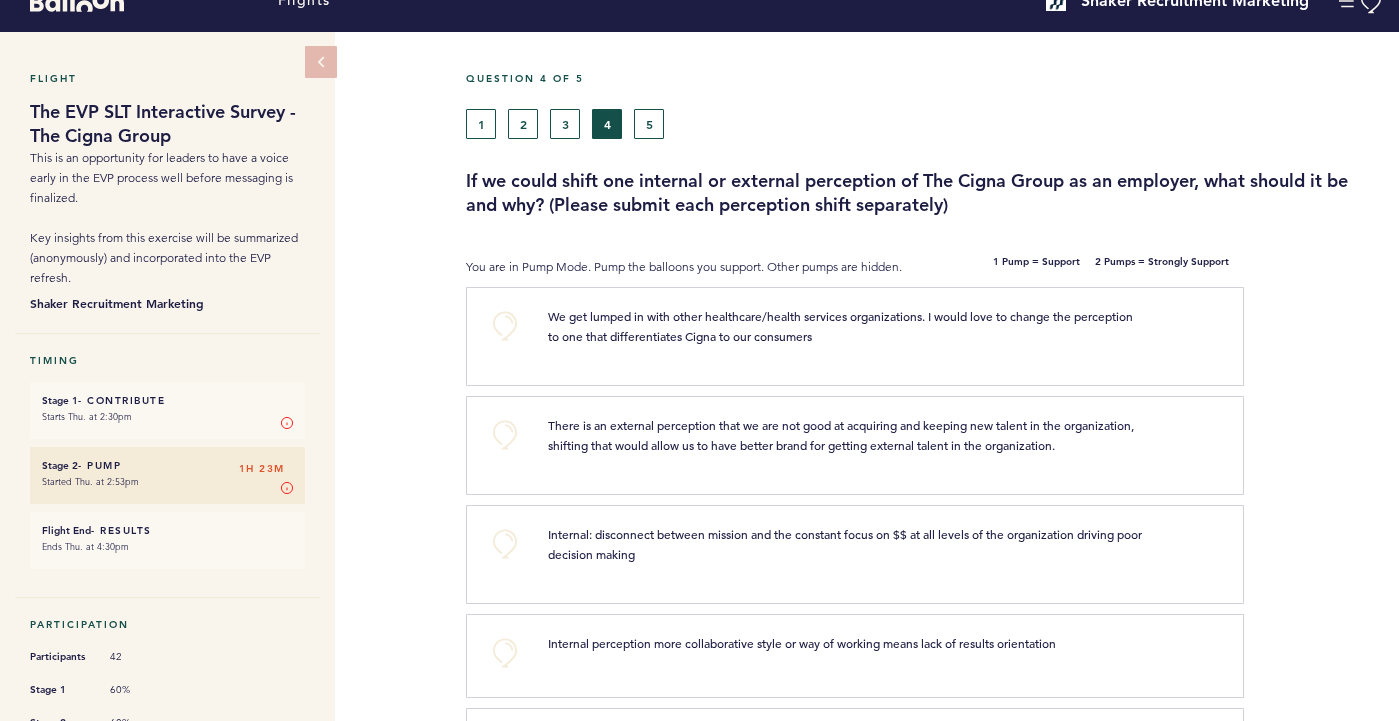 scroll, scrollTop: 0, scrollLeft: 0, axis: both 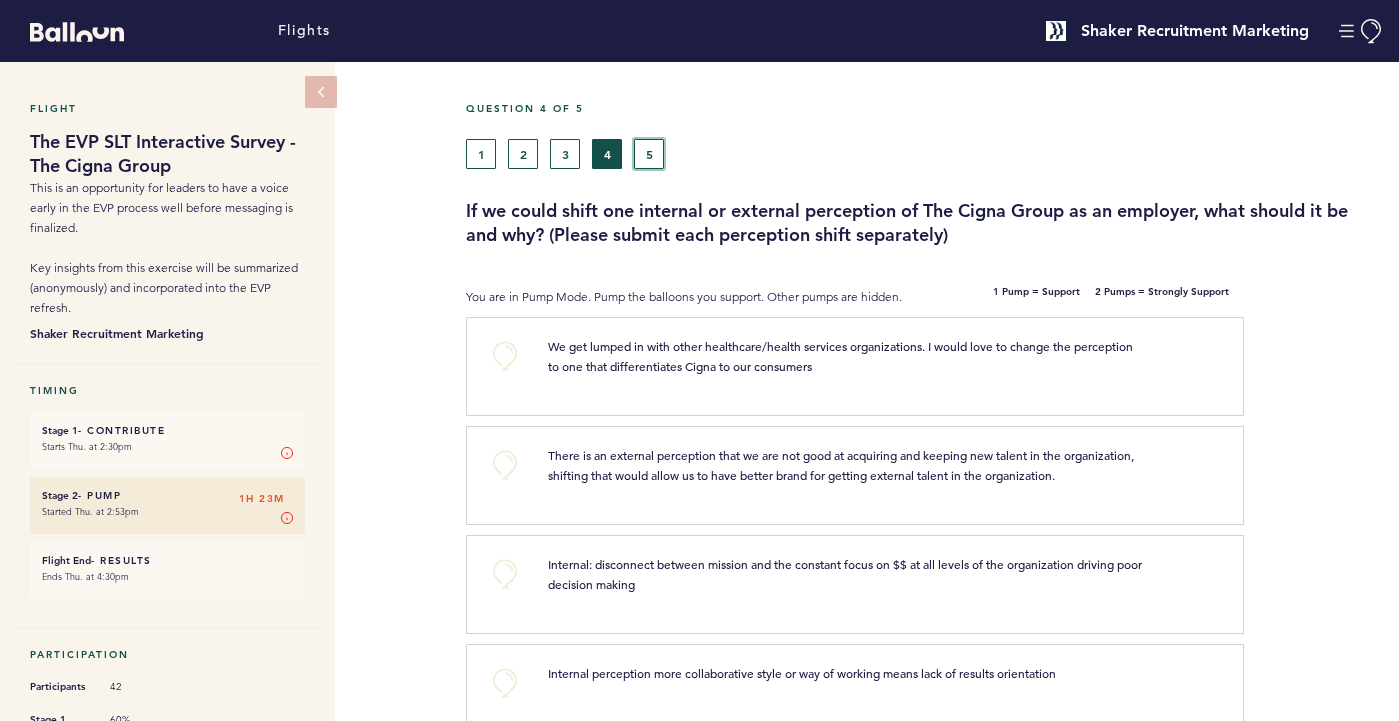 click on "5" at bounding box center [649, 154] 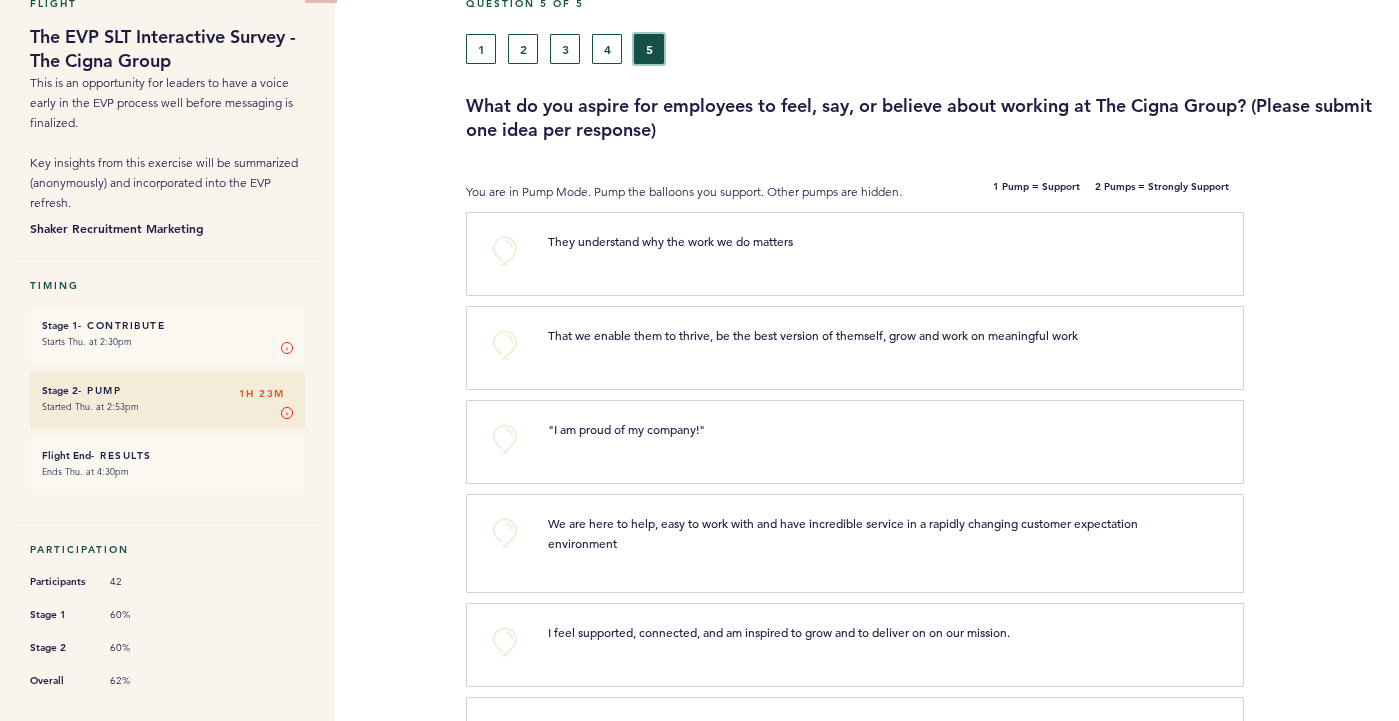 scroll, scrollTop: 107, scrollLeft: 0, axis: vertical 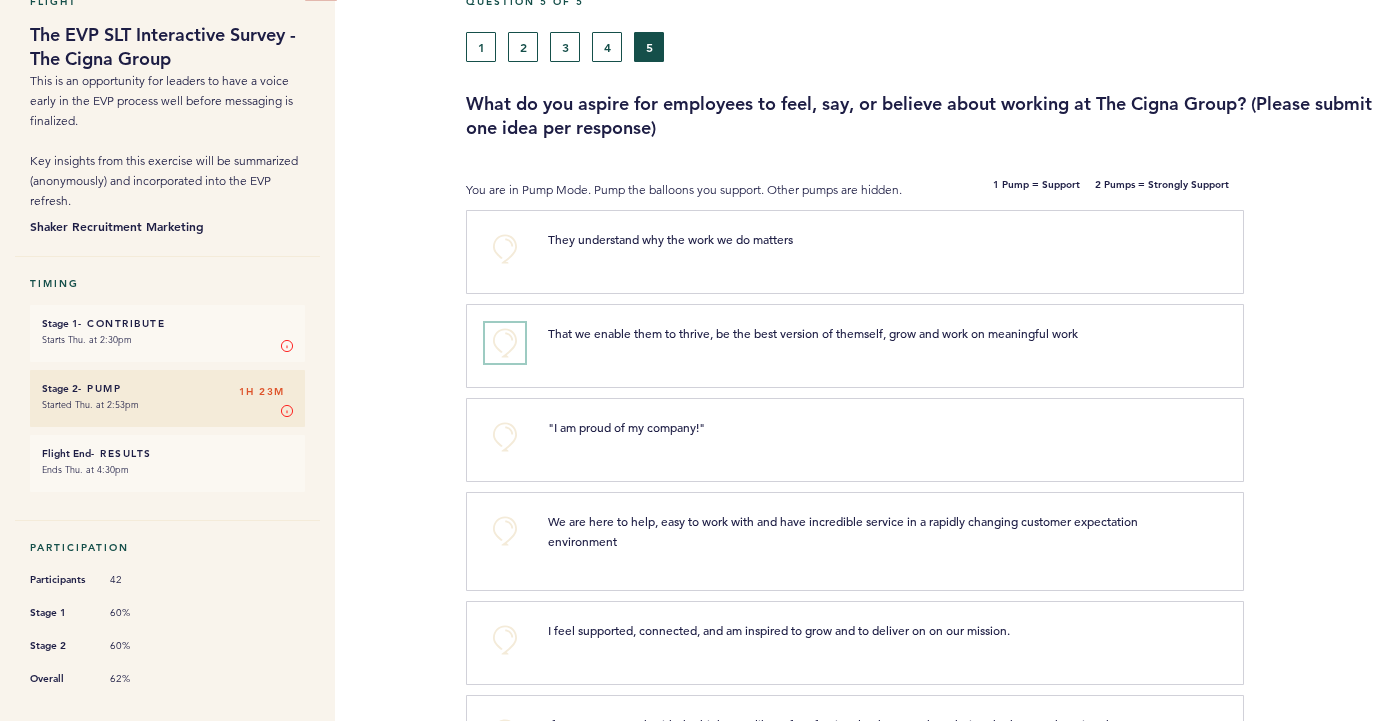 click on "+0" at bounding box center [505, 343] 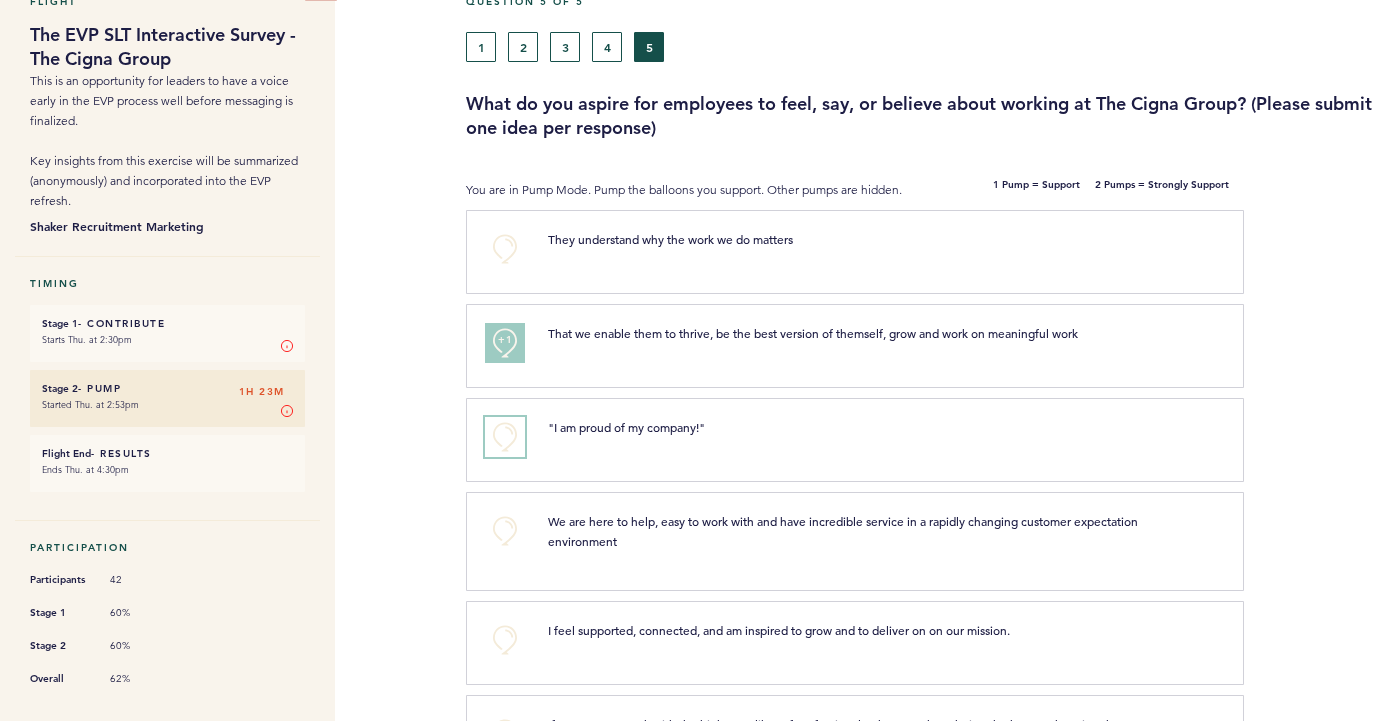 click on "+0" at bounding box center [505, 437] 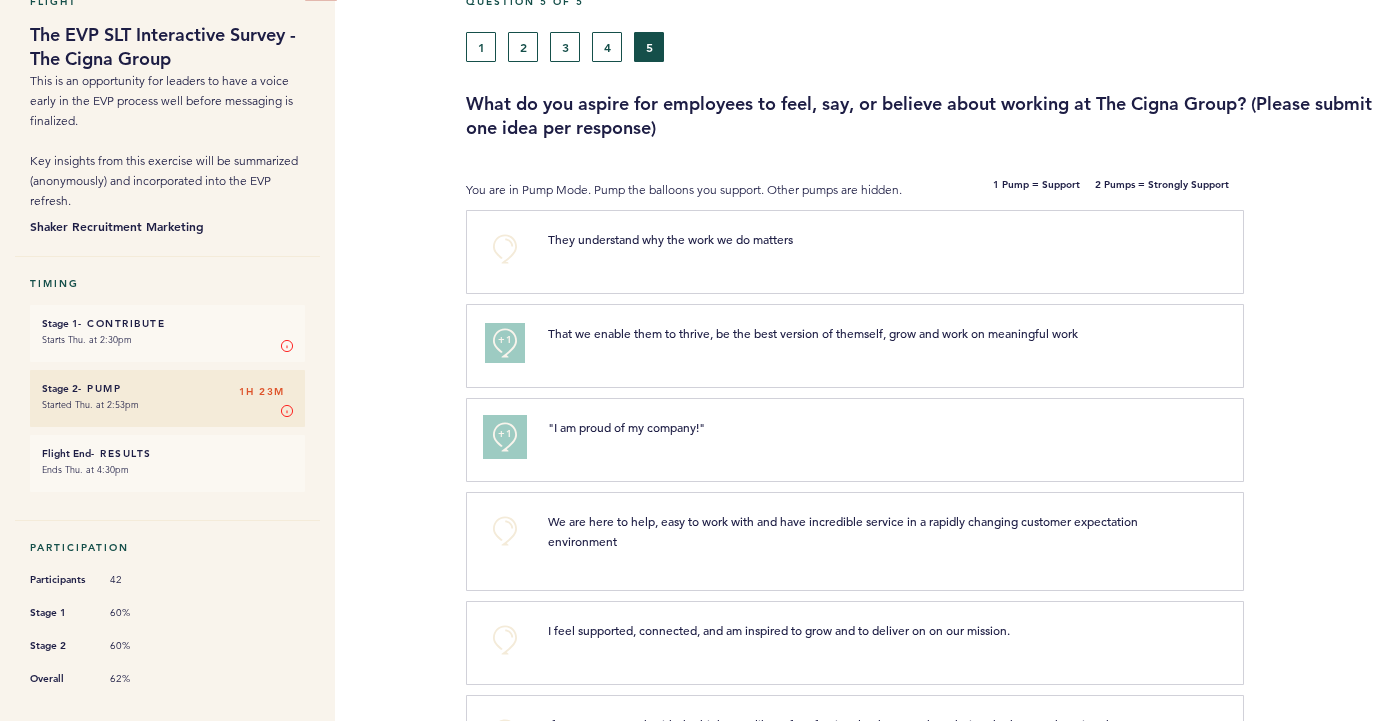 click on "+1" at bounding box center [505, 434] 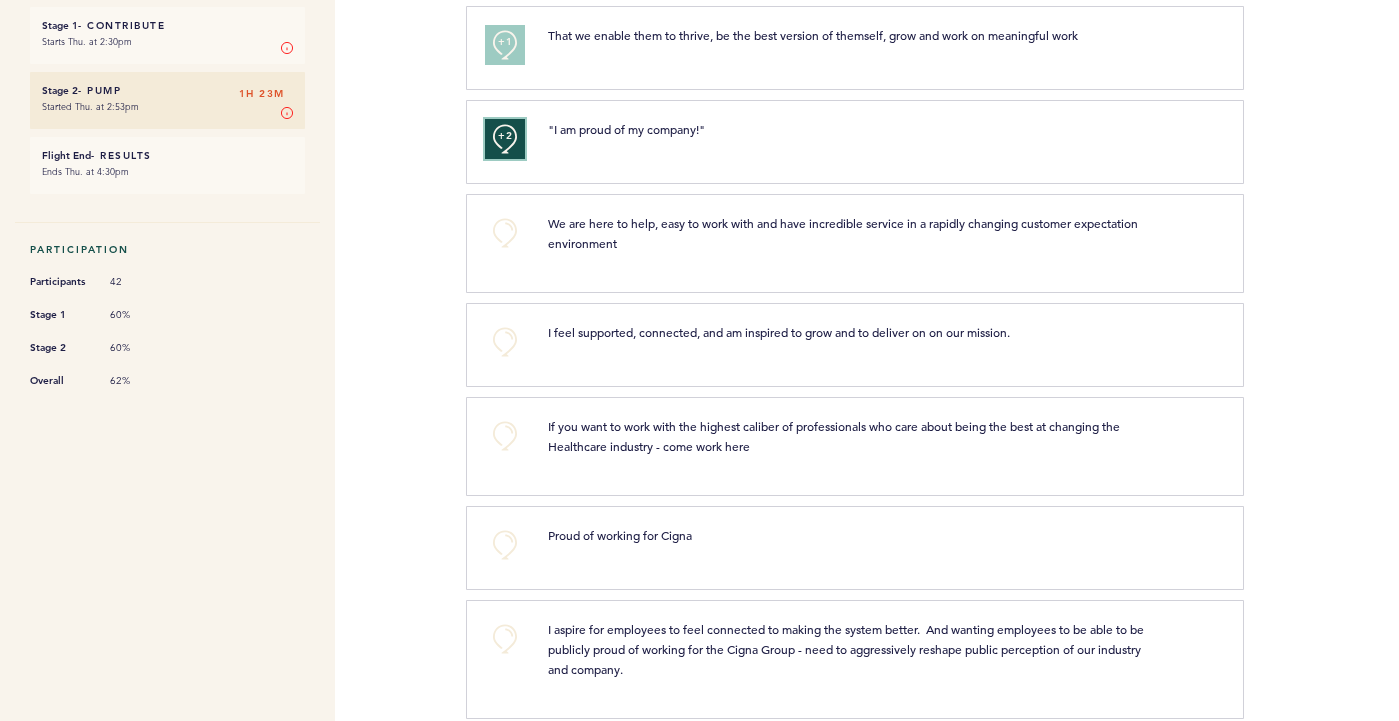scroll, scrollTop: 410, scrollLeft: 0, axis: vertical 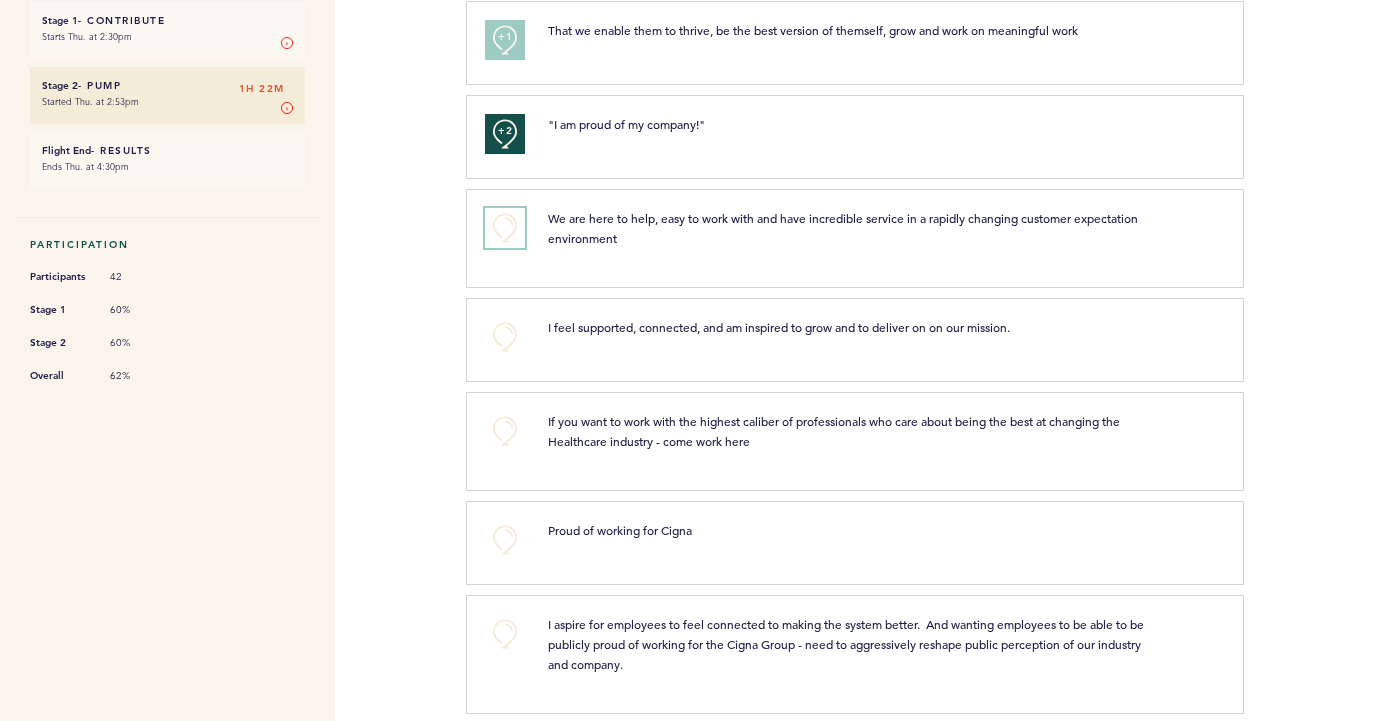 click on "+0" at bounding box center [505, 228] 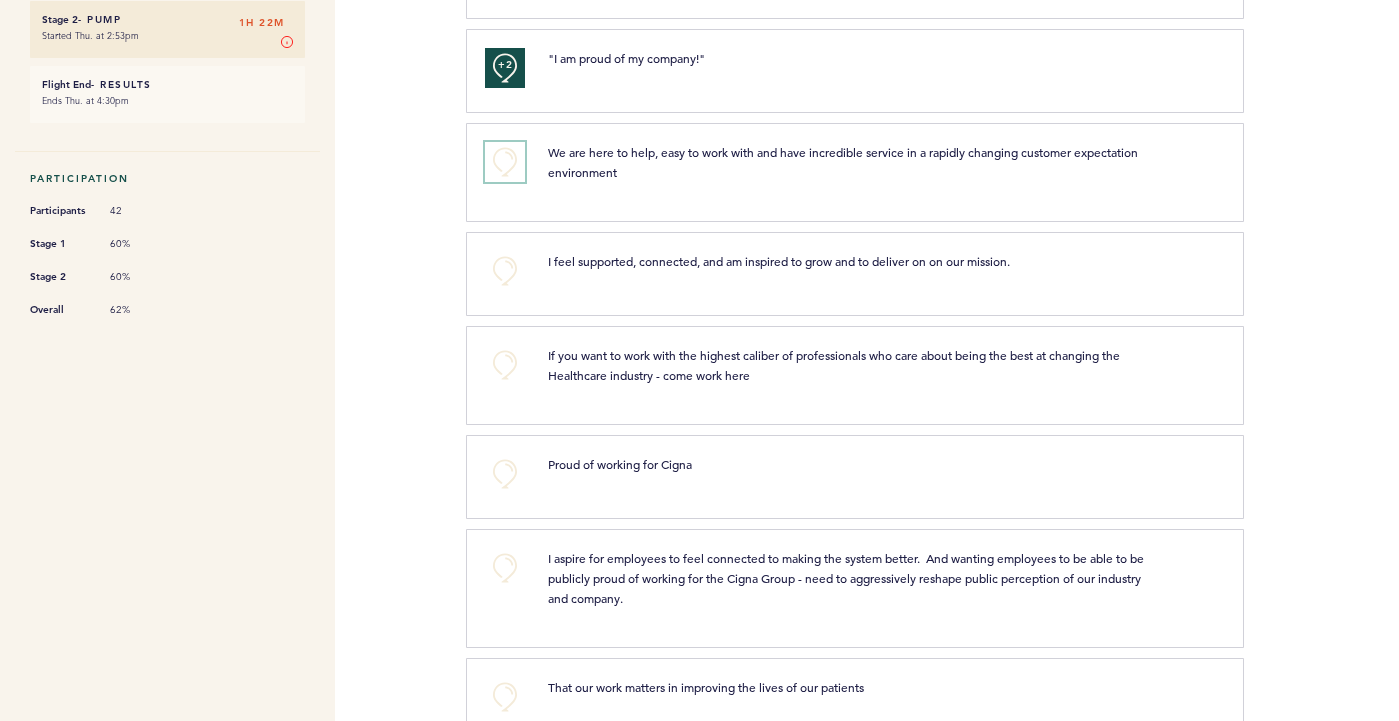 scroll, scrollTop: 470, scrollLeft: 0, axis: vertical 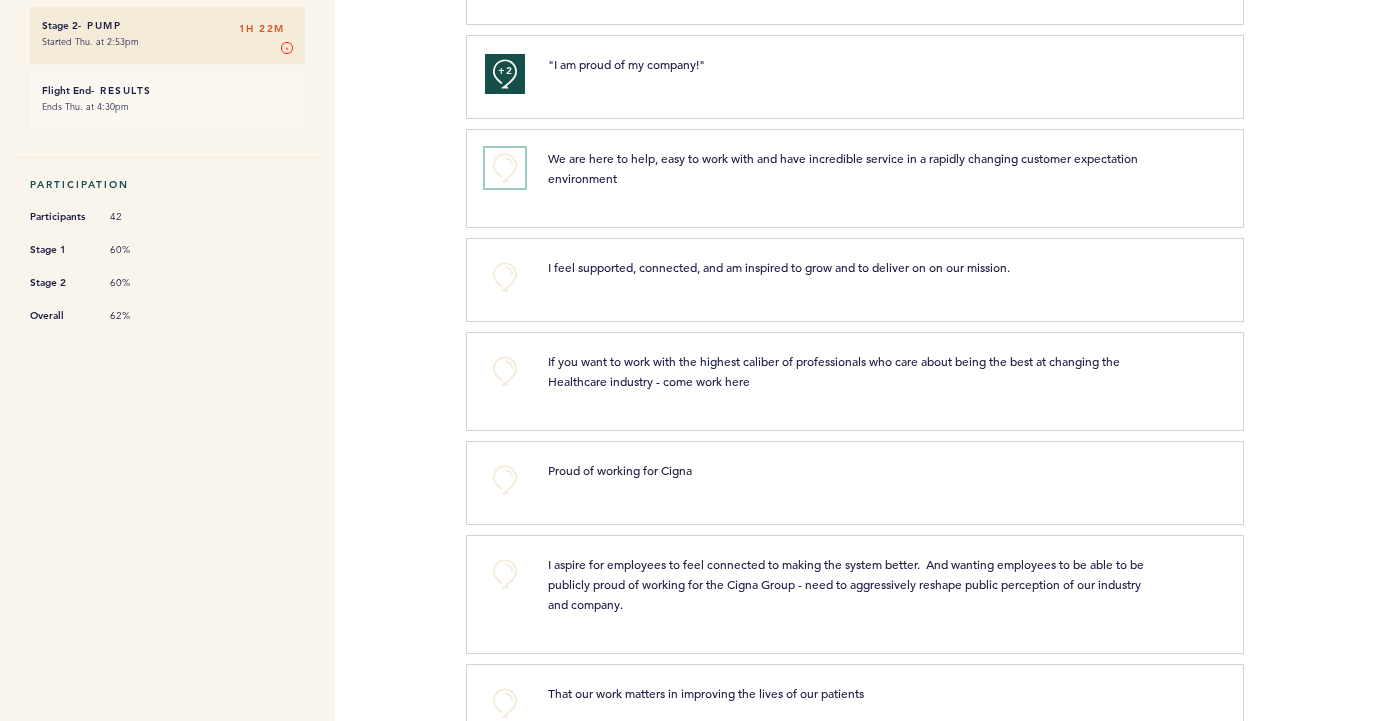 click on "+0" at bounding box center (505, 168) 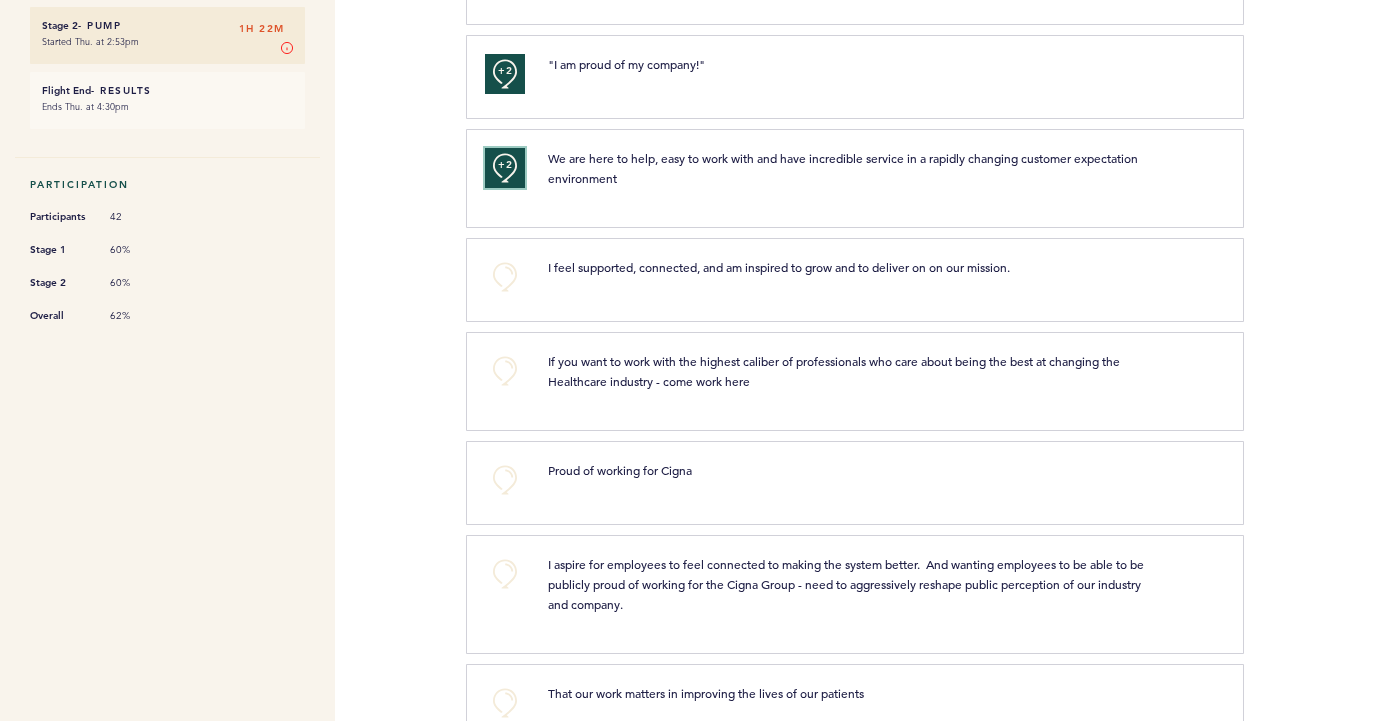click on "+2" at bounding box center (505, 165) 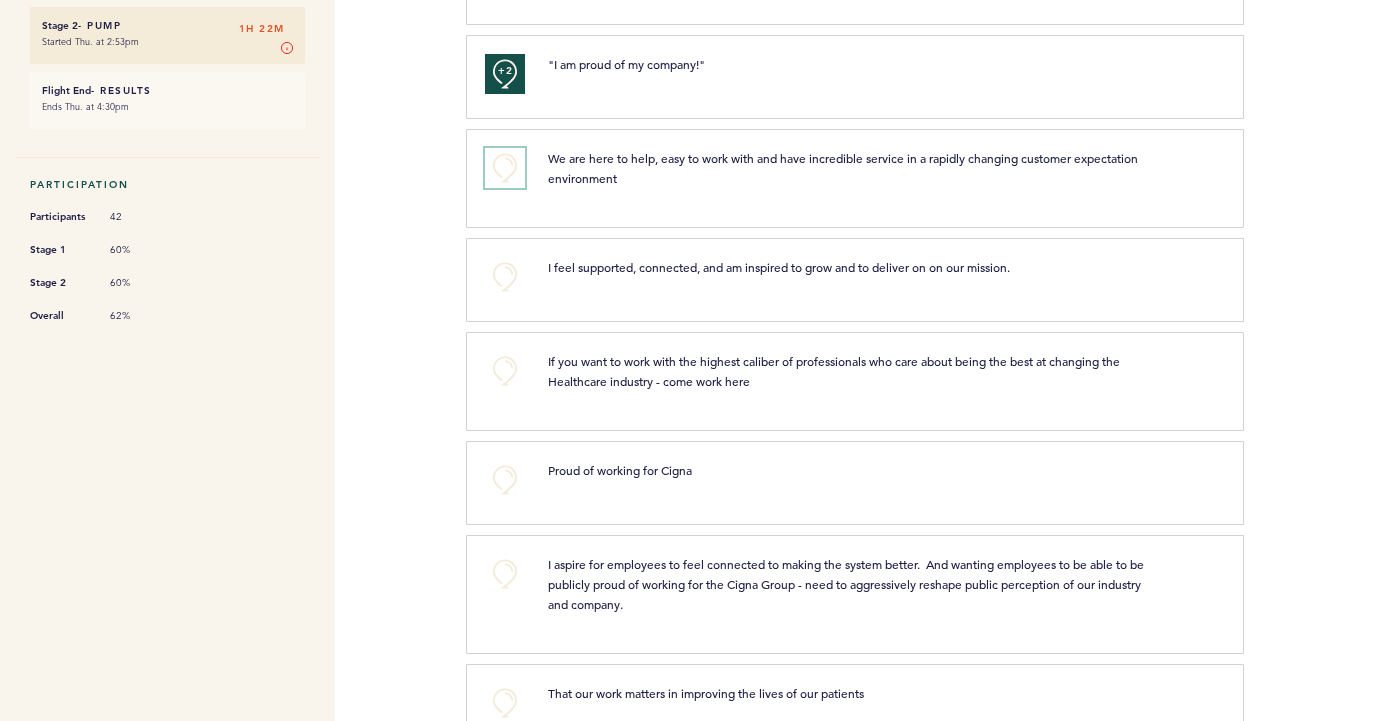 click on "+0" at bounding box center (505, 168) 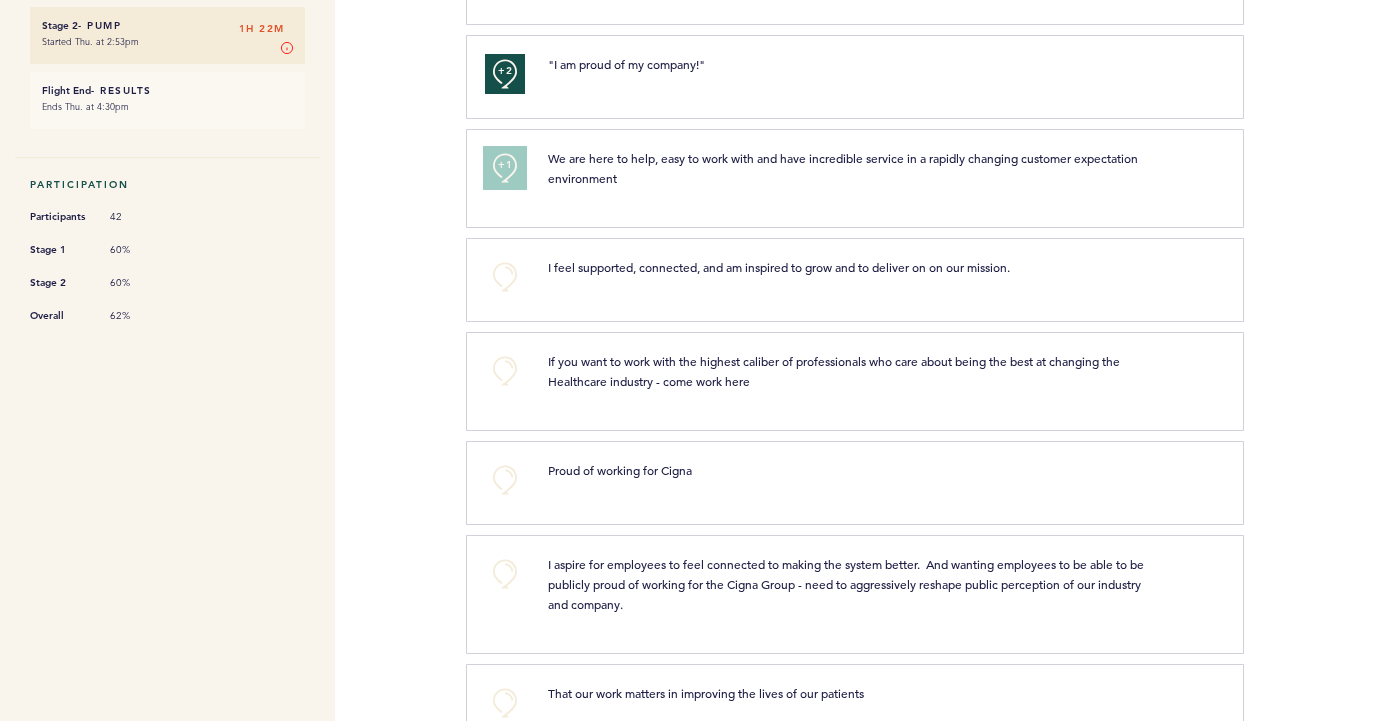 scroll, scrollTop: 497, scrollLeft: 0, axis: vertical 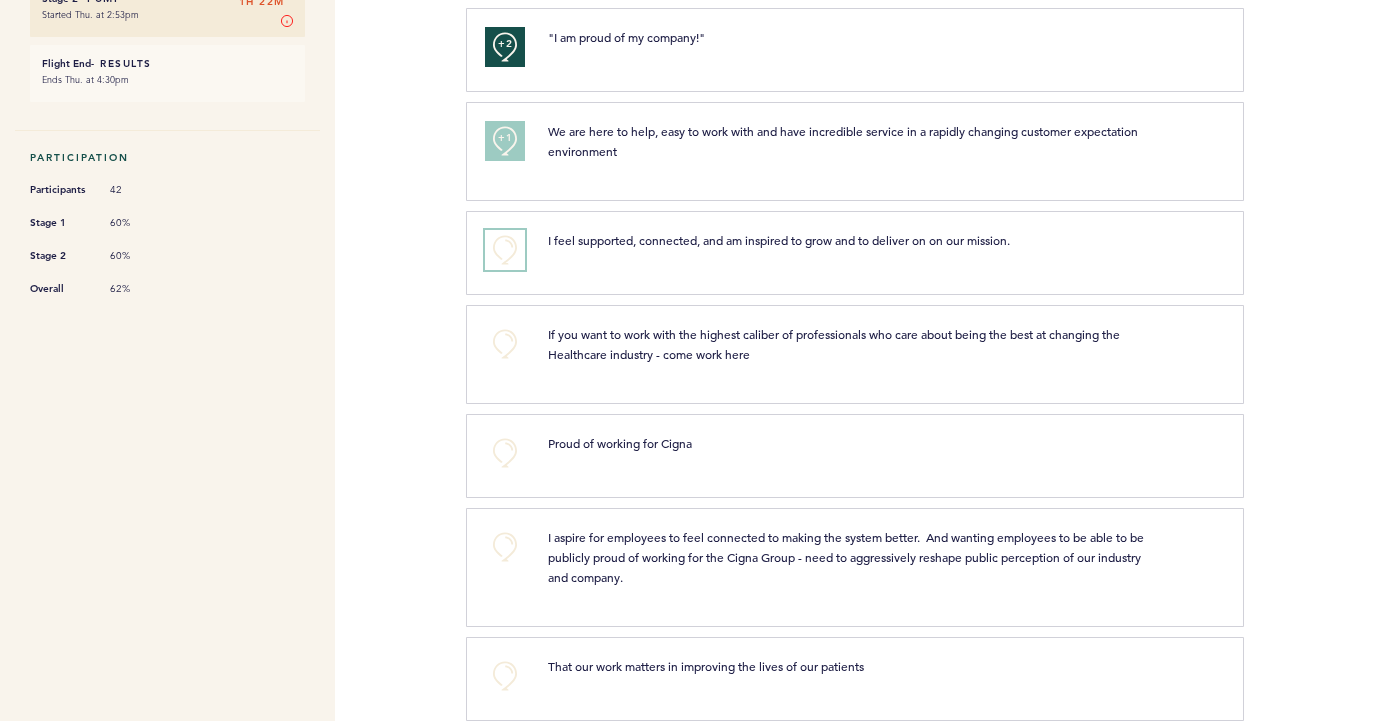 click on "+0" at bounding box center (505, 250) 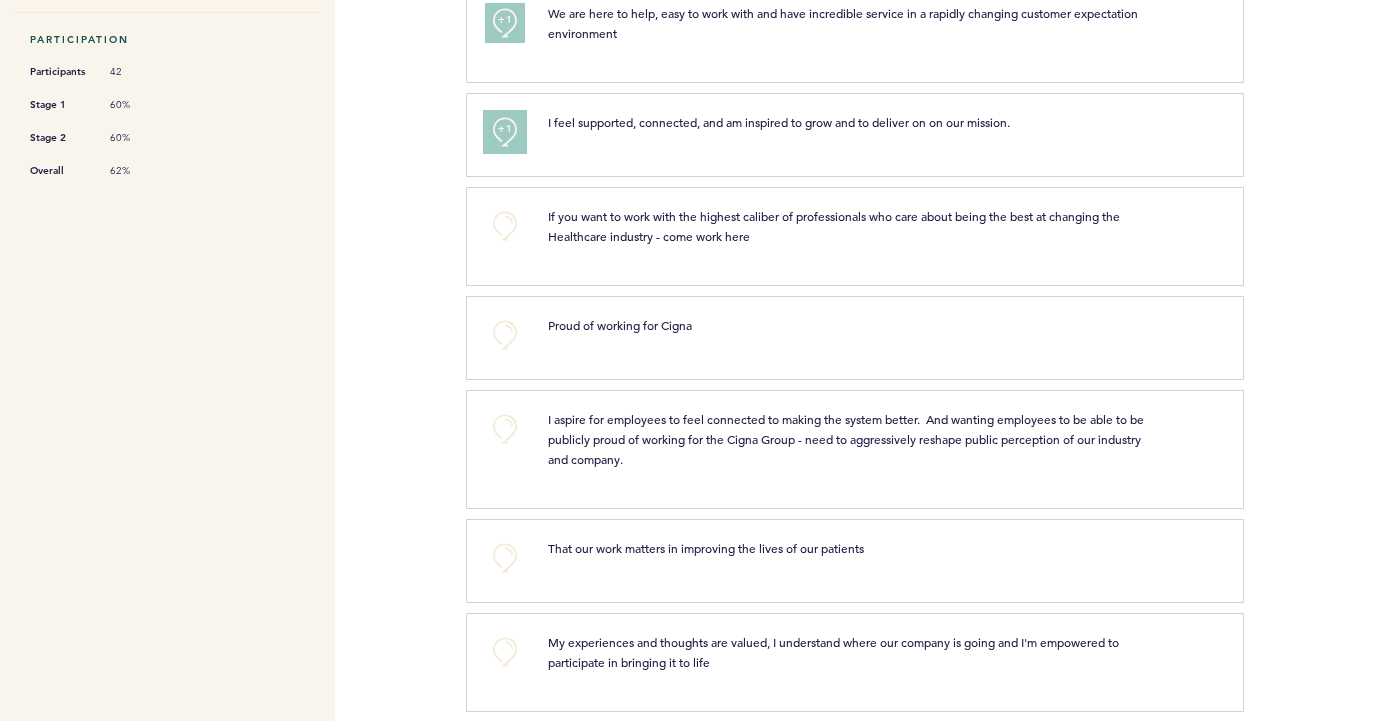 scroll, scrollTop: 631, scrollLeft: 0, axis: vertical 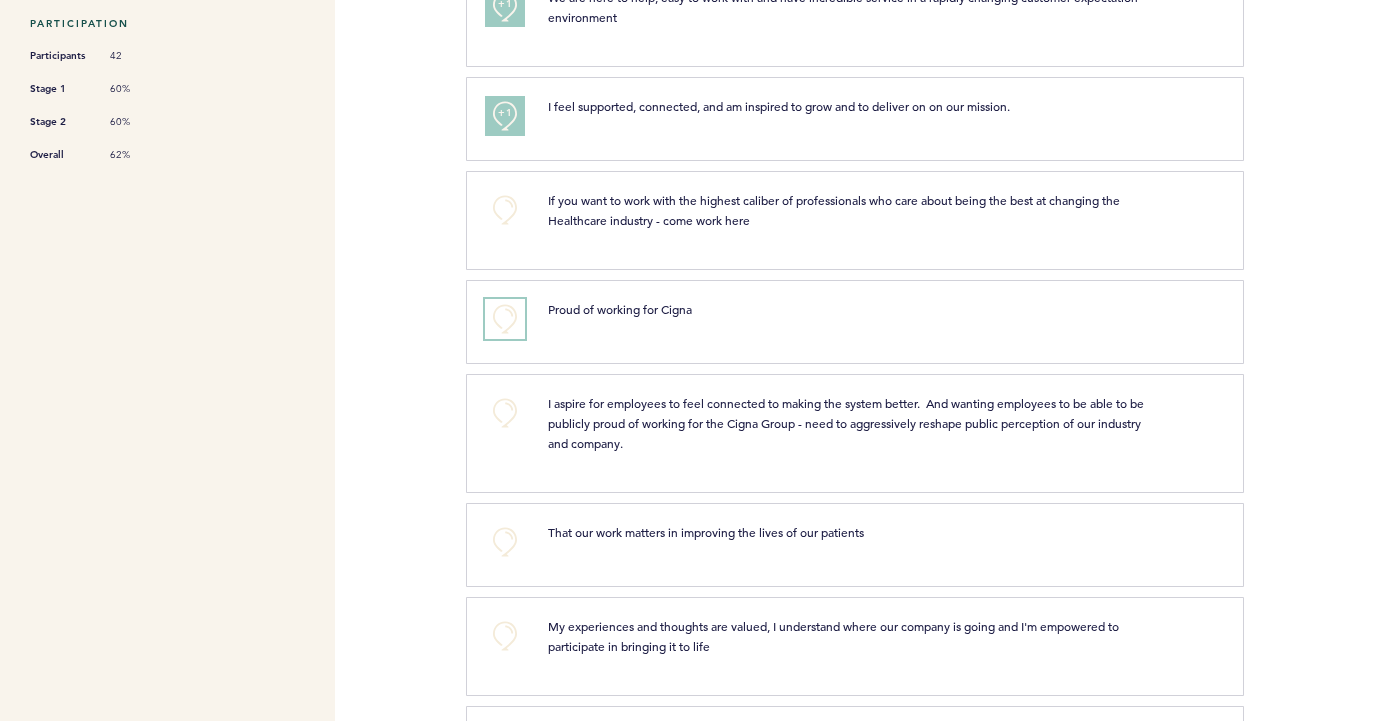 click on "+0" at bounding box center [505, 319] 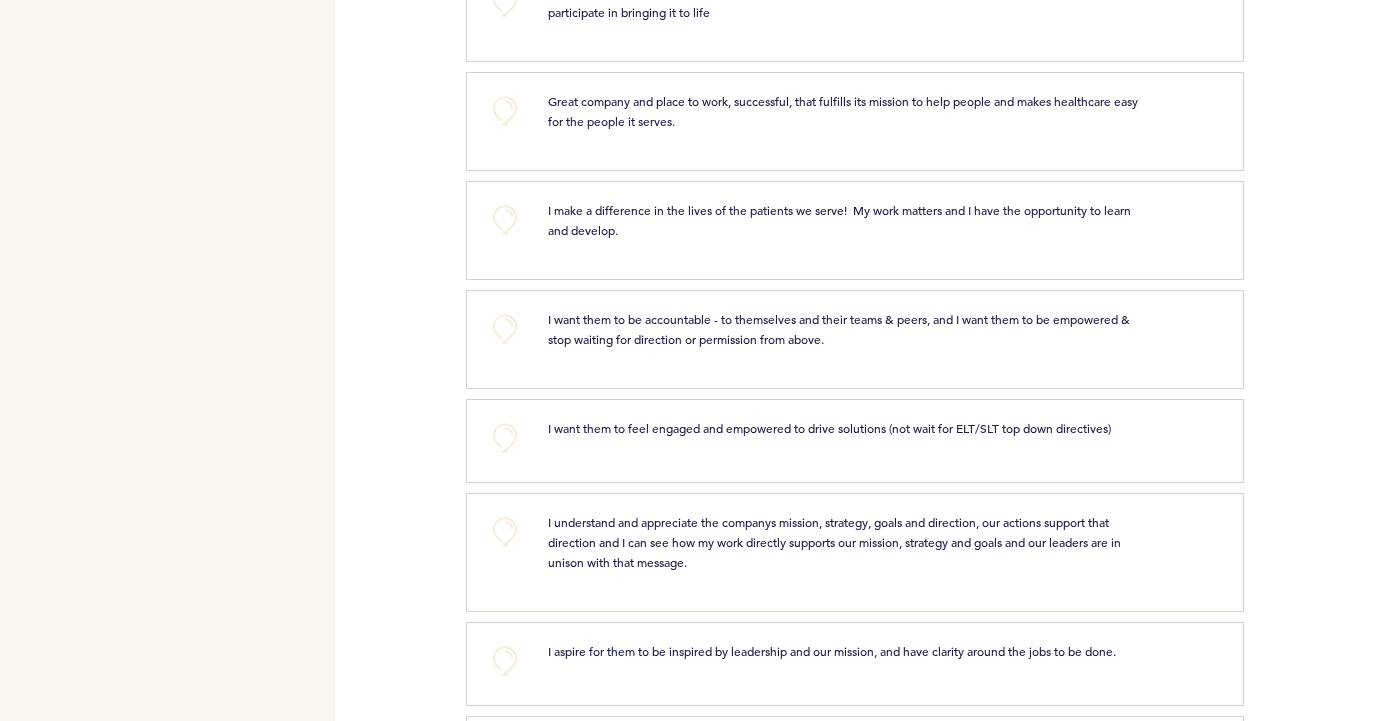 scroll, scrollTop: 1259, scrollLeft: 0, axis: vertical 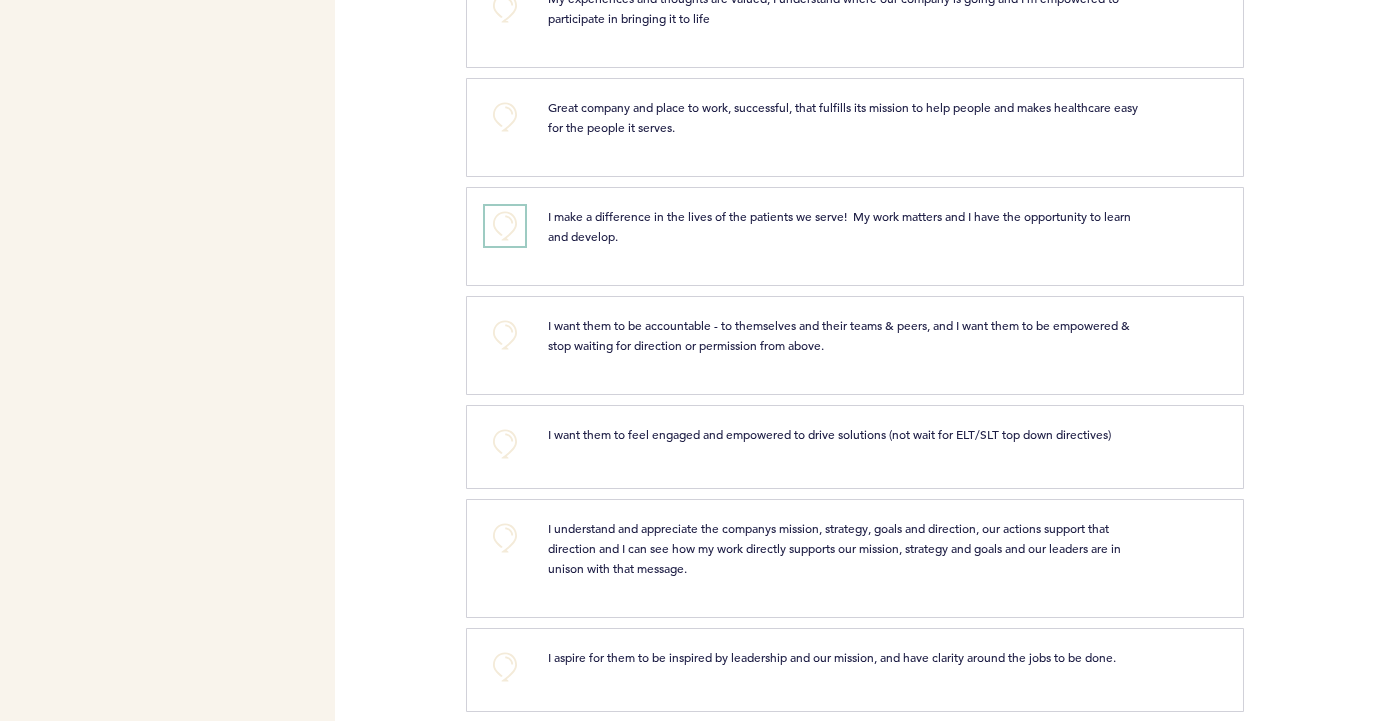 click on "+0" at bounding box center [505, 226] 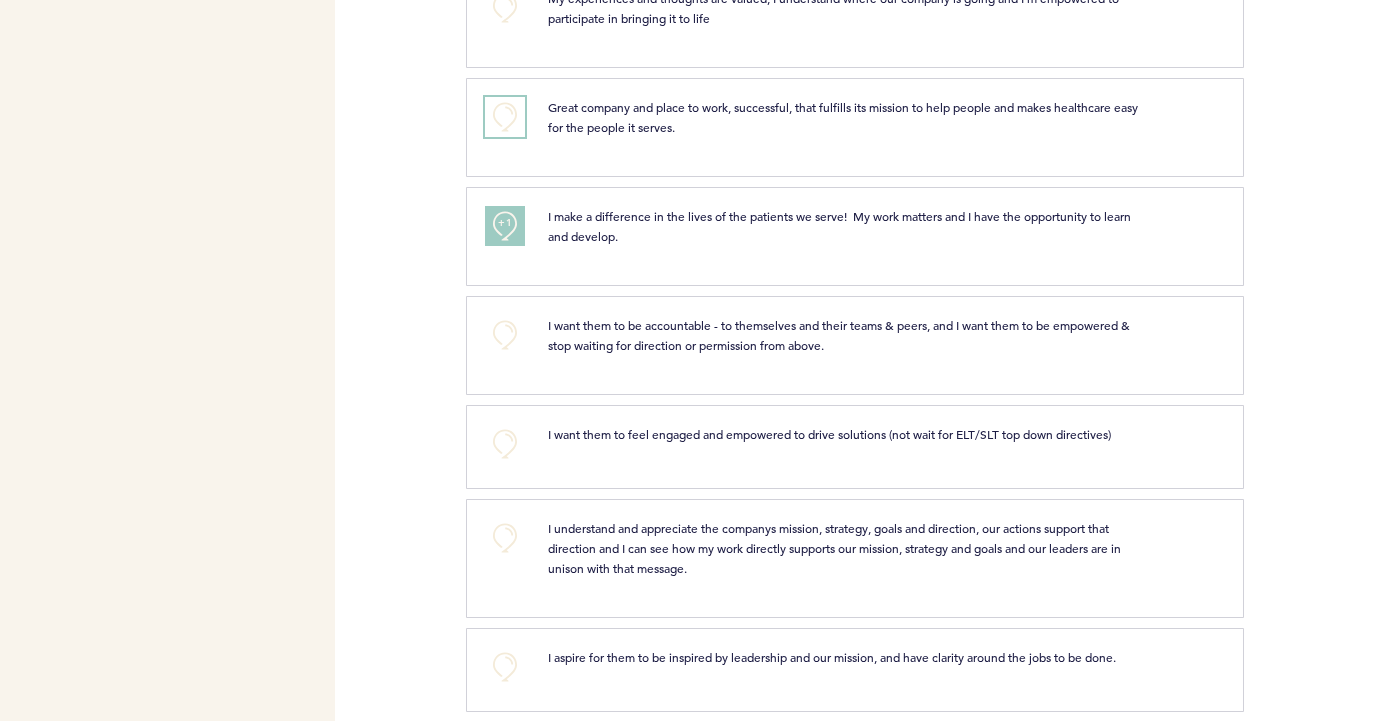 click on "+0" at bounding box center (505, 117) 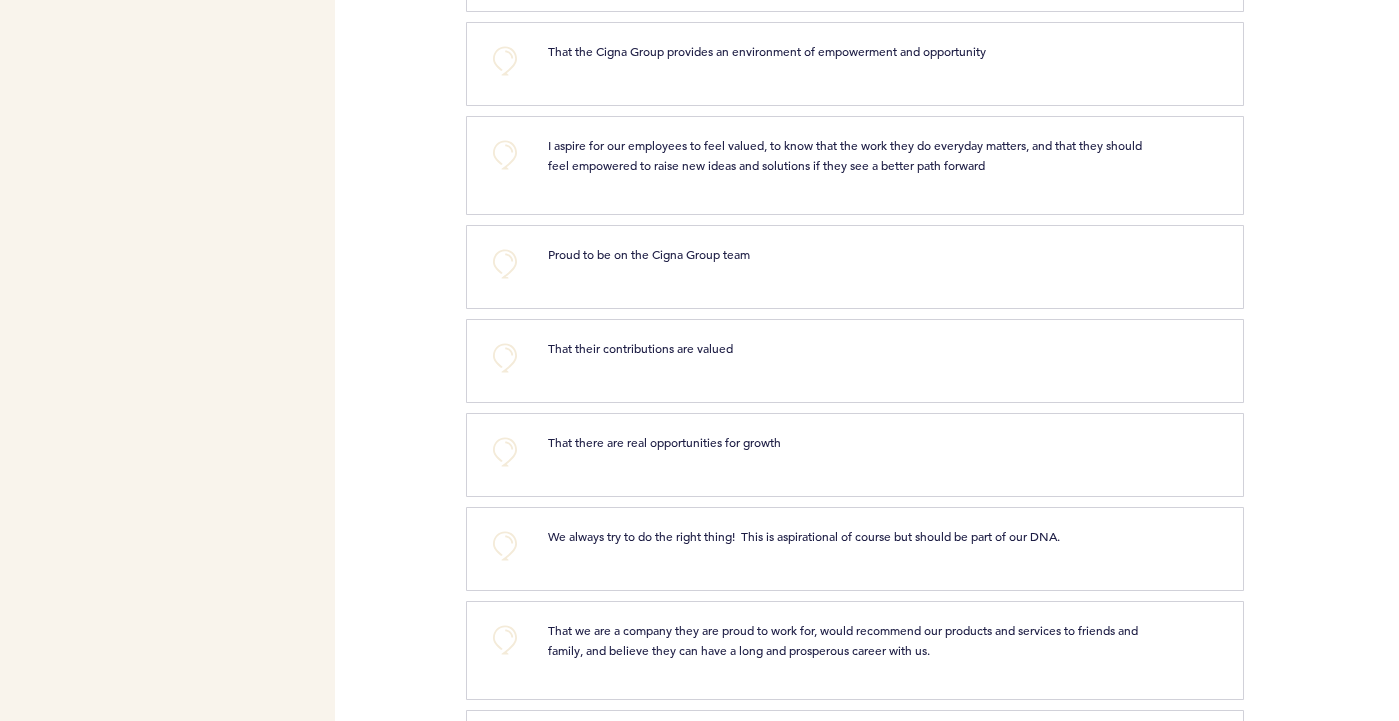 scroll, scrollTop: 1963, scrollLeft: 0, axis: vertical 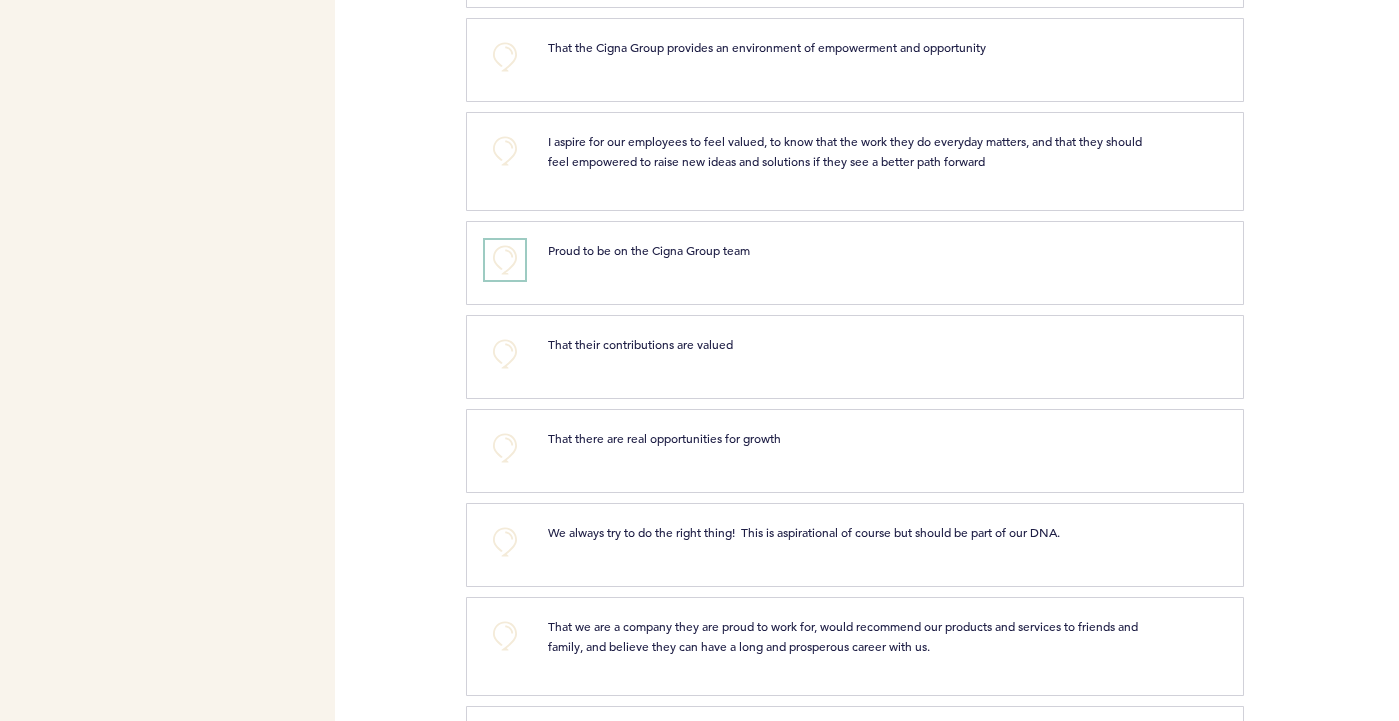 click on "+0" at bounding box center (505, 260) 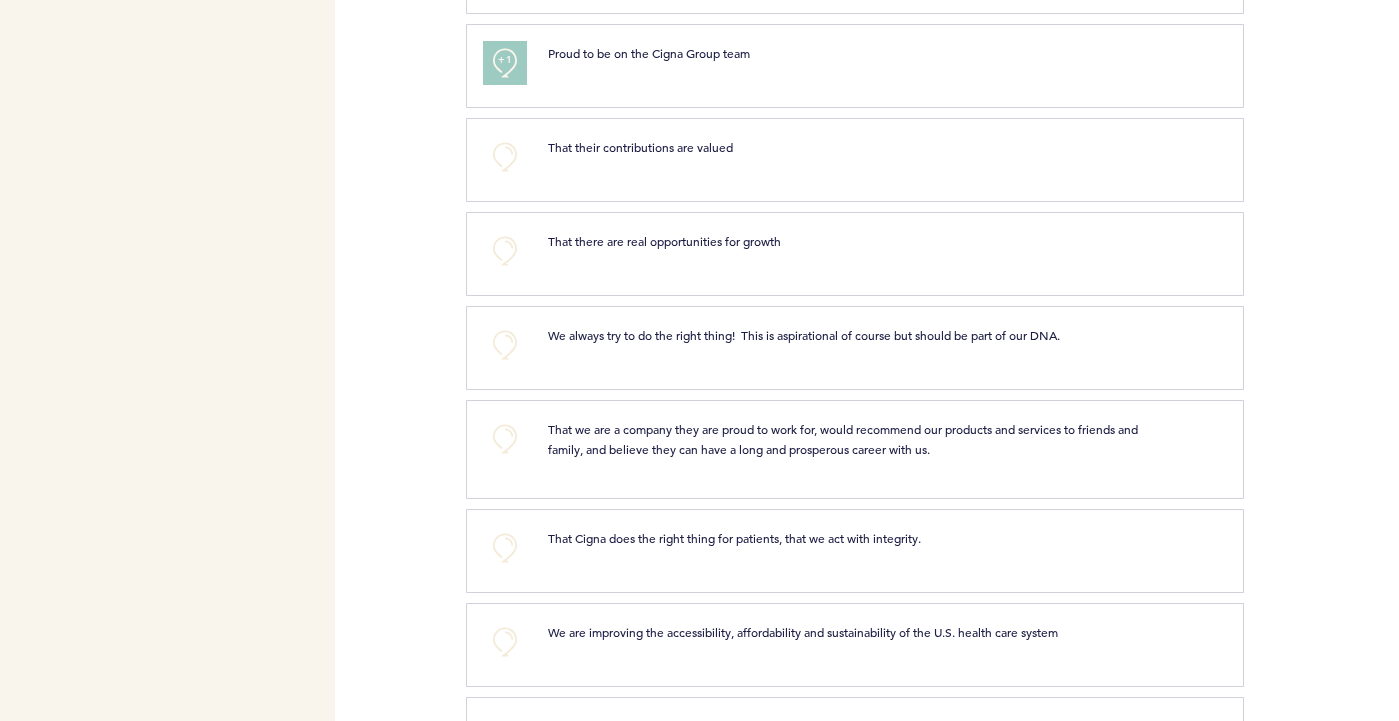 scroll, scrollTop: 2161, scrollLeft: 0, axis: vertical 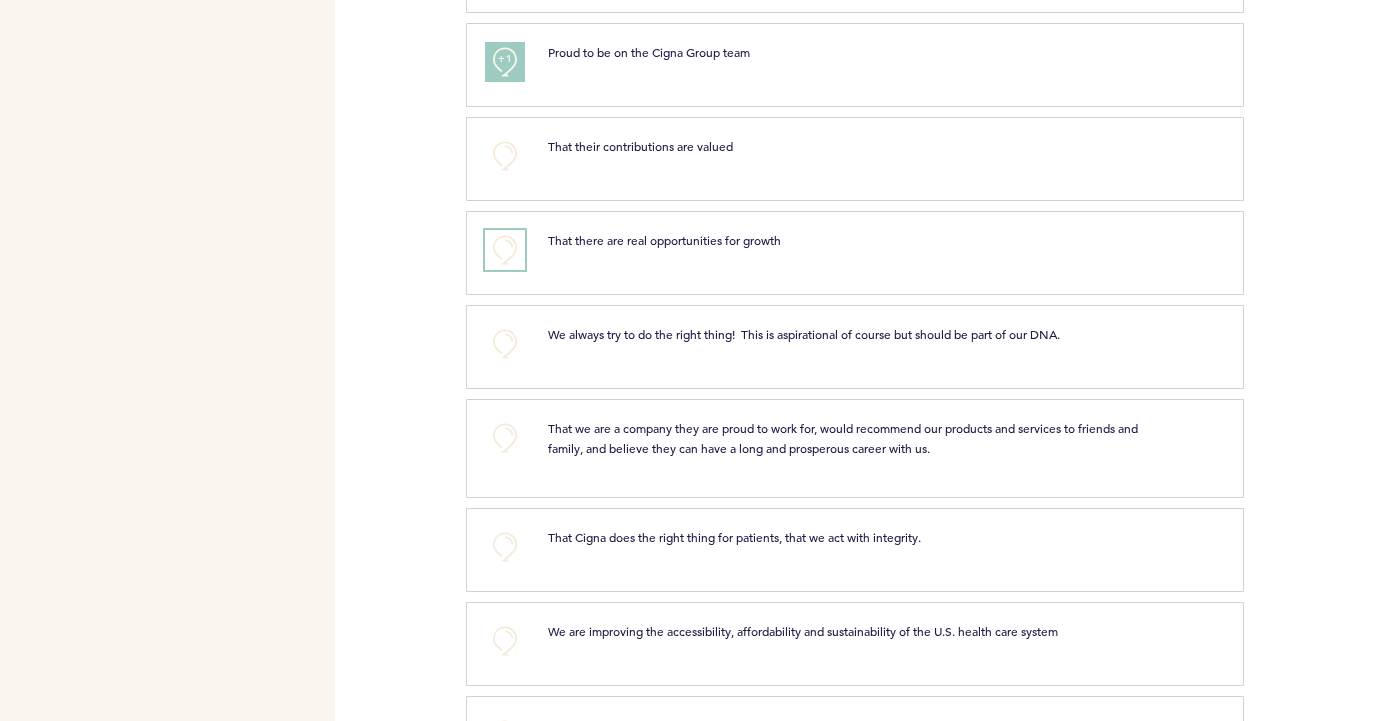 click on "+0" at bounding box center (505, 250) 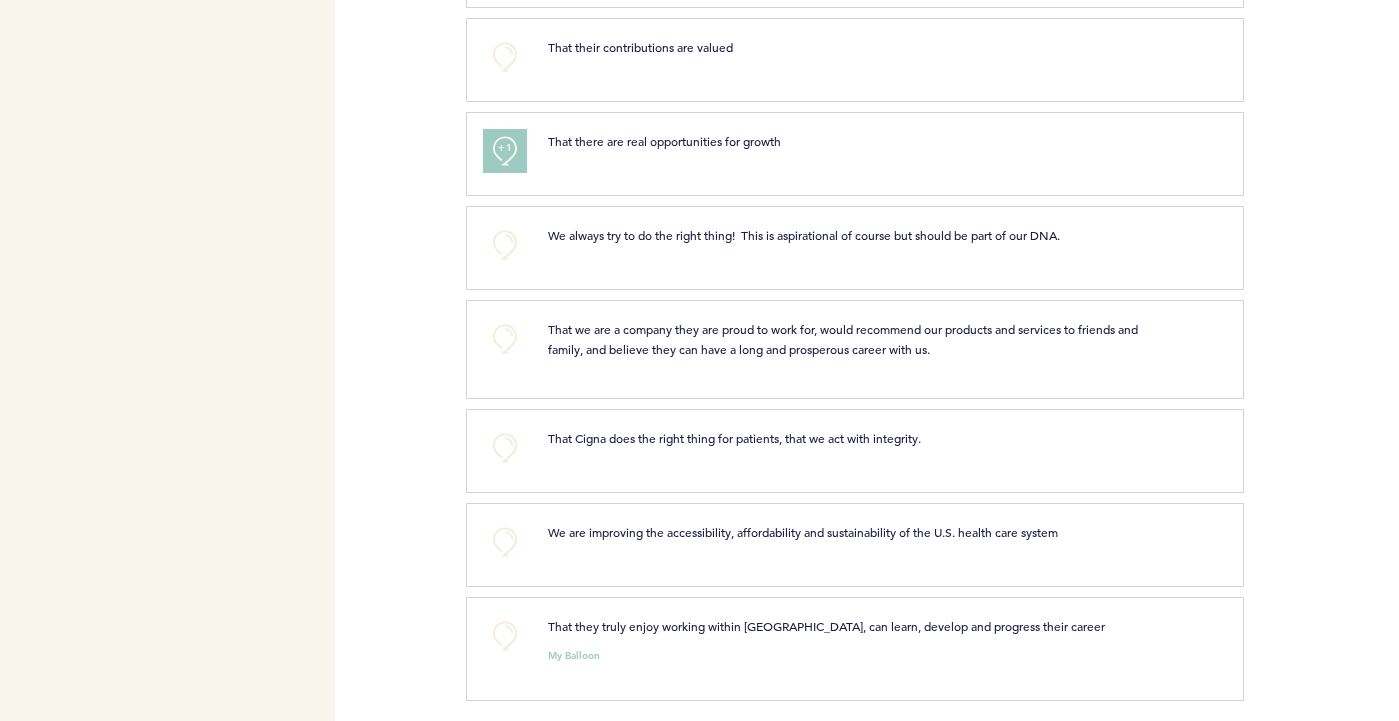 scroll, scrollTop: 2269, scrollLeft: 0, axis: vertical 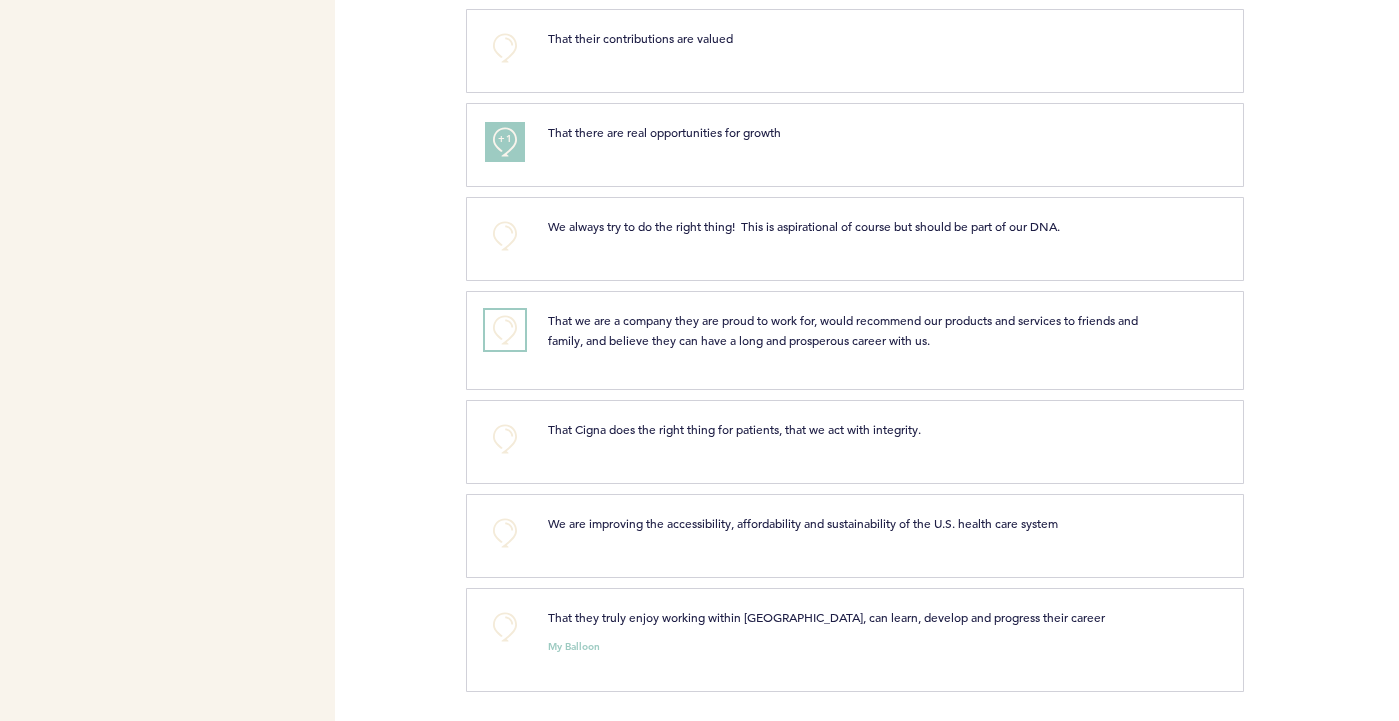 click on "+0" at bounding box center (505, 330) 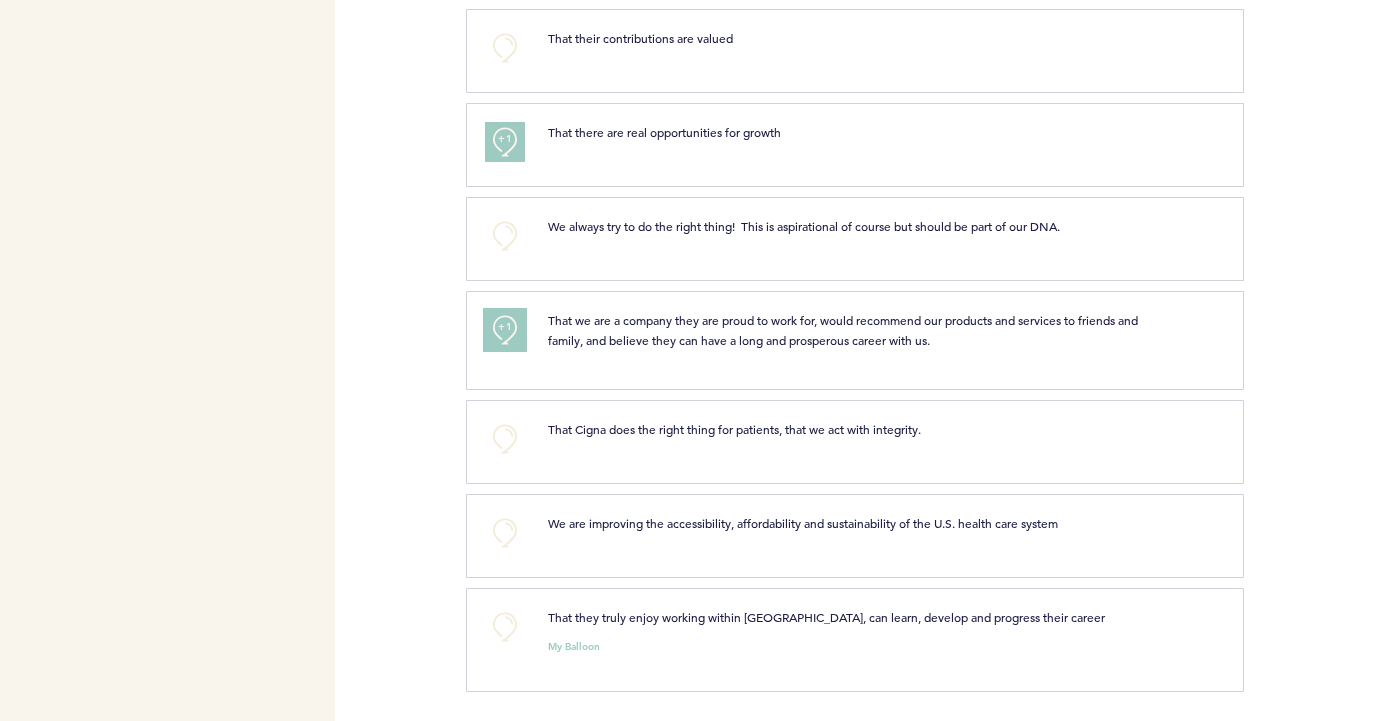 click on "+1" at bounding box center (505, 327) 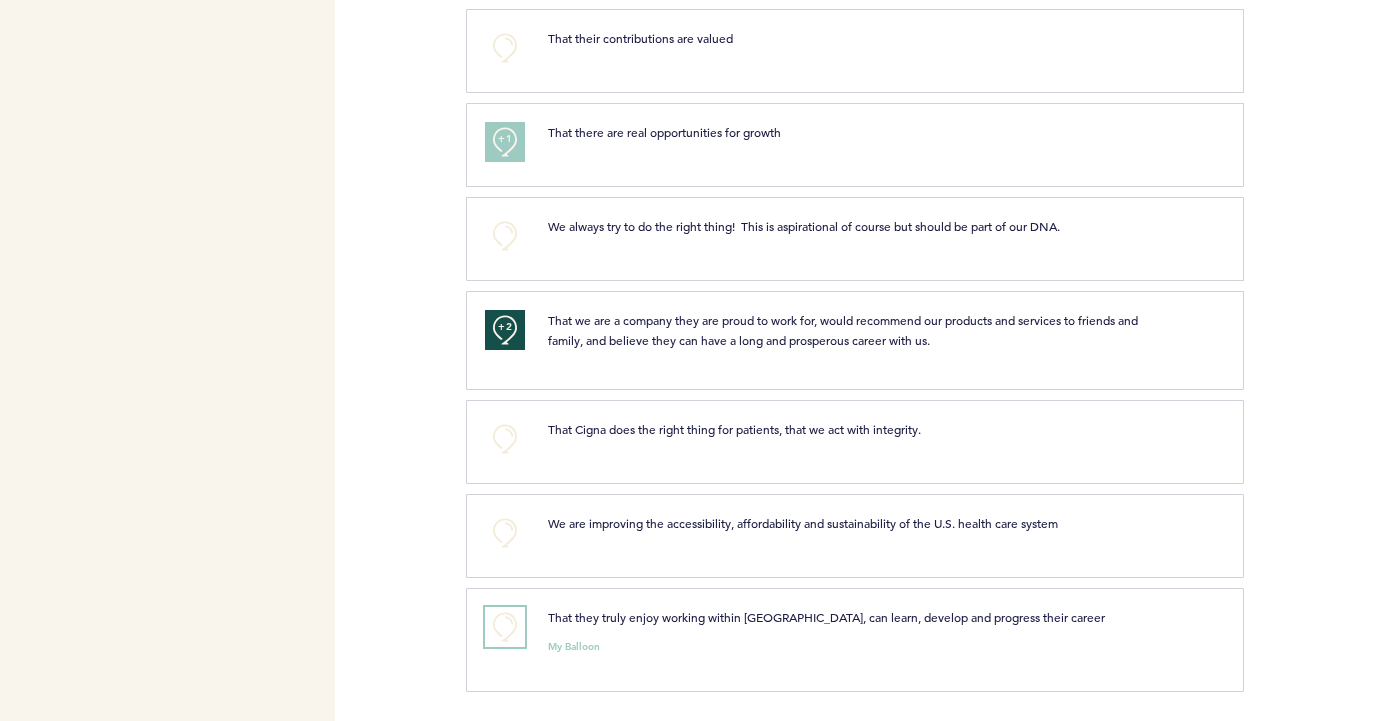 click on "+0" at bounding box center [505, 627] 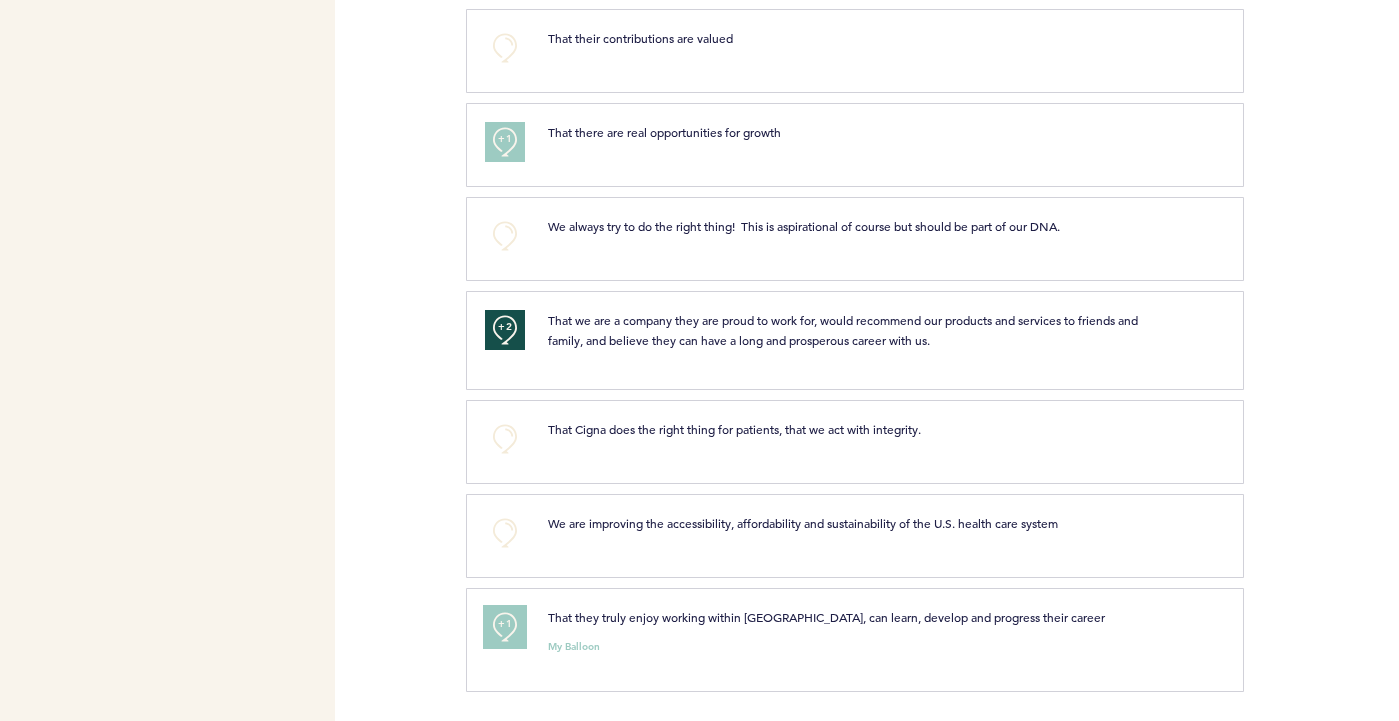 click on "+1" at bounding box center [505, 624] 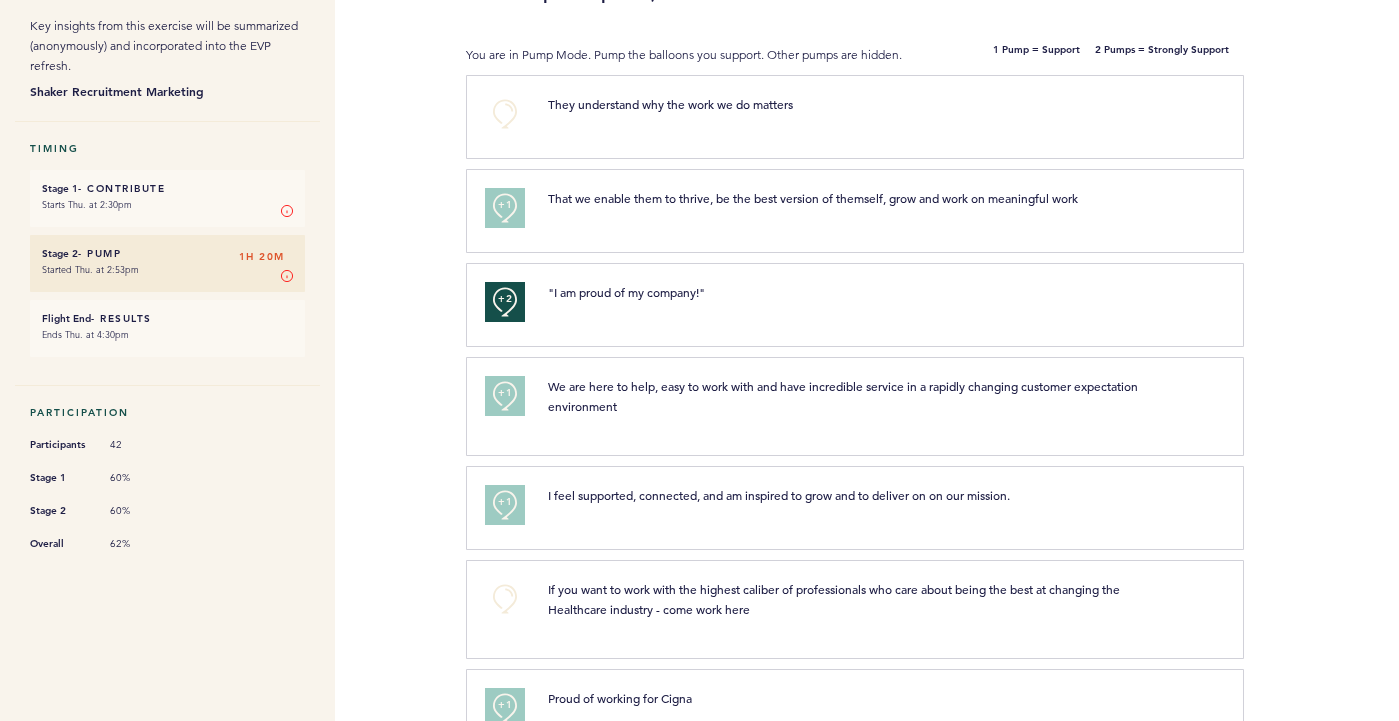 scroll, scrollTop: 217, scrollLeft: 0, axis: vertical 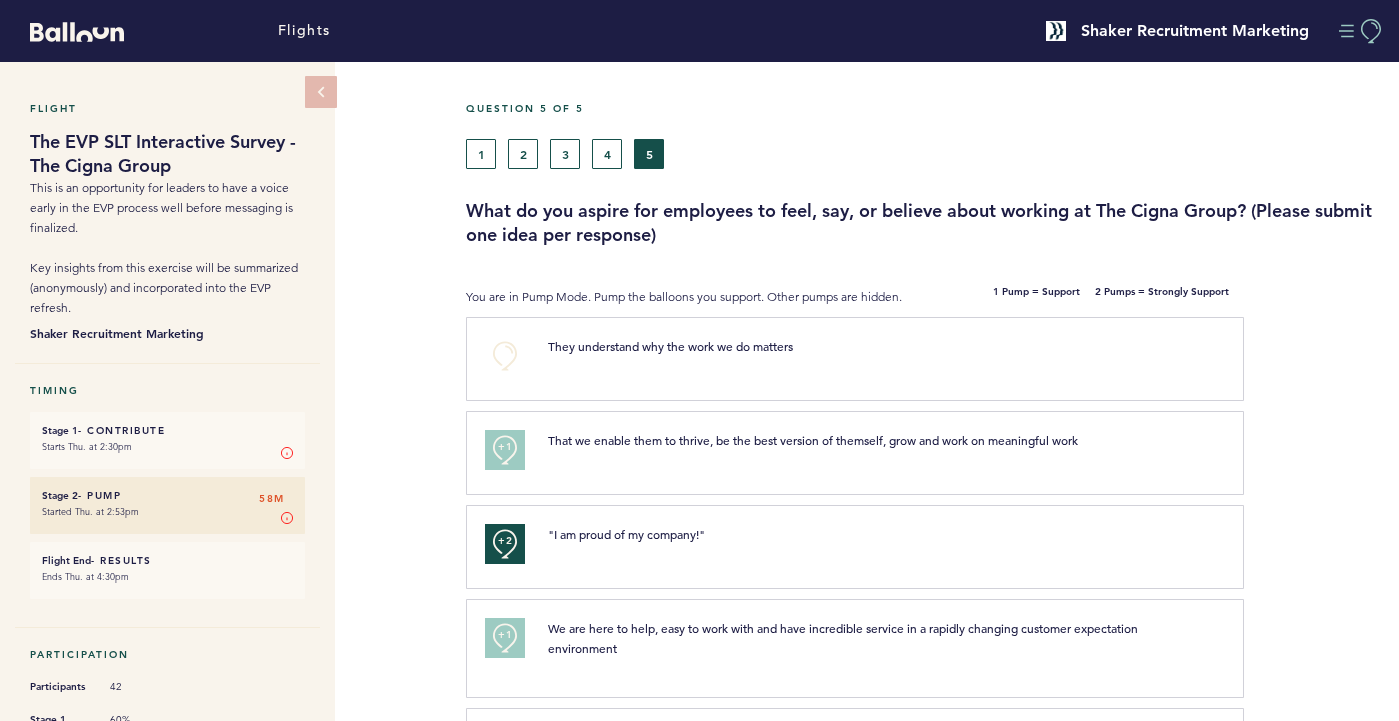 click at bounding box center [1361, 31] 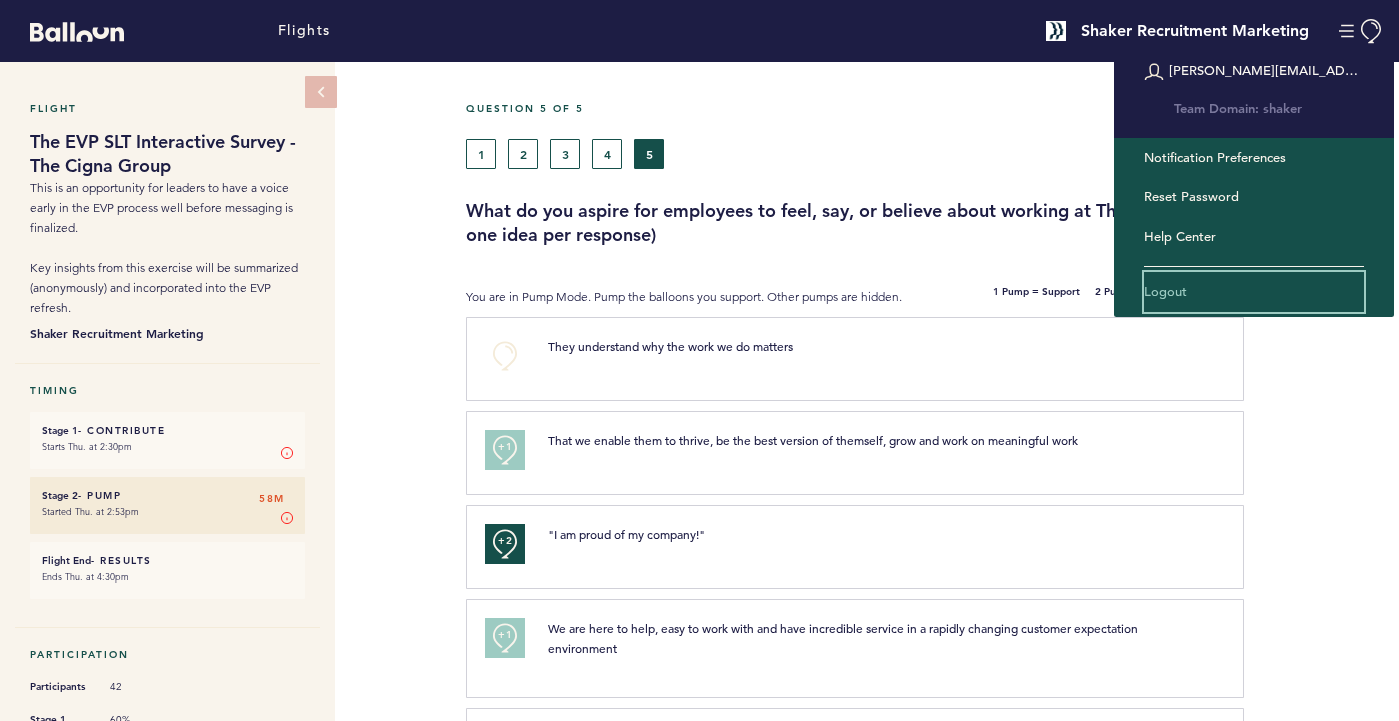 click on "Logout" at bounding box center (1254, 292) 